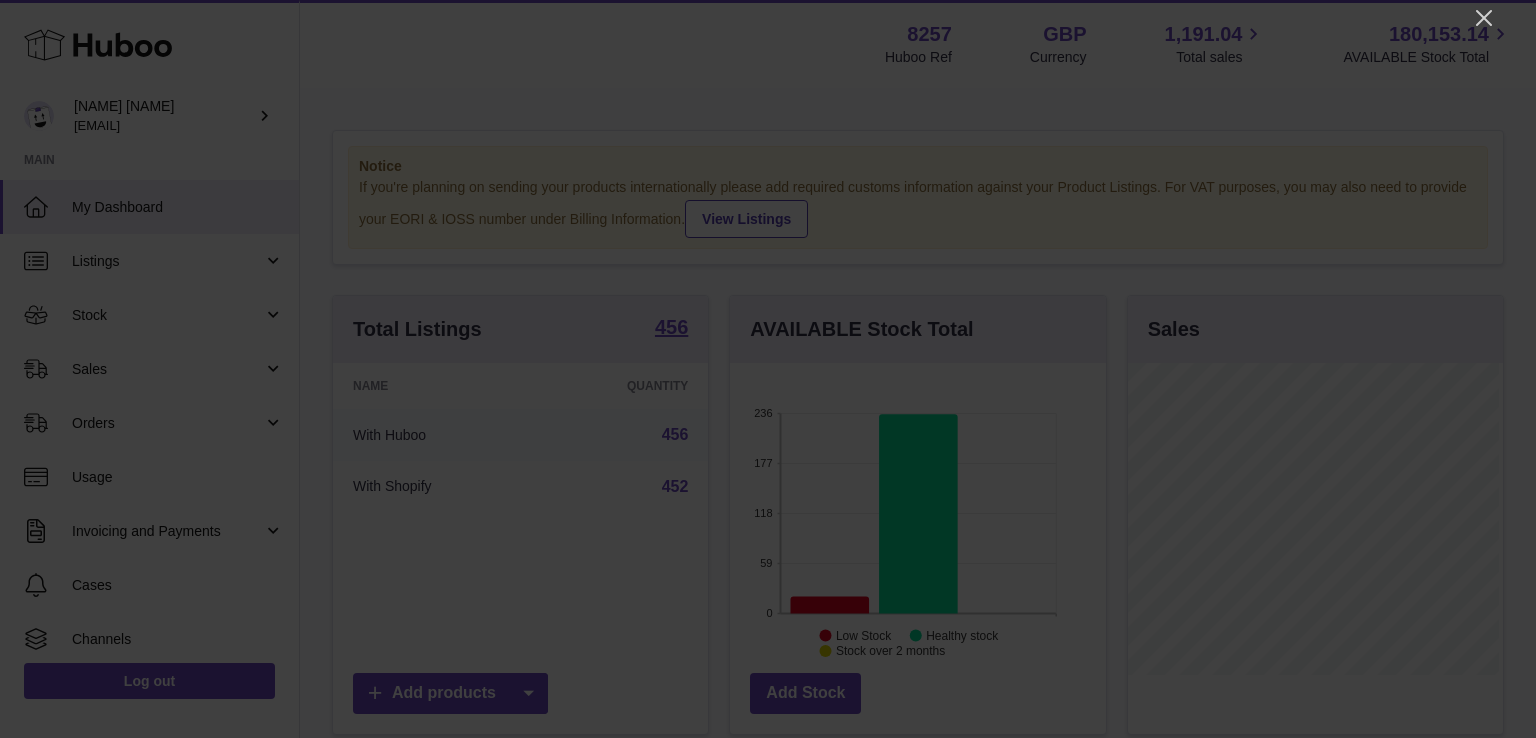 scroll, scrollTop: 0, scrollLeft: 0, axis: both 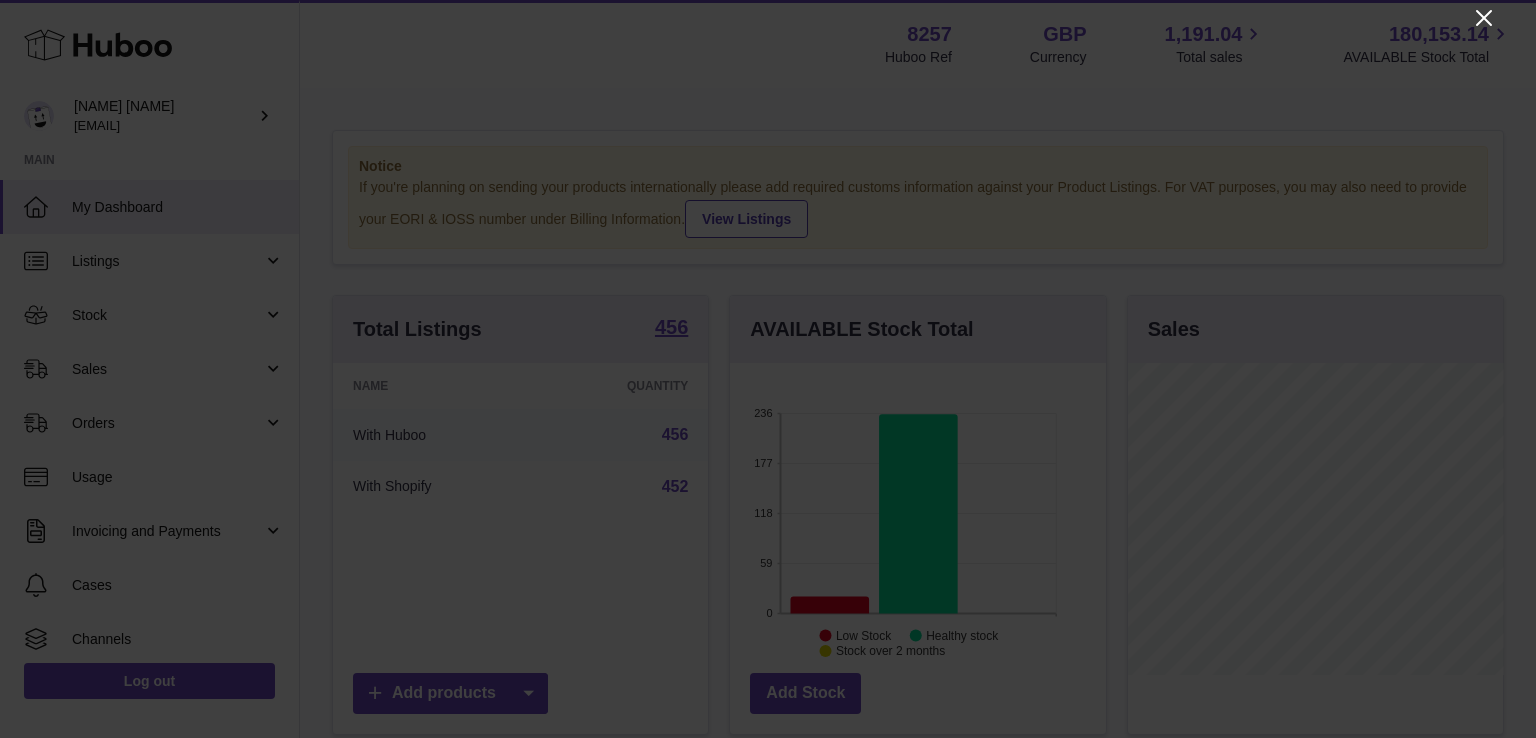 click 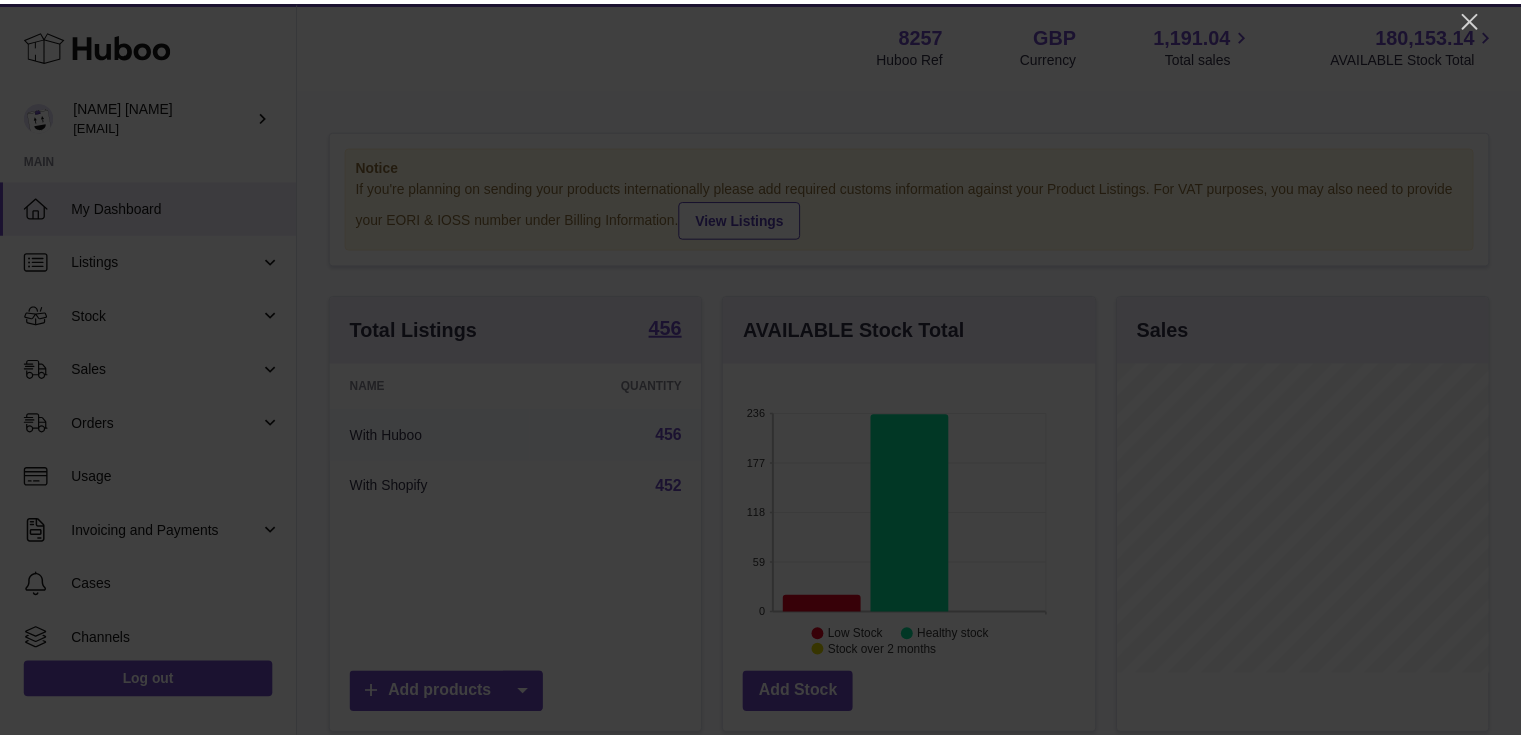 scroll, scrollTop: 312, scrollLeft: 371, axis: both 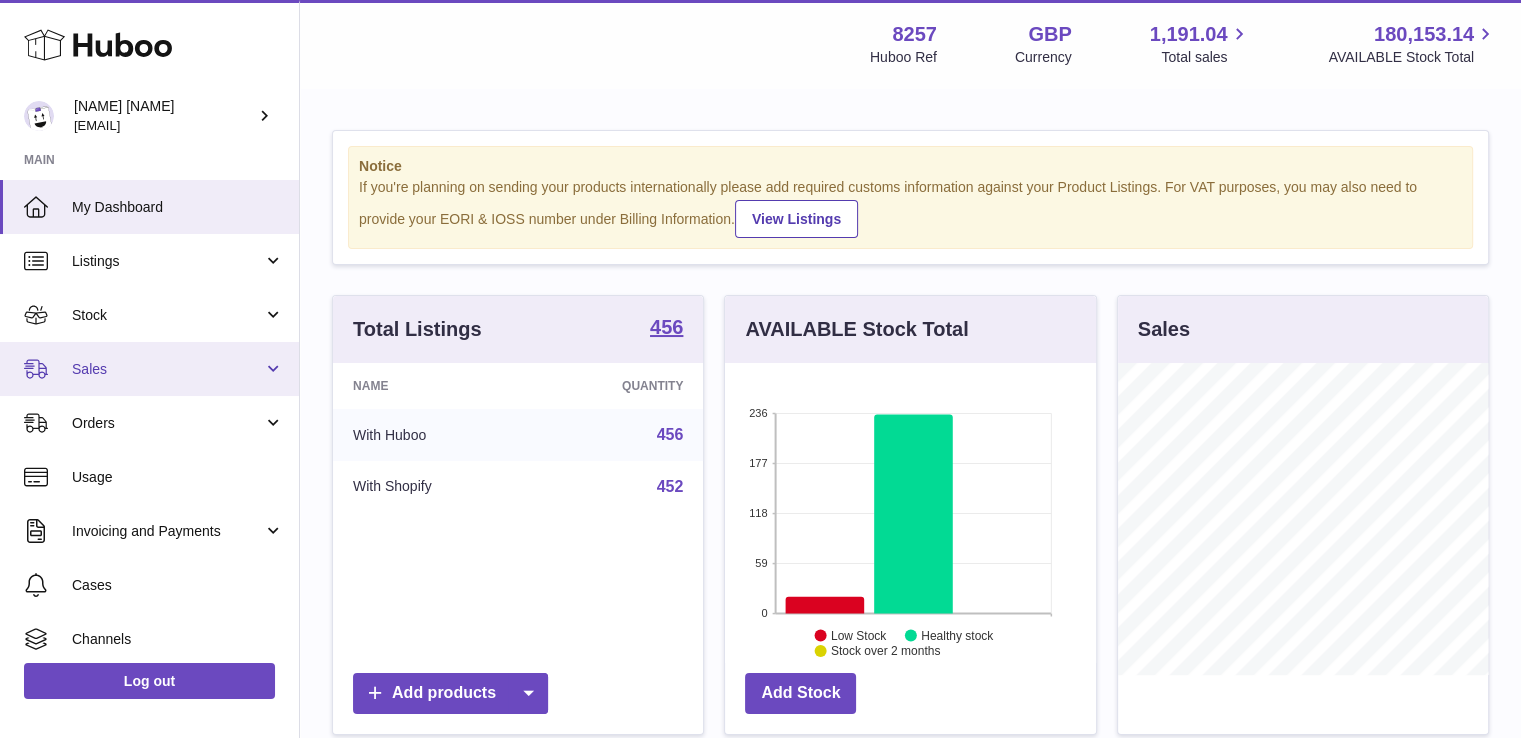 click on "Sales" at bounding box center (167, 369) 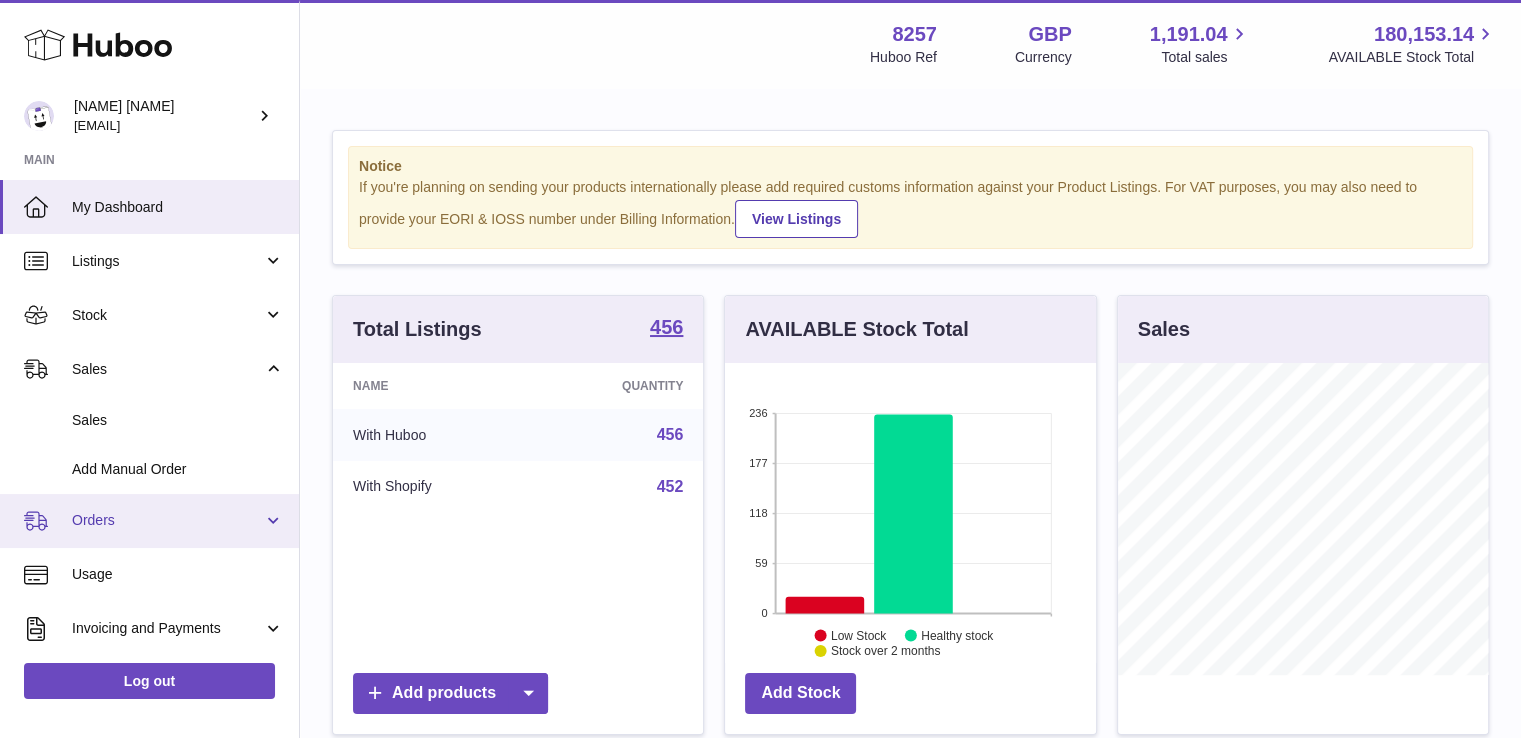 click on "Orders" at bounding box center (149, 521) 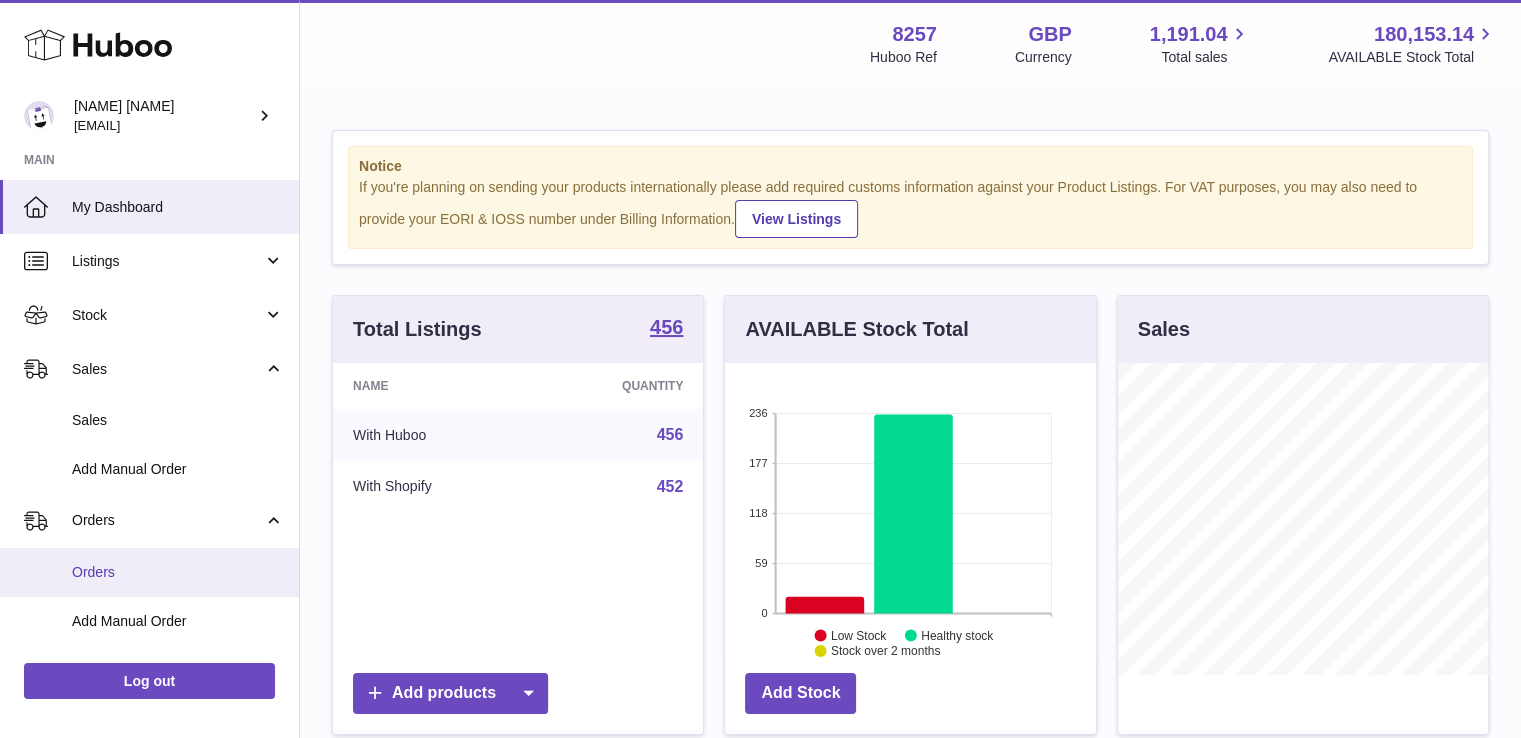 click on "Orders" at bounding box center [178, 572] 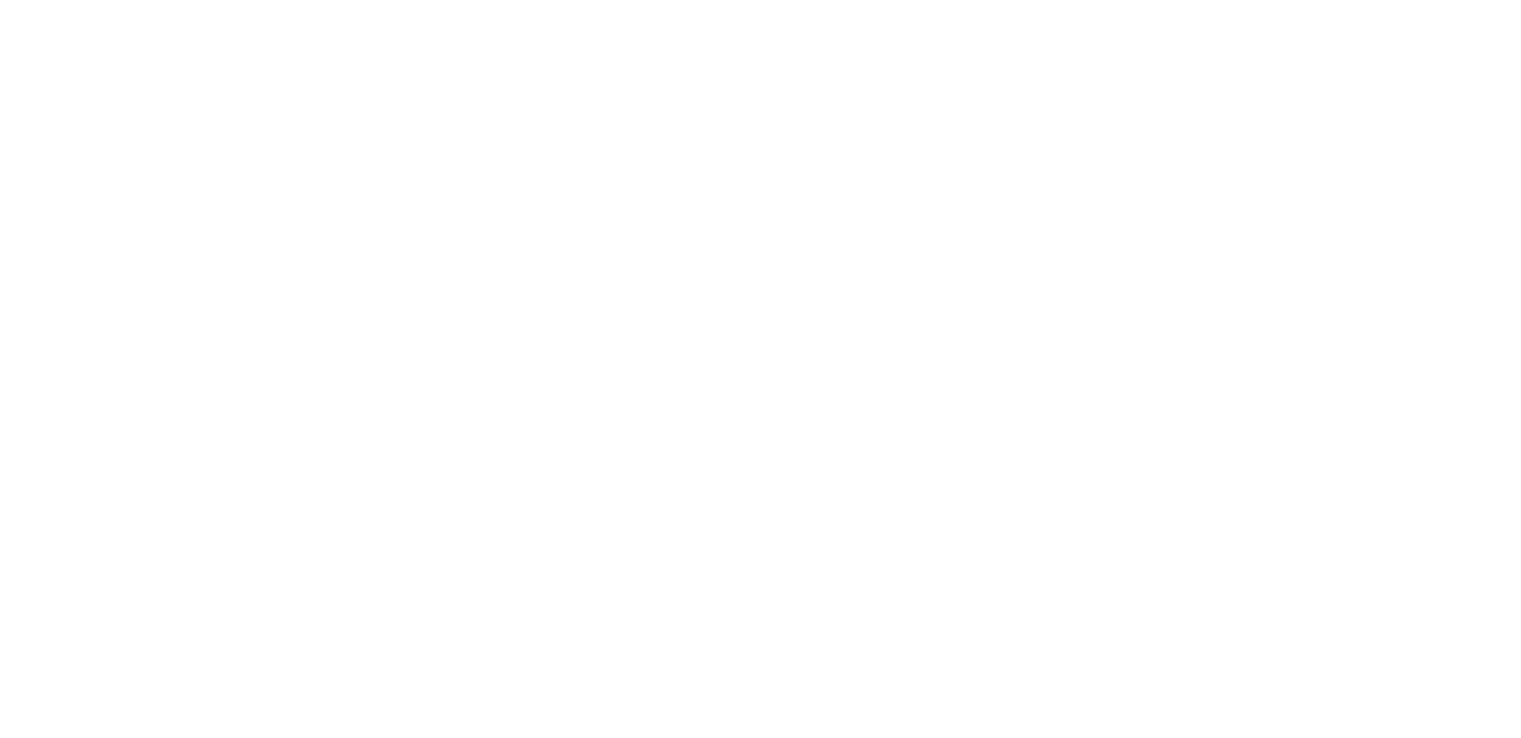 scroll, scrollTop: 0, scrollLeft: 0, axis: both 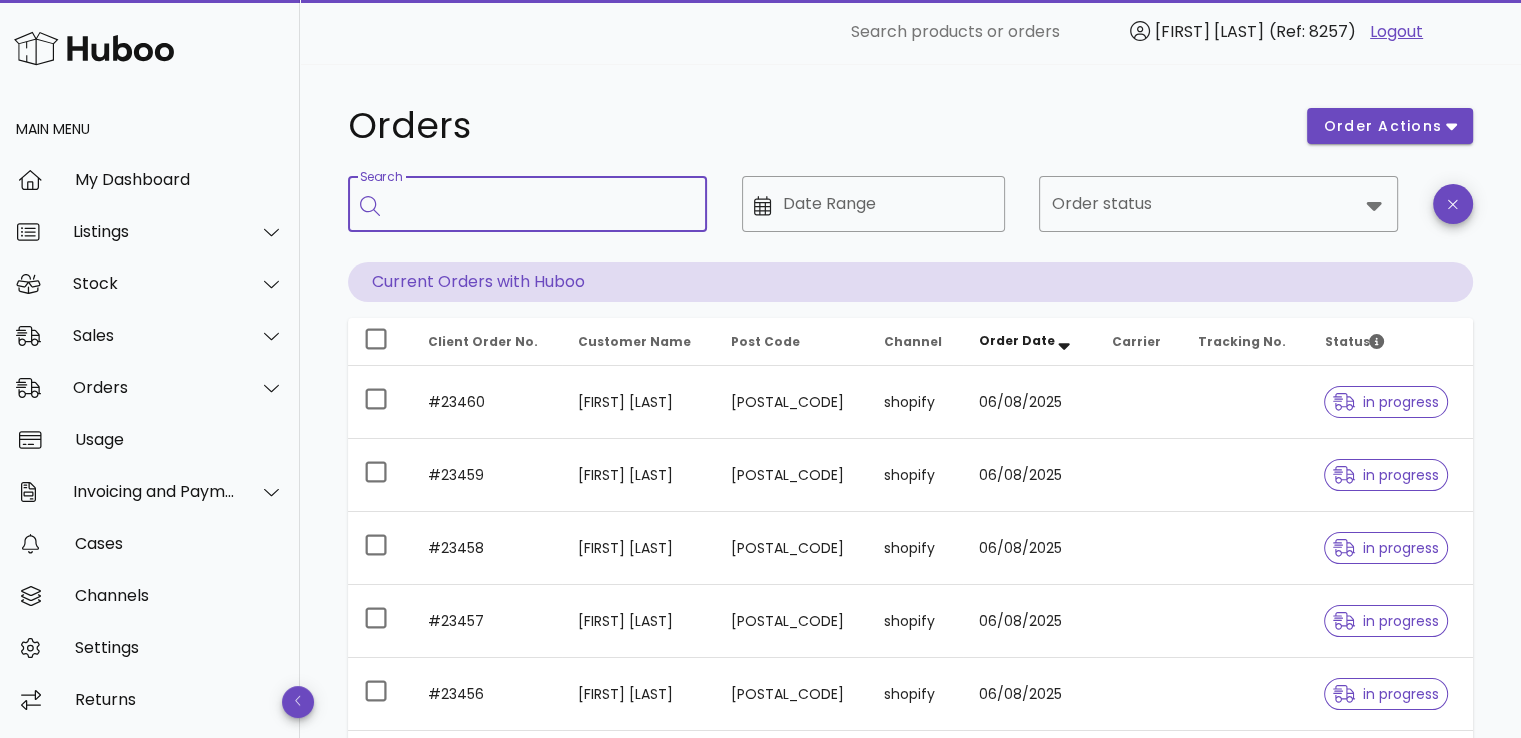 click on "Search" at bounding box center [541, 204] 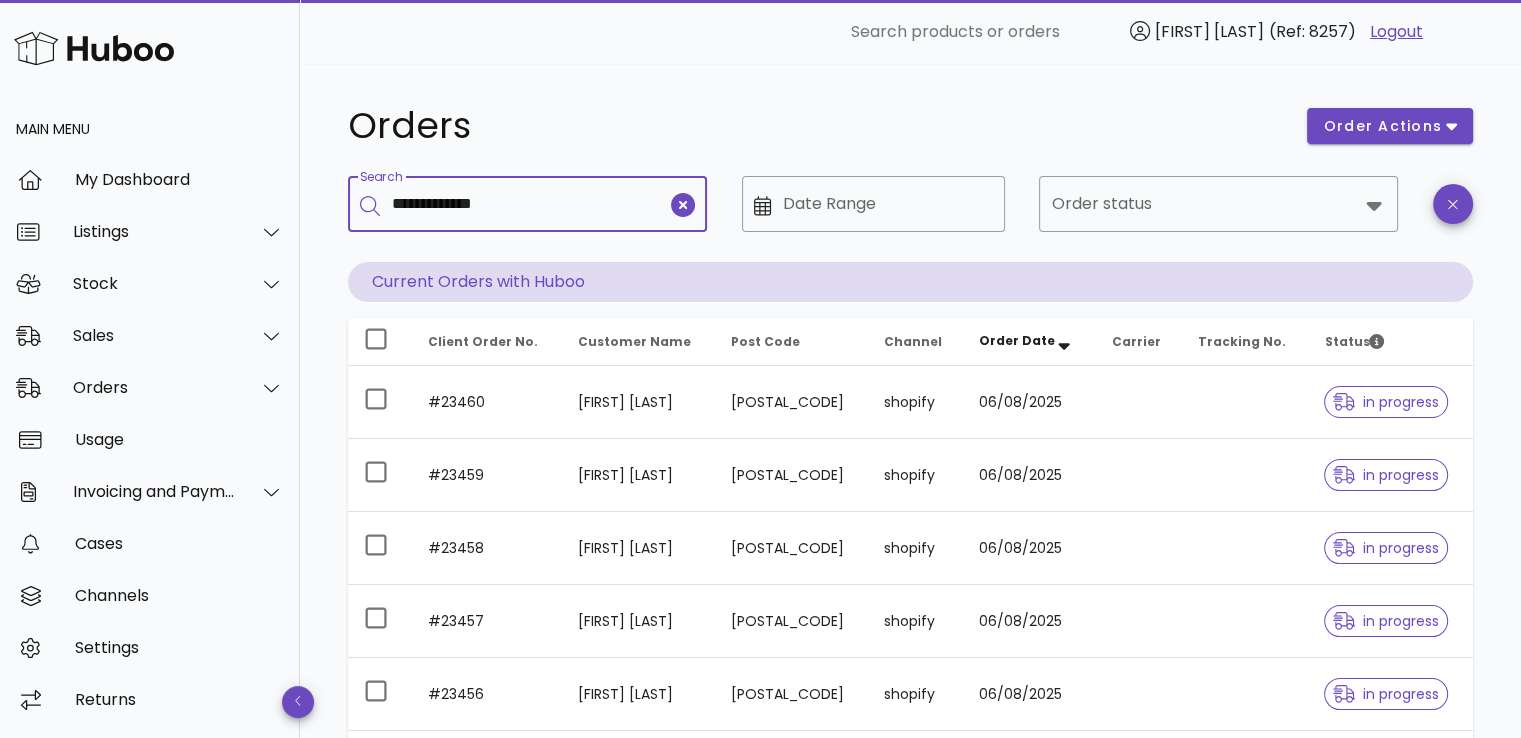 type on "**********" 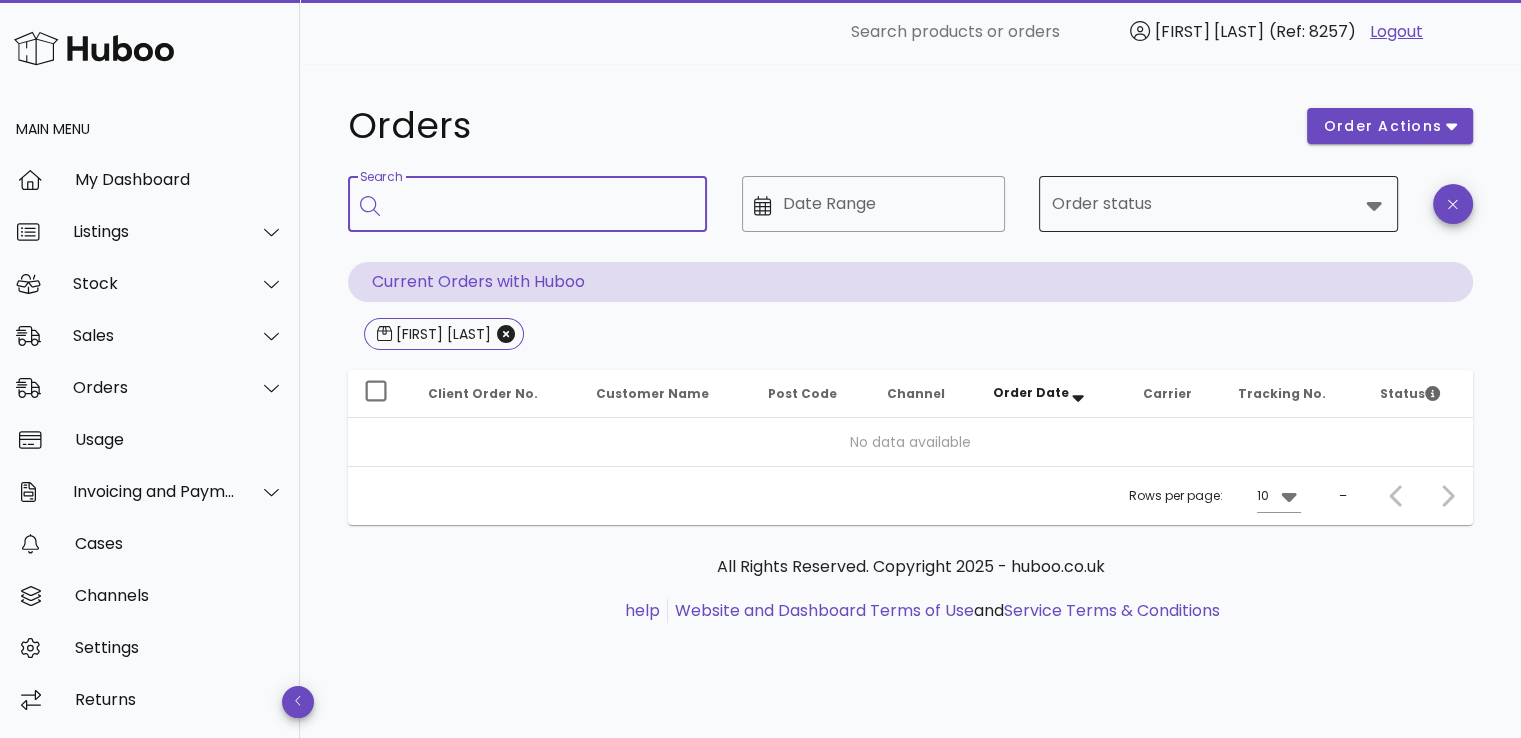 click on "Order status" at bounding box center (1204, 204) 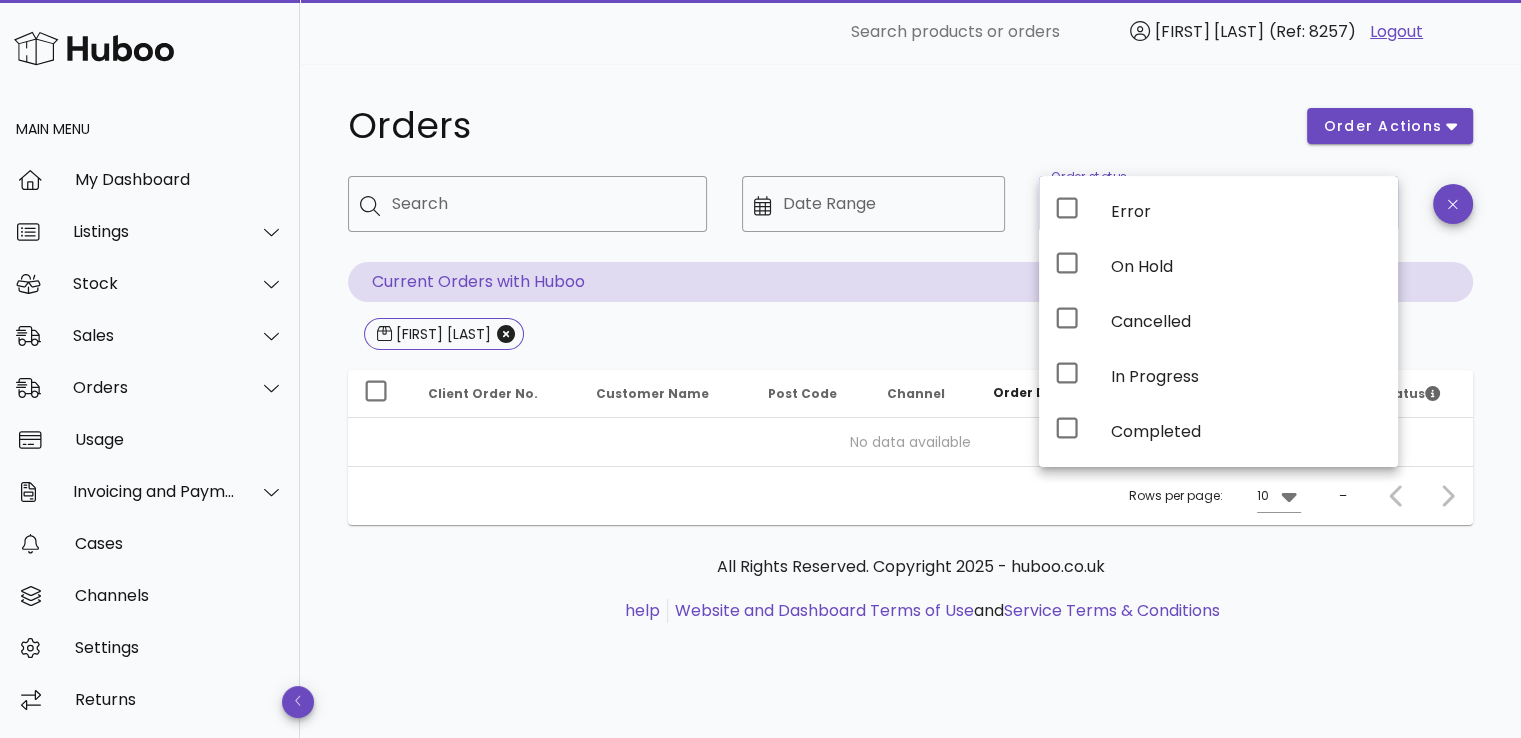 click on "​ Date Range" at bounding box center (873, 219) 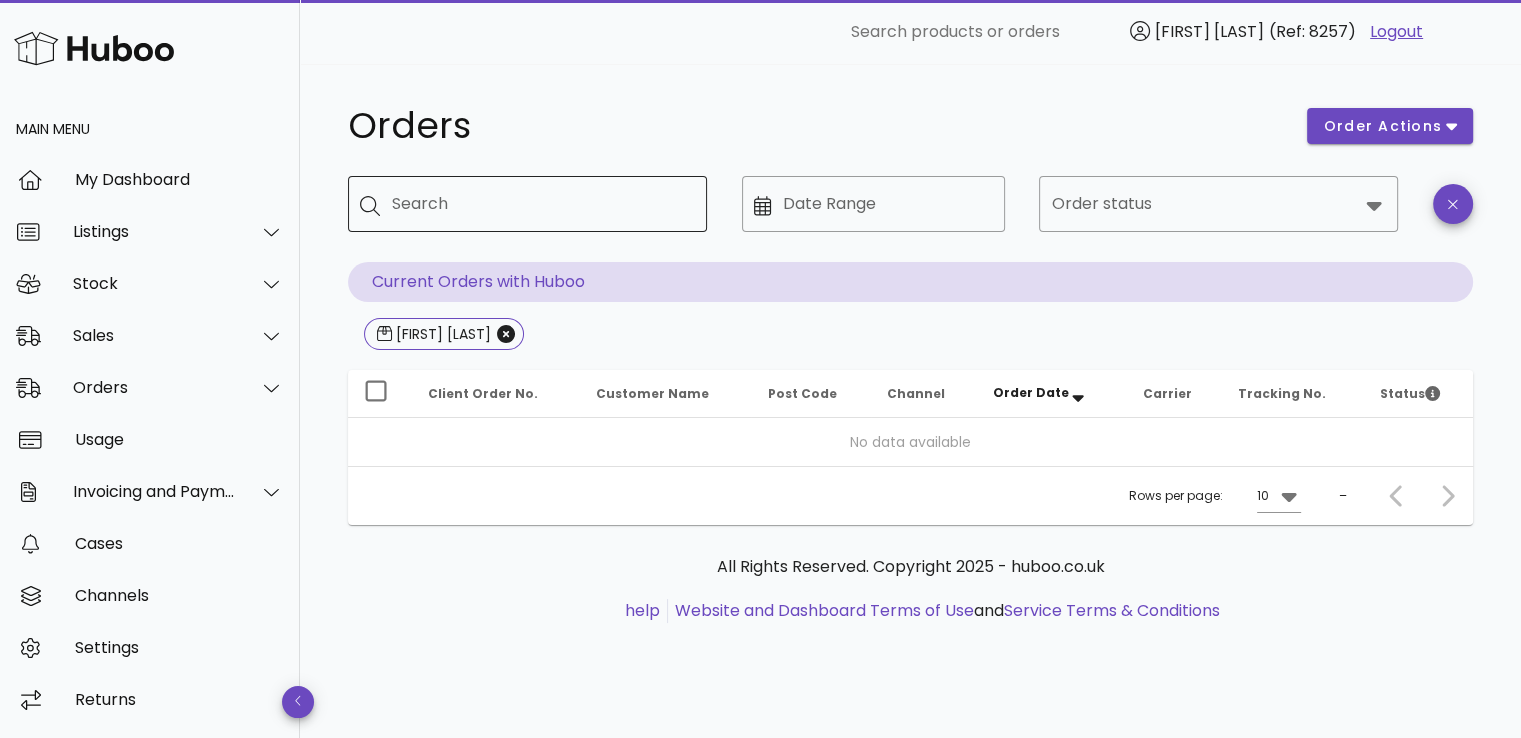 click on "Search" at bounding box center [541, 204] 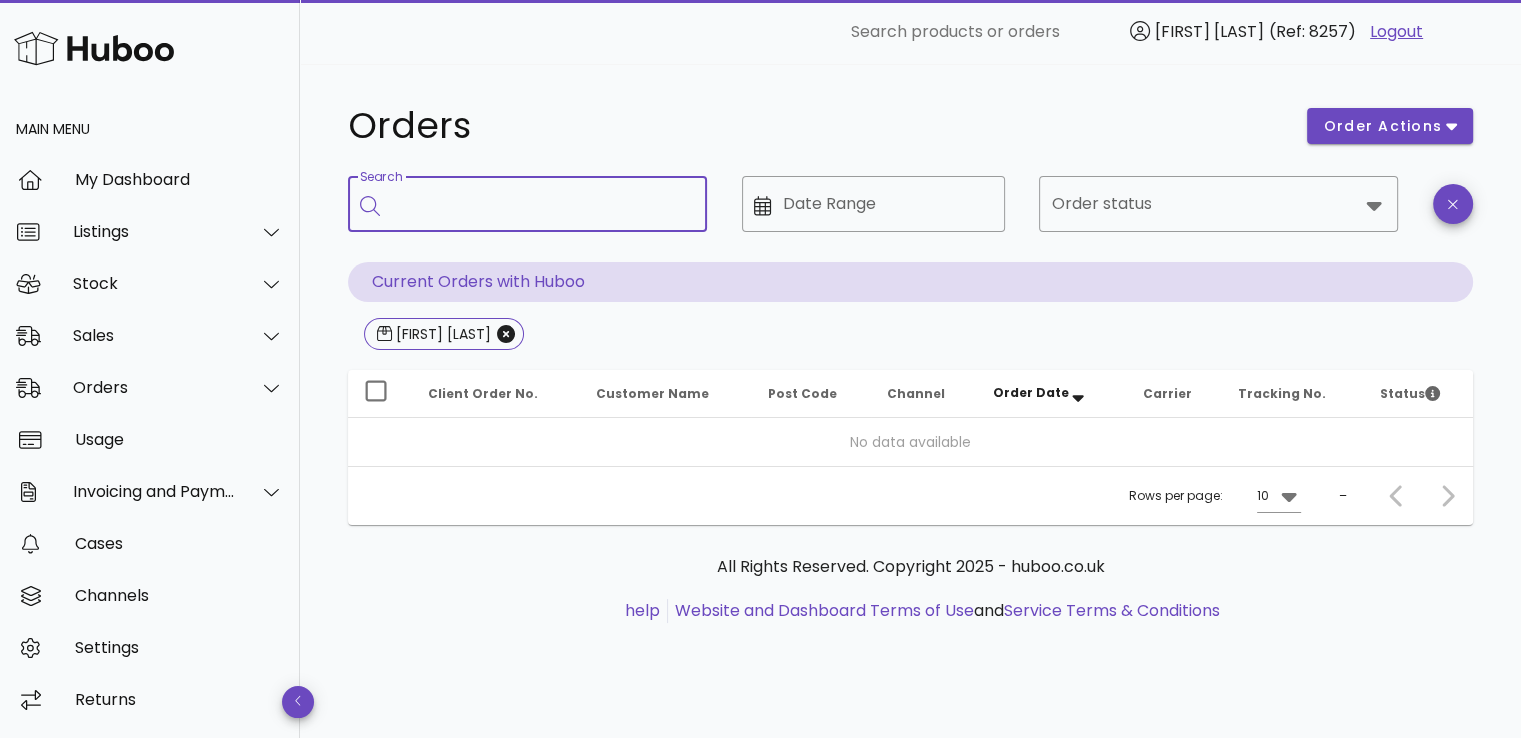 paste on "*****" 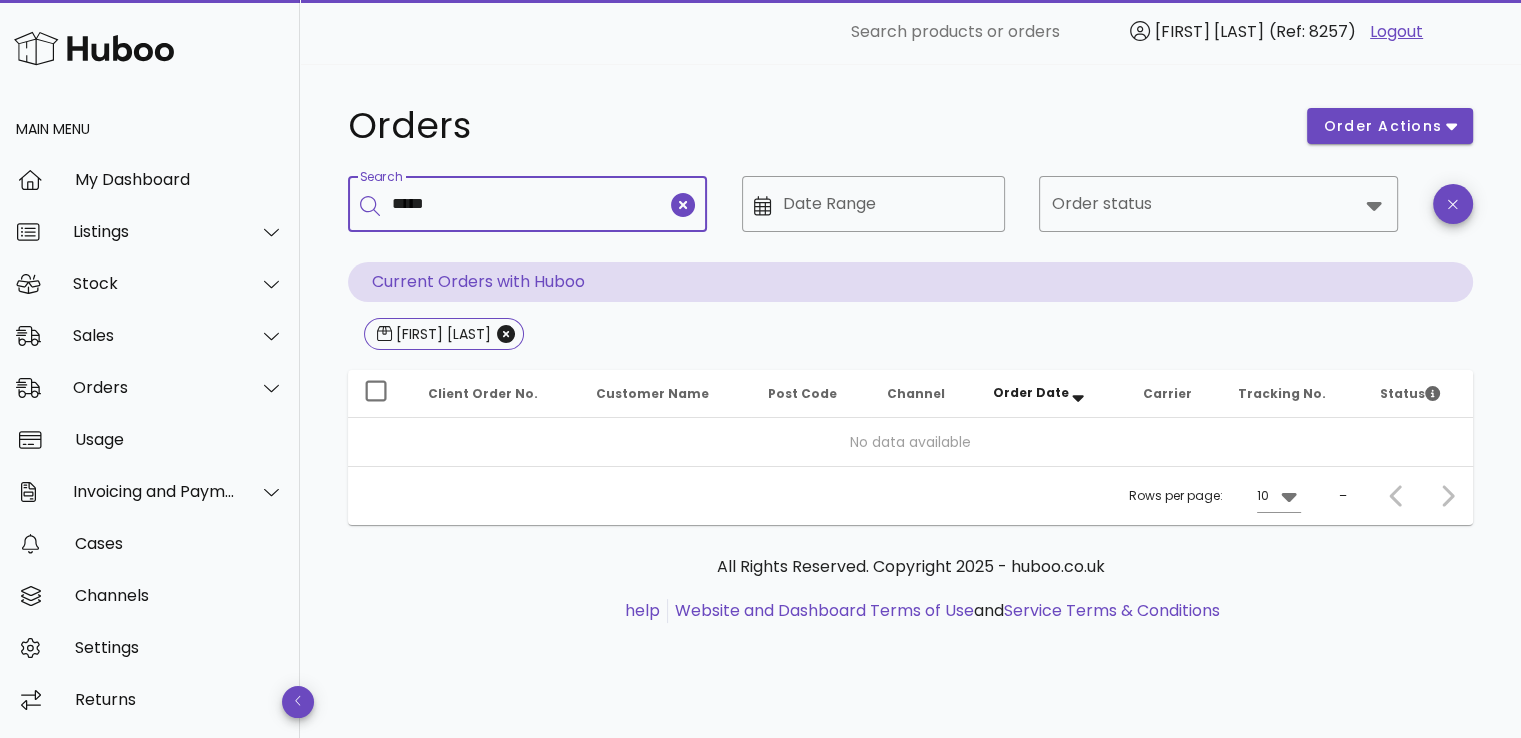 type on "*****" 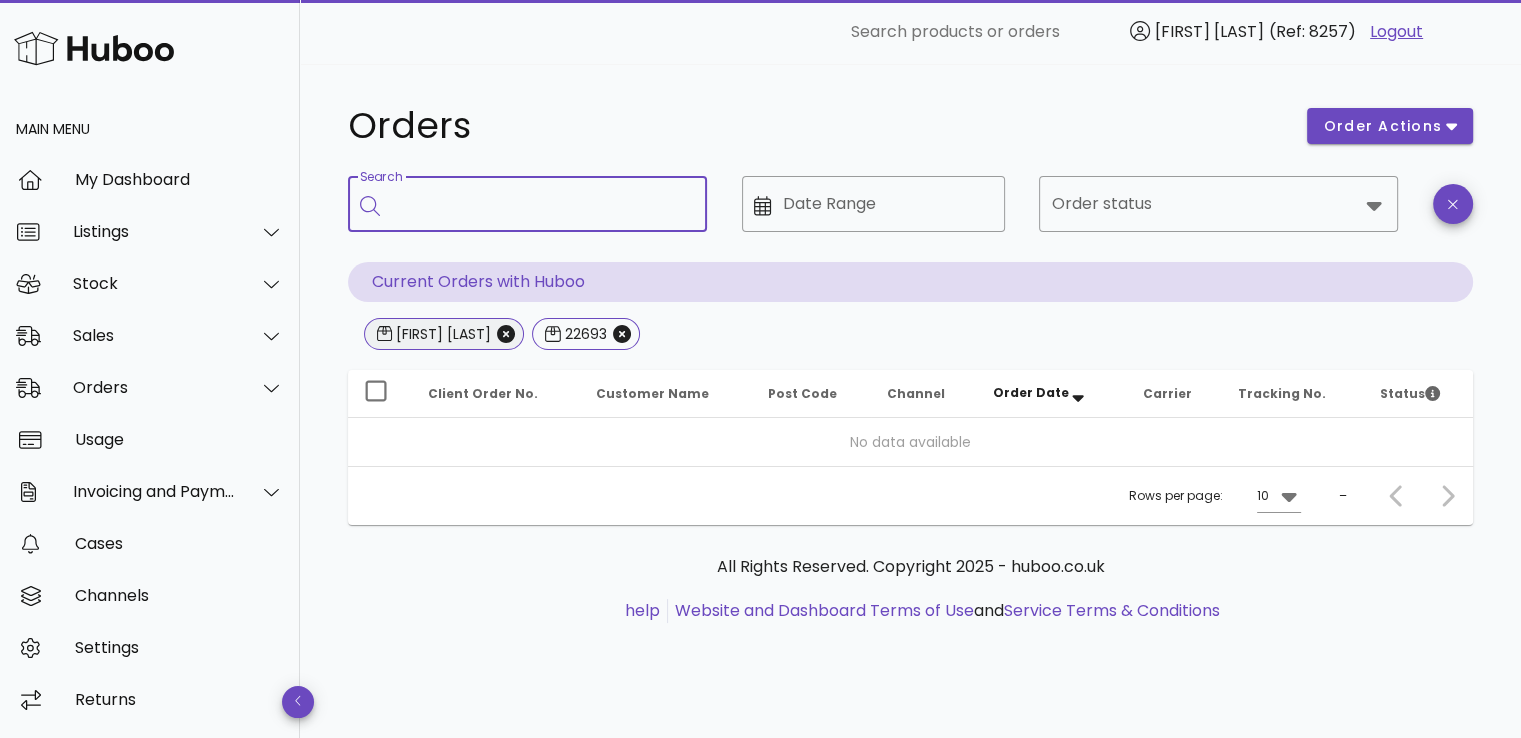 click on "Charles Kirby" at bounding box center (444, 334) 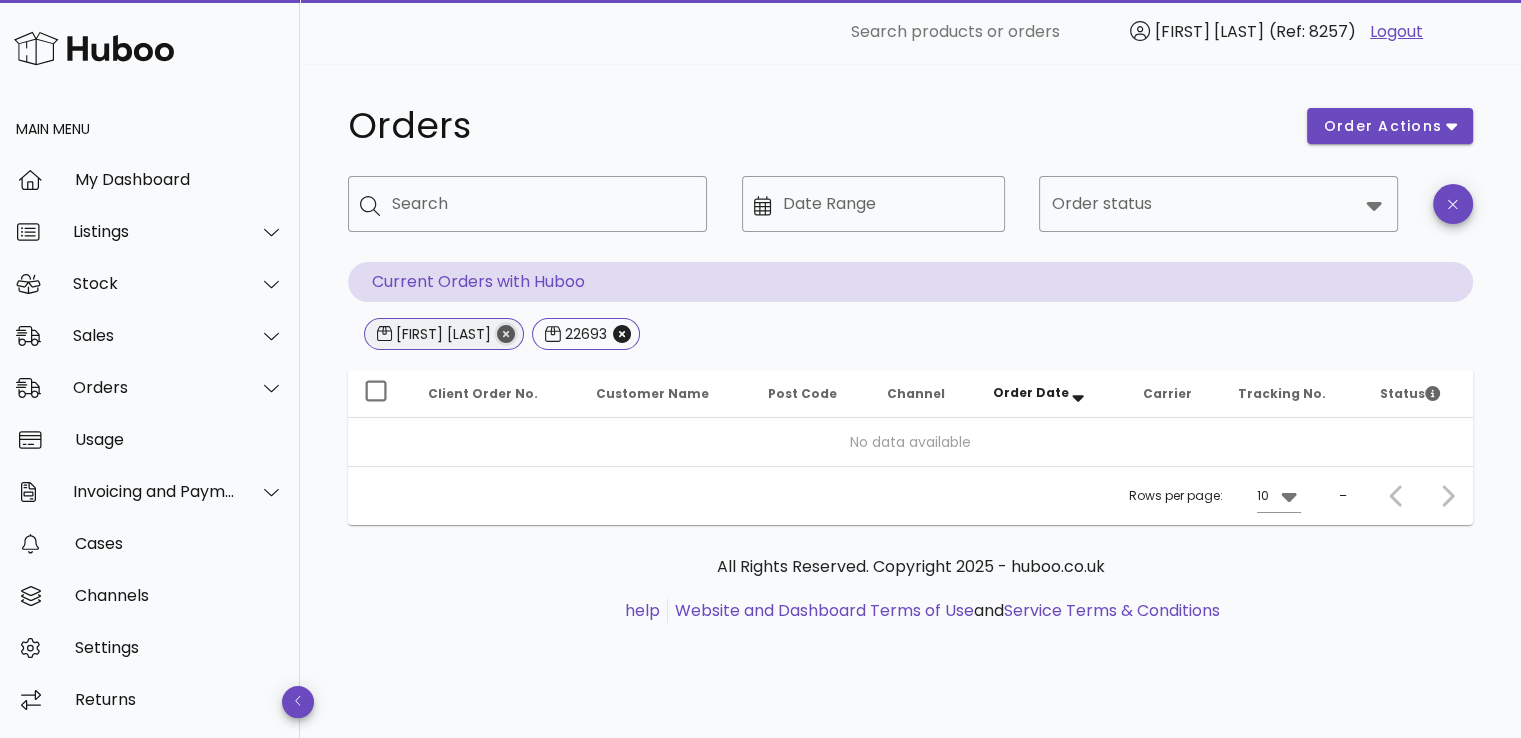 click 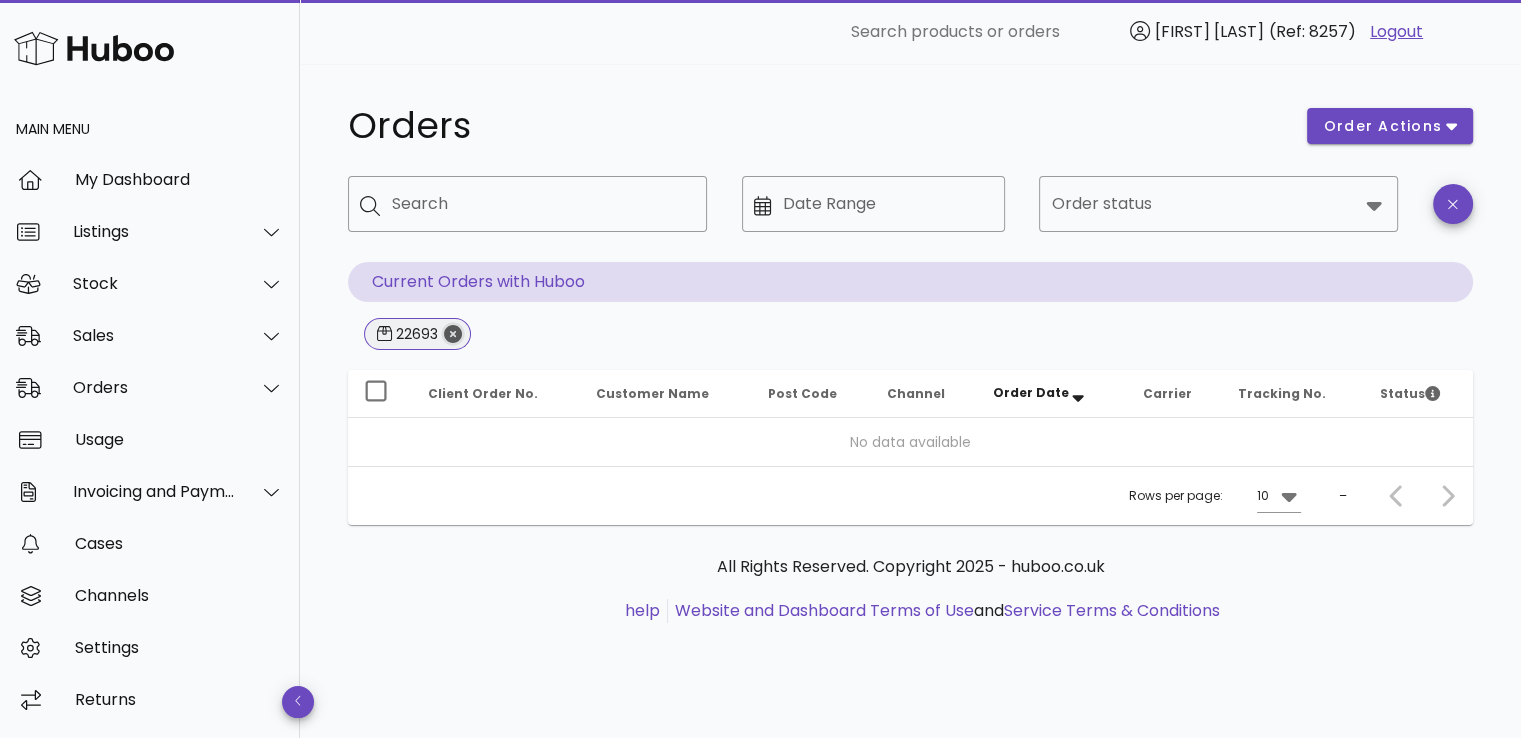 click 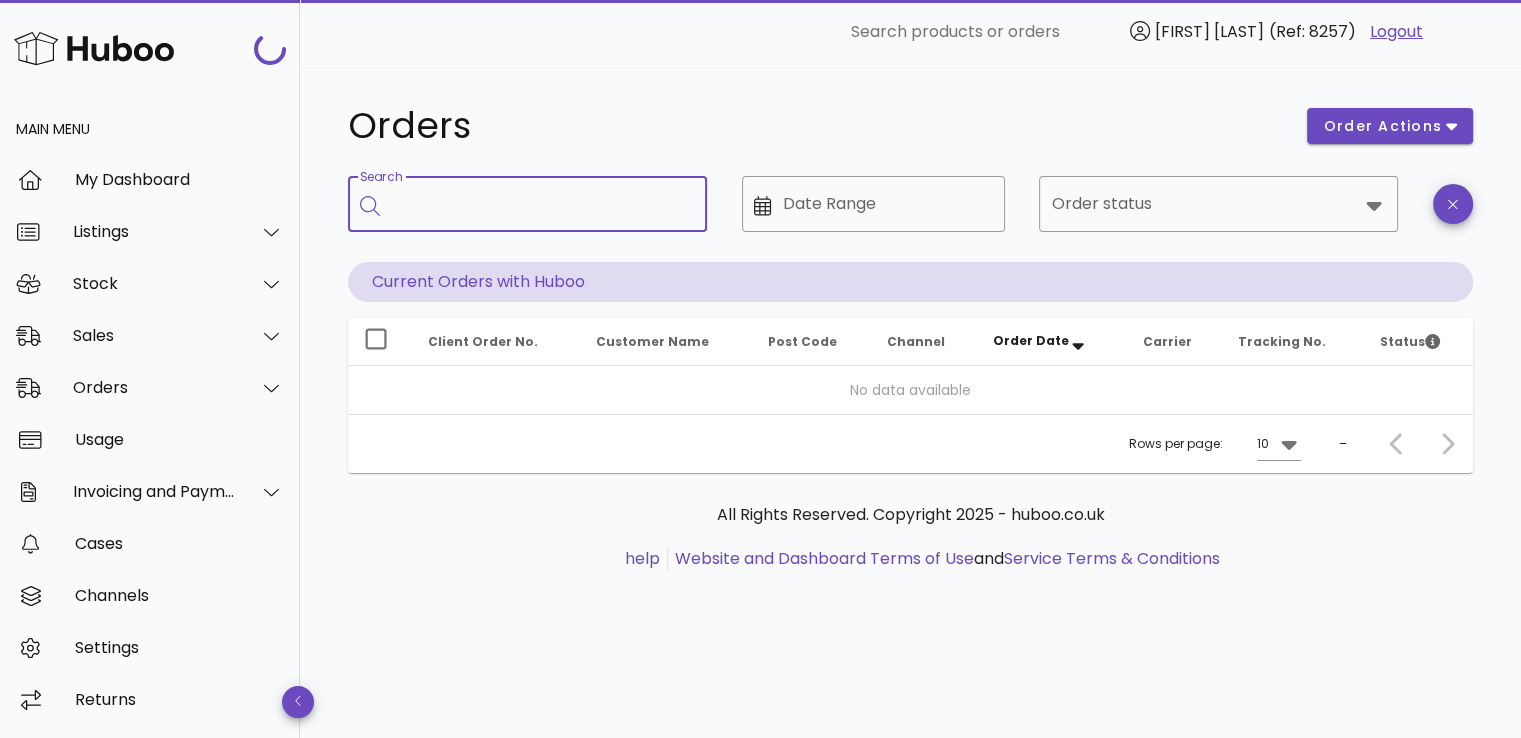 click on "Search" at bounding box center [541, 204] 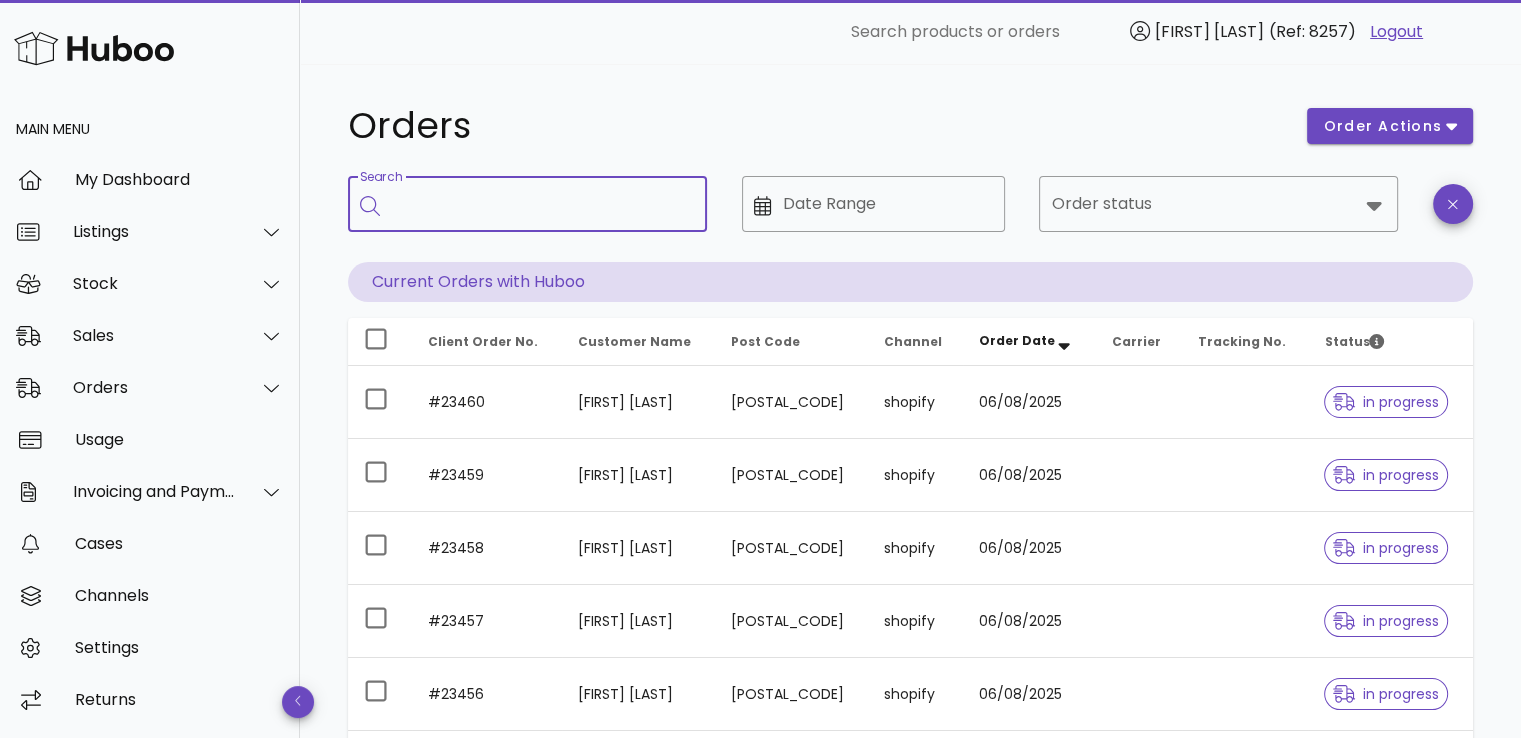paste on "*****" 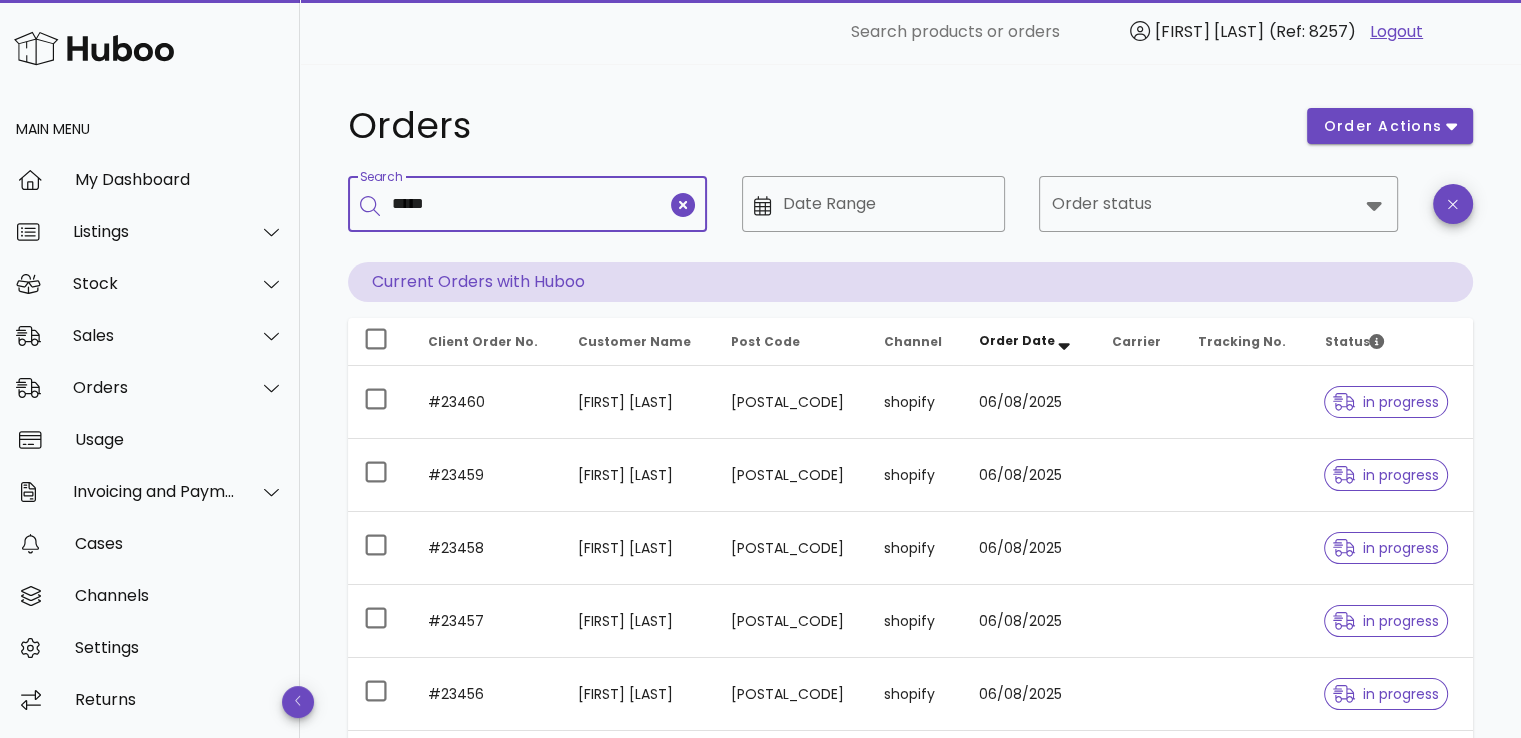 type on "*****" 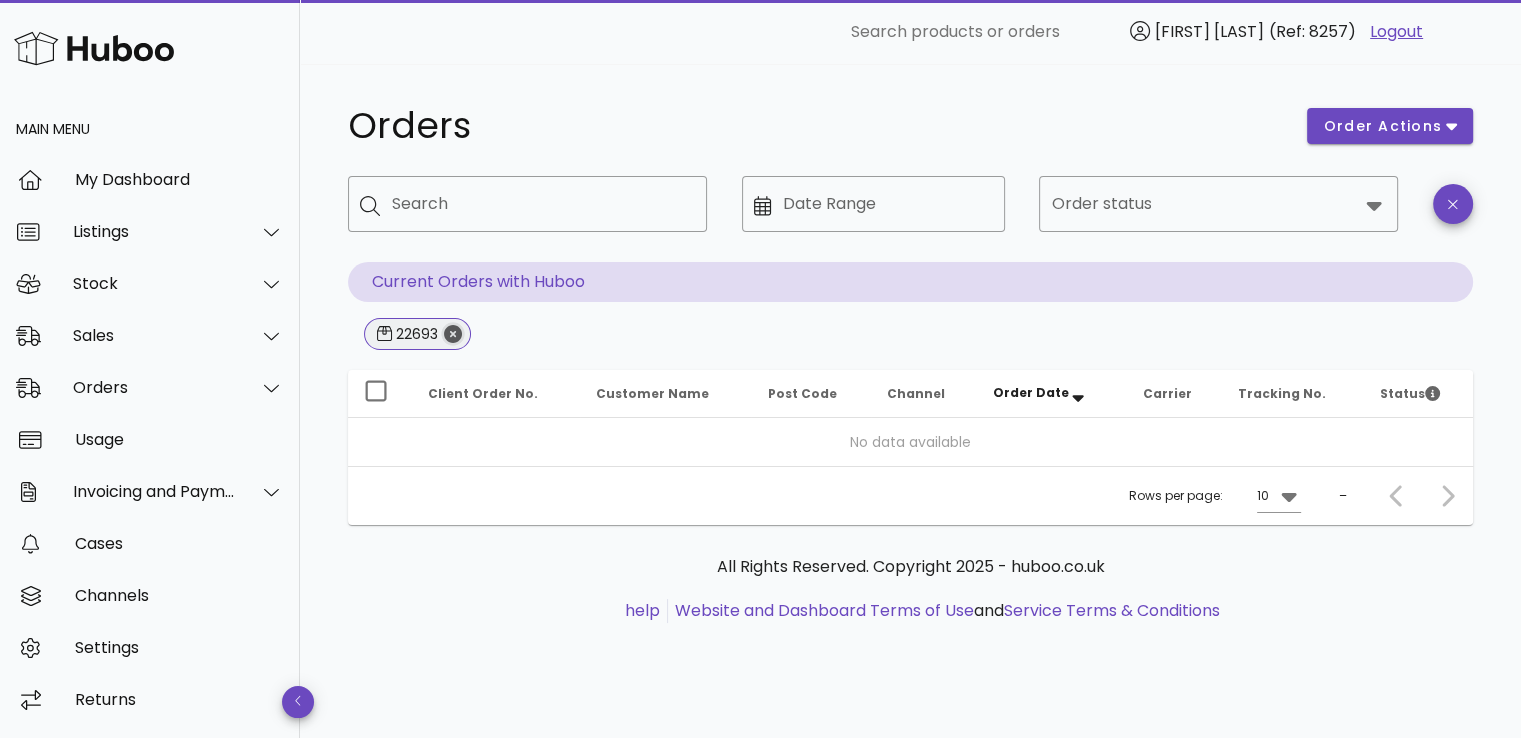 click 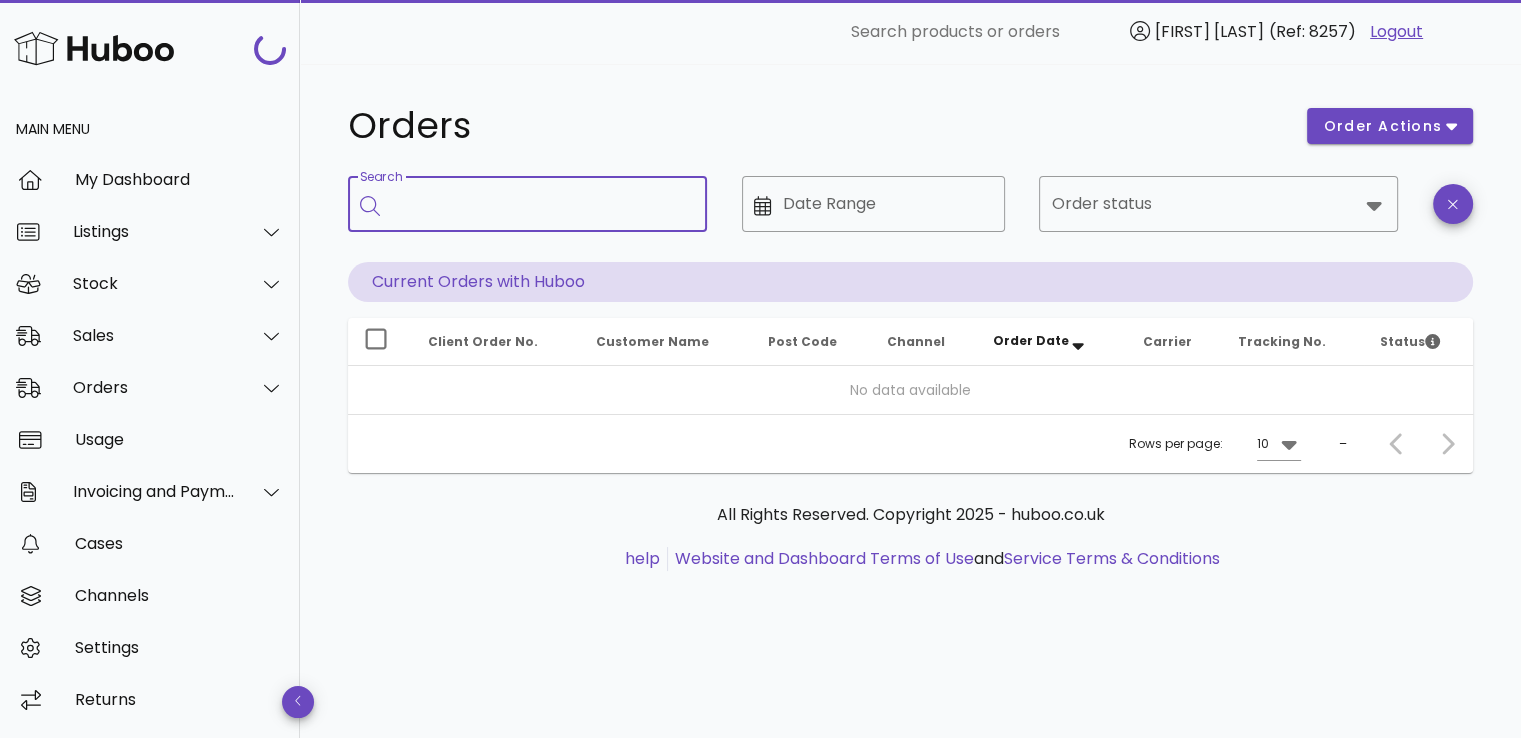 click on "Search" at bounding box center (541, 204) 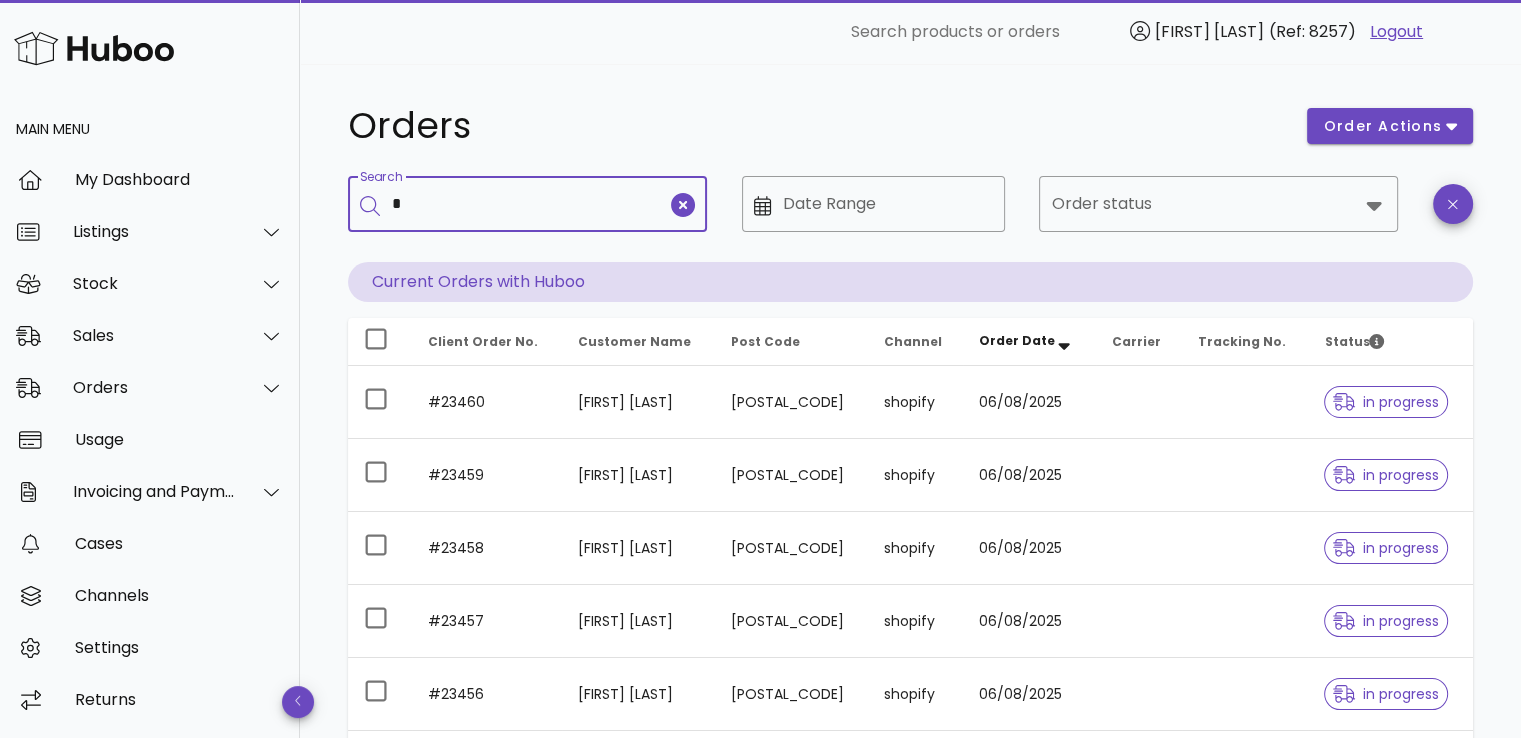 paste on "*****" 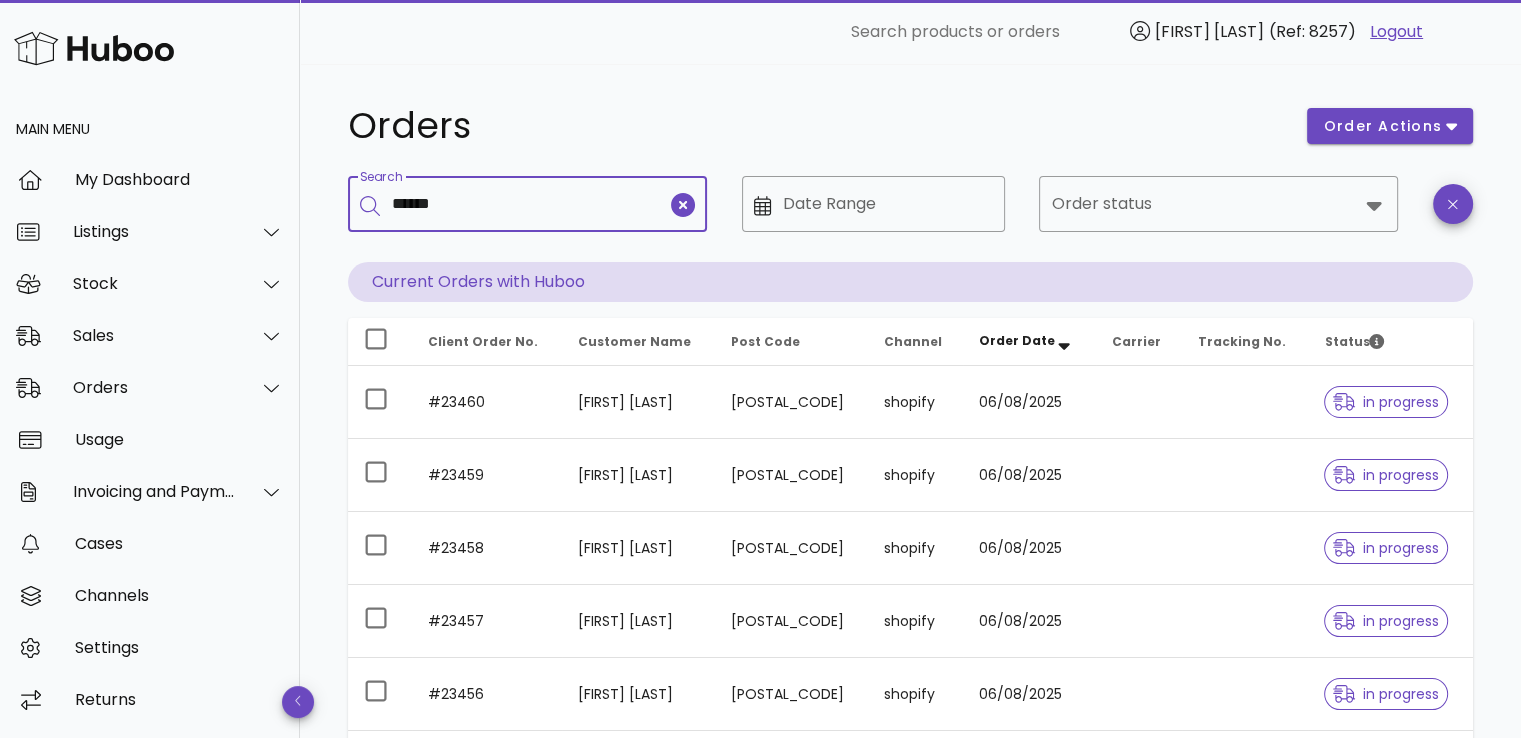 type on "******" 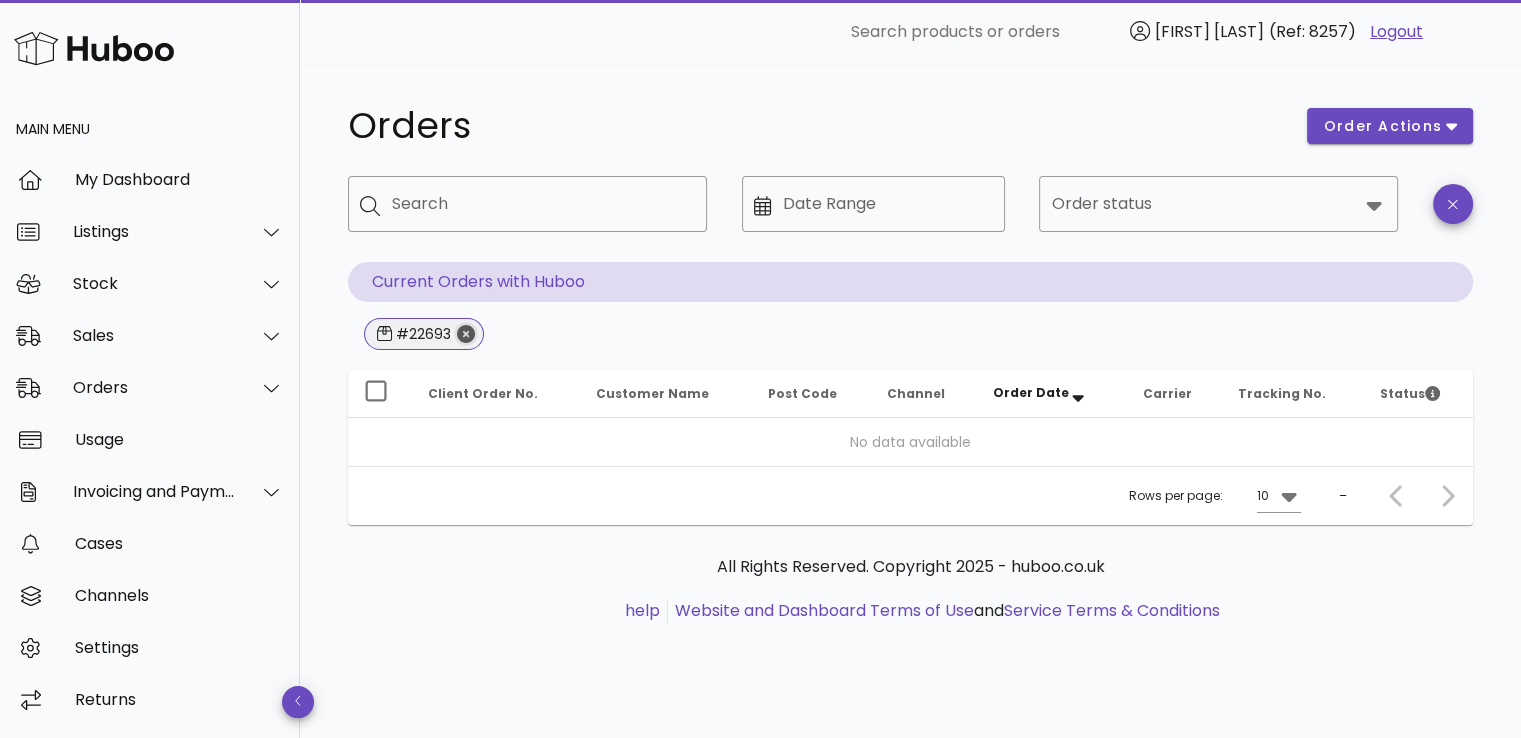 click 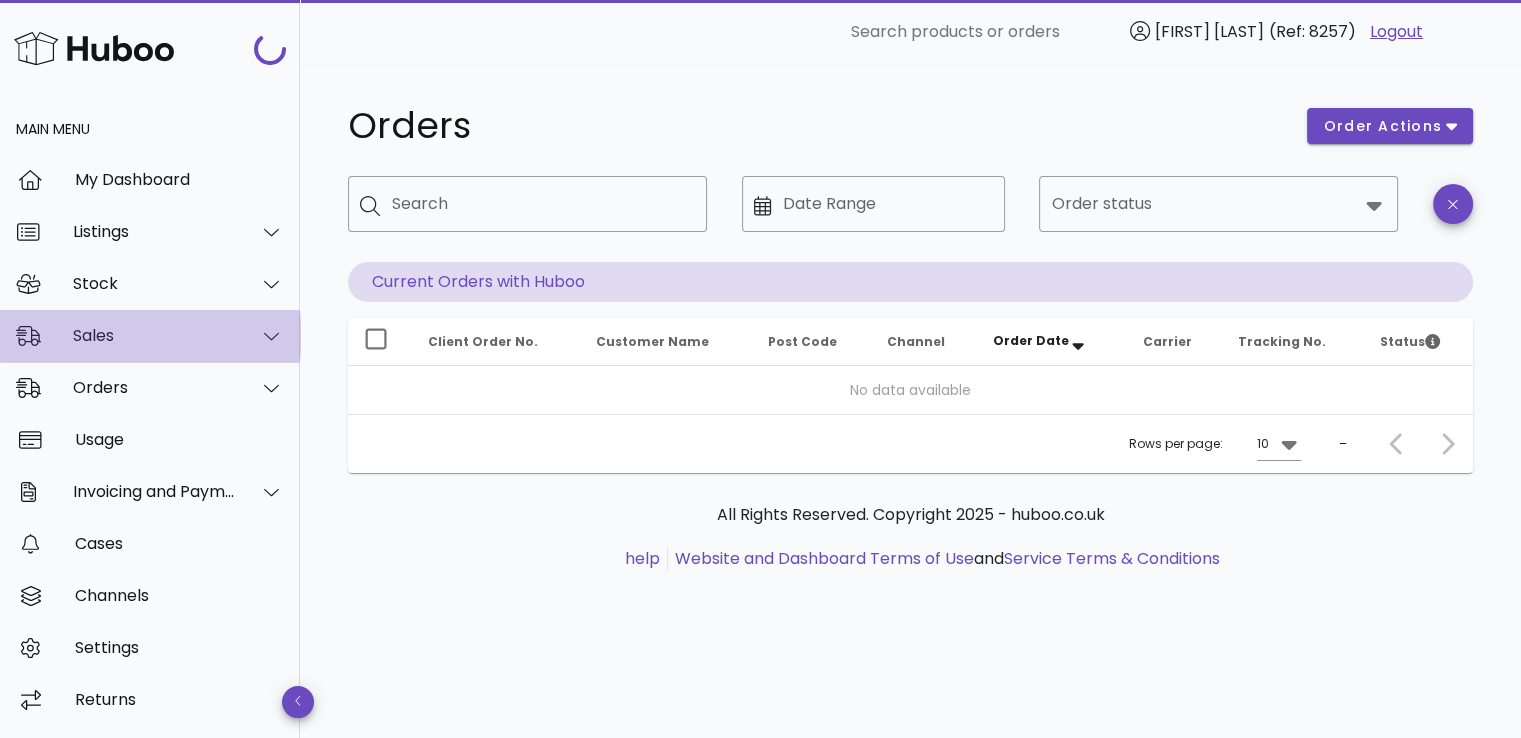 click on "Sales" at bounding box center [154, 335] 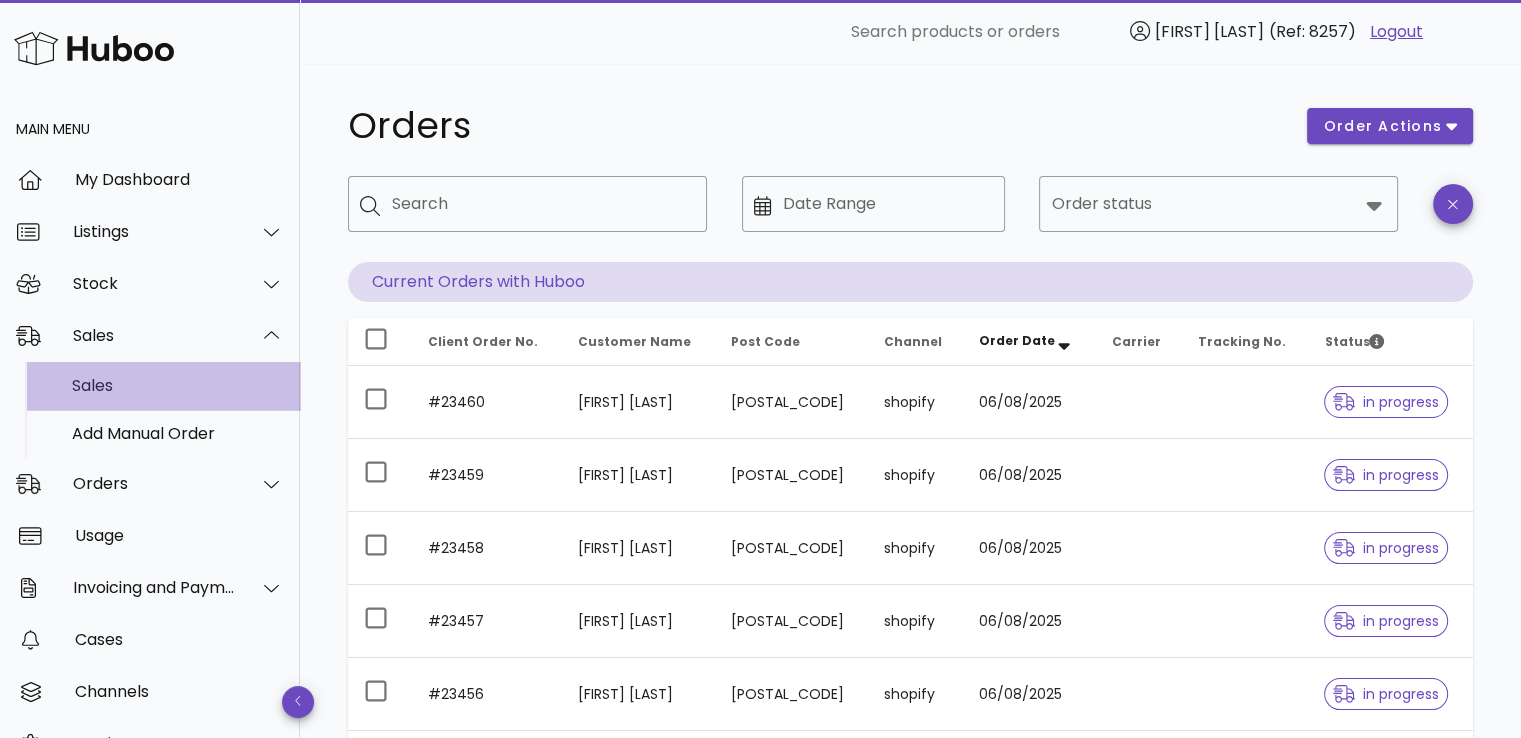 click on "Sales" at bounding box center [178, 385] 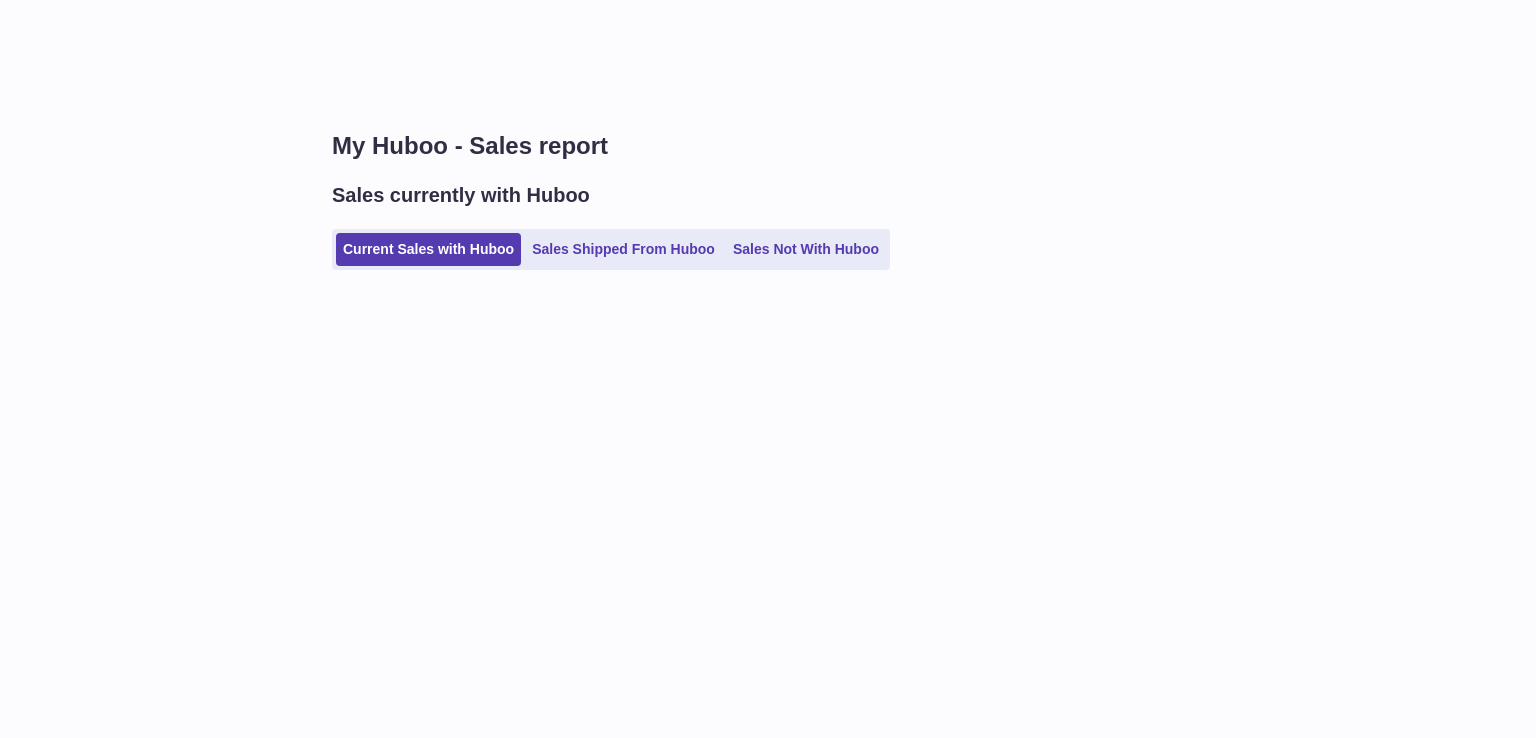 scroll, scrollTop: 0, scrollLeft: 0, axis: both 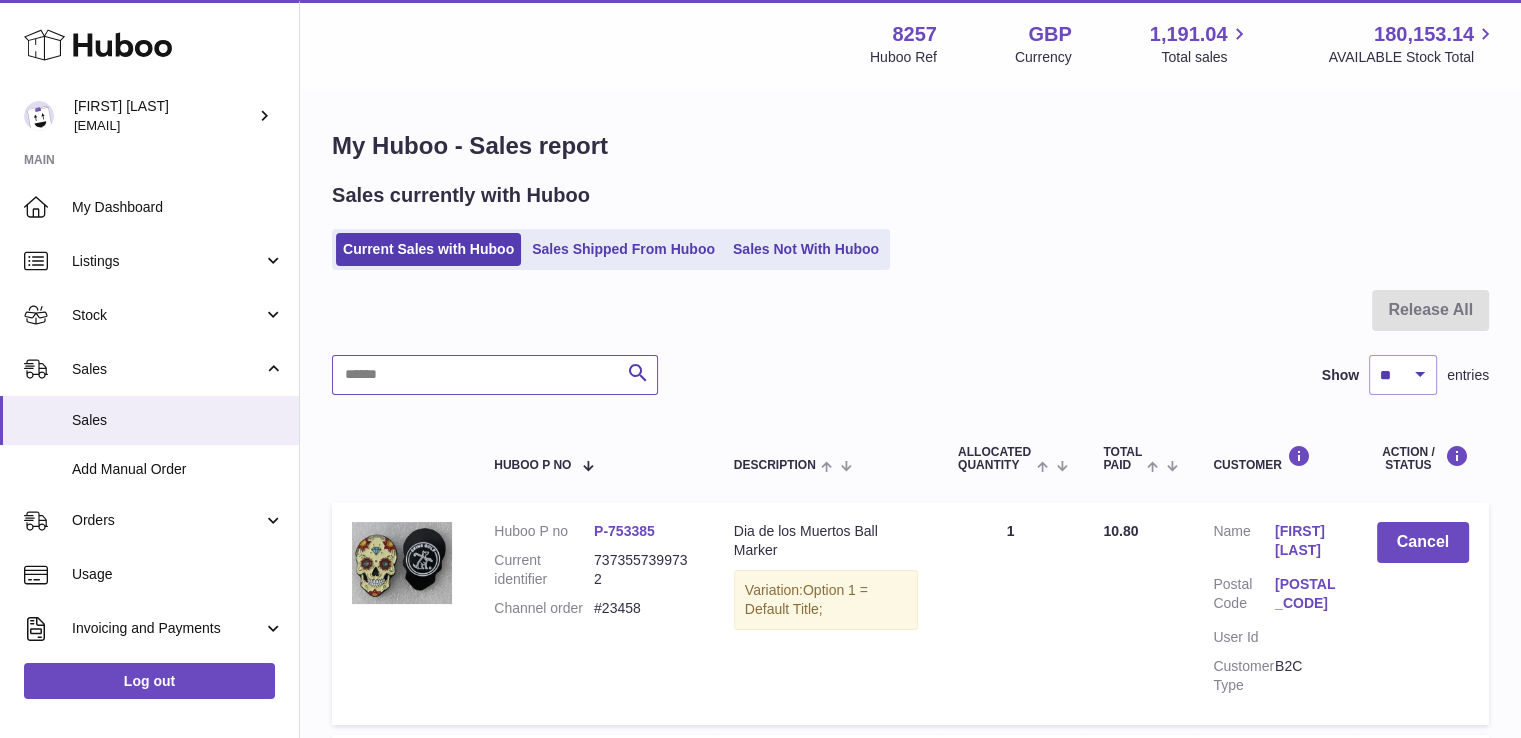 click at bounding box center (495, 375) 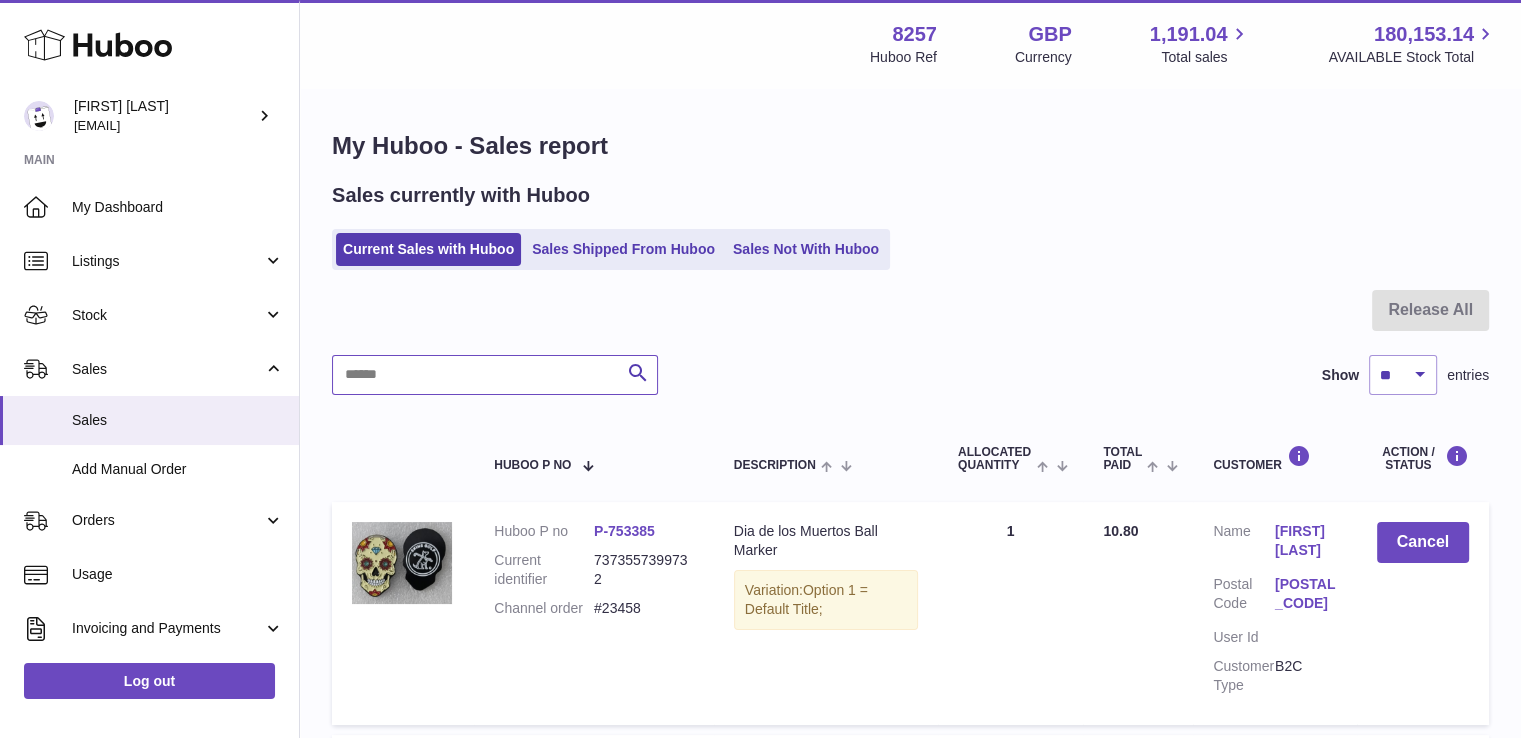paste on "*****" 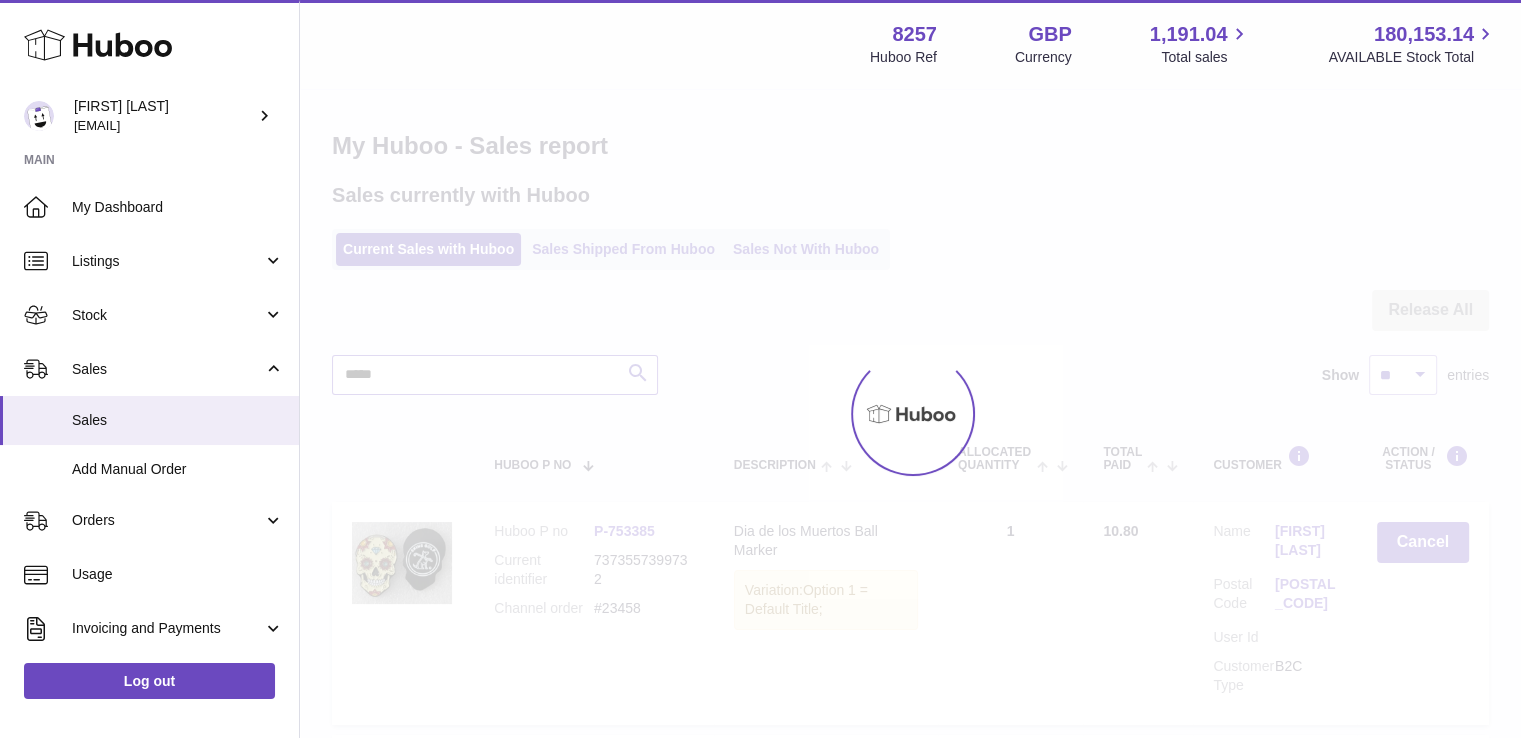 type on "*****" 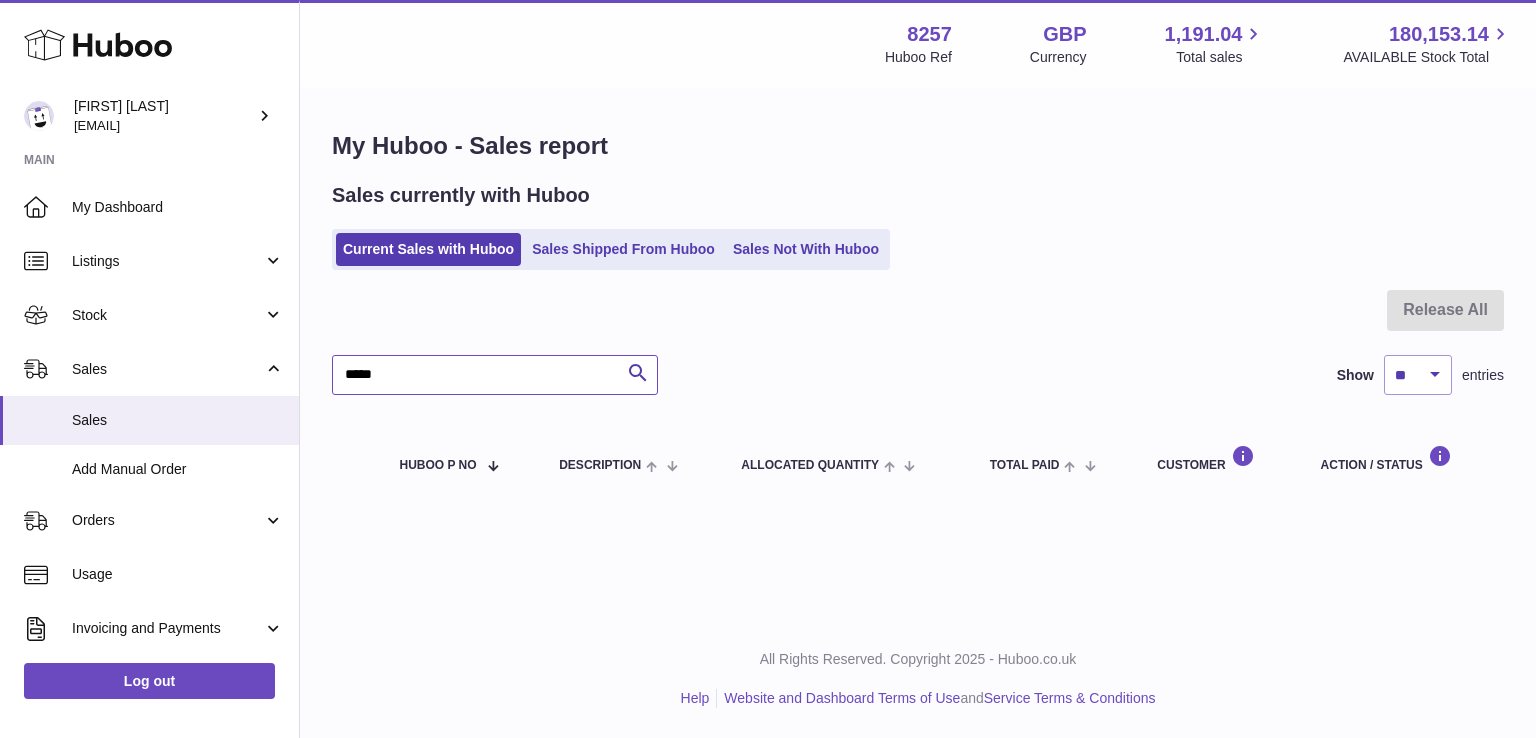 click on "*****" at bounding box center (495, 375) 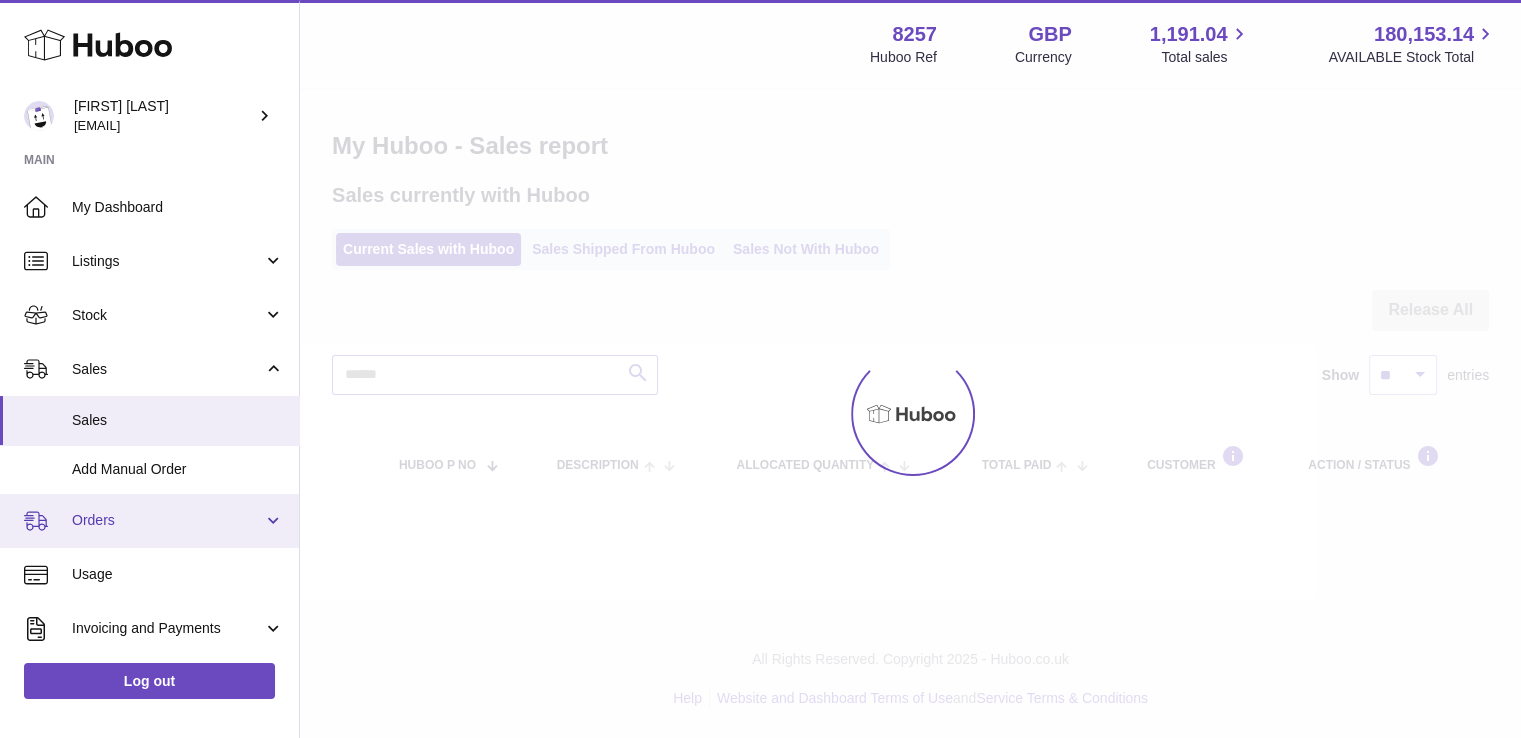 type 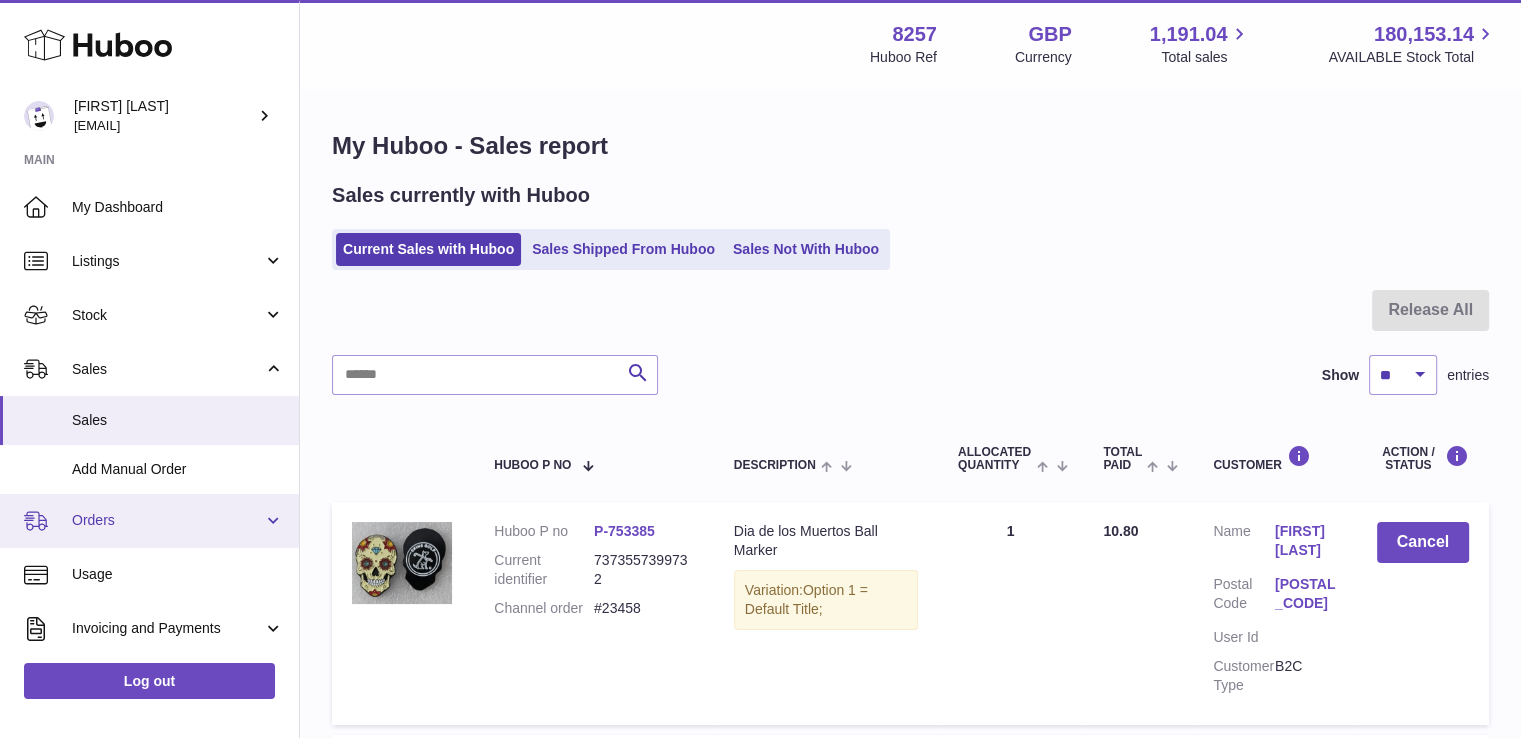 click on "Orders" at bounding box center [149, 521] 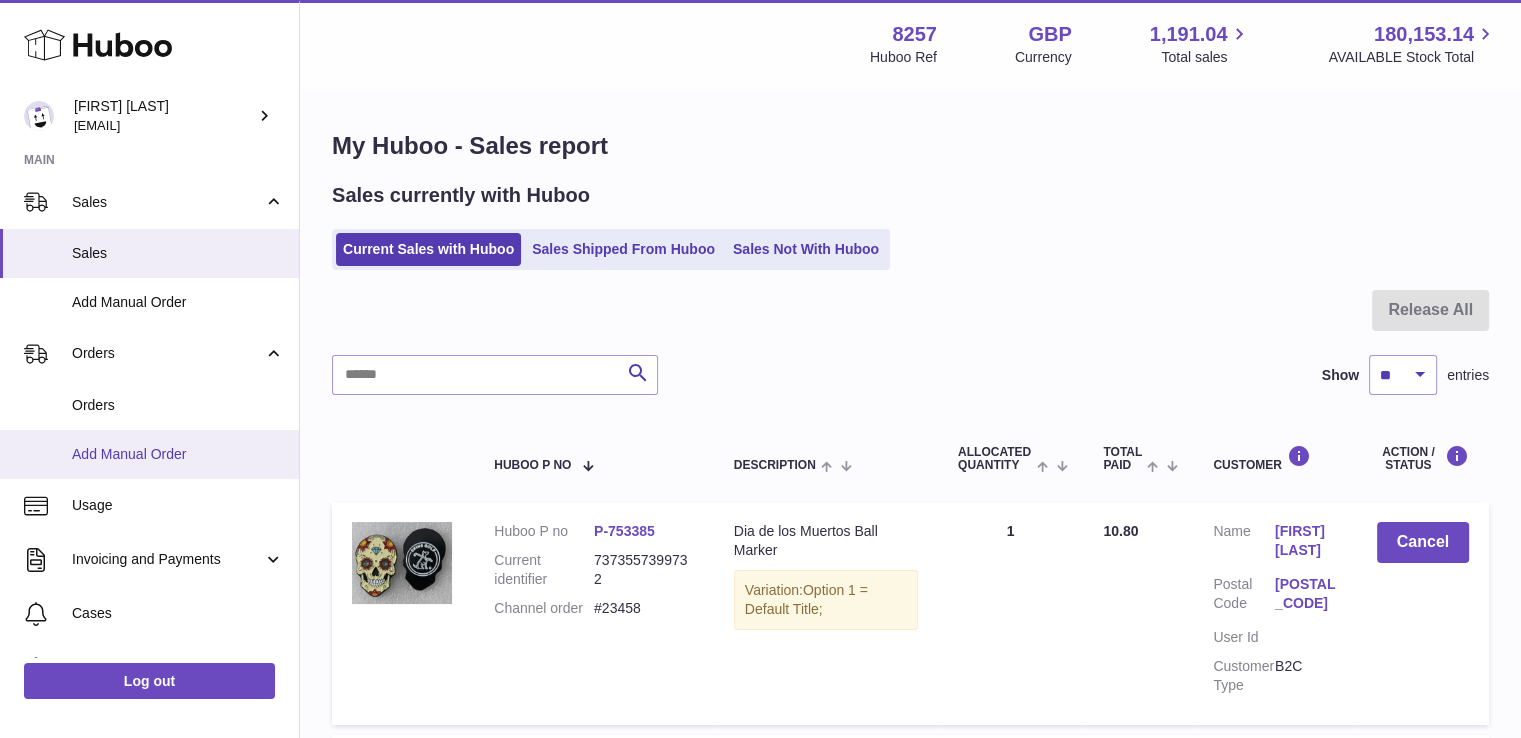 scroll, scrollTop: 200, scrollLeft: 0, axis: vertical 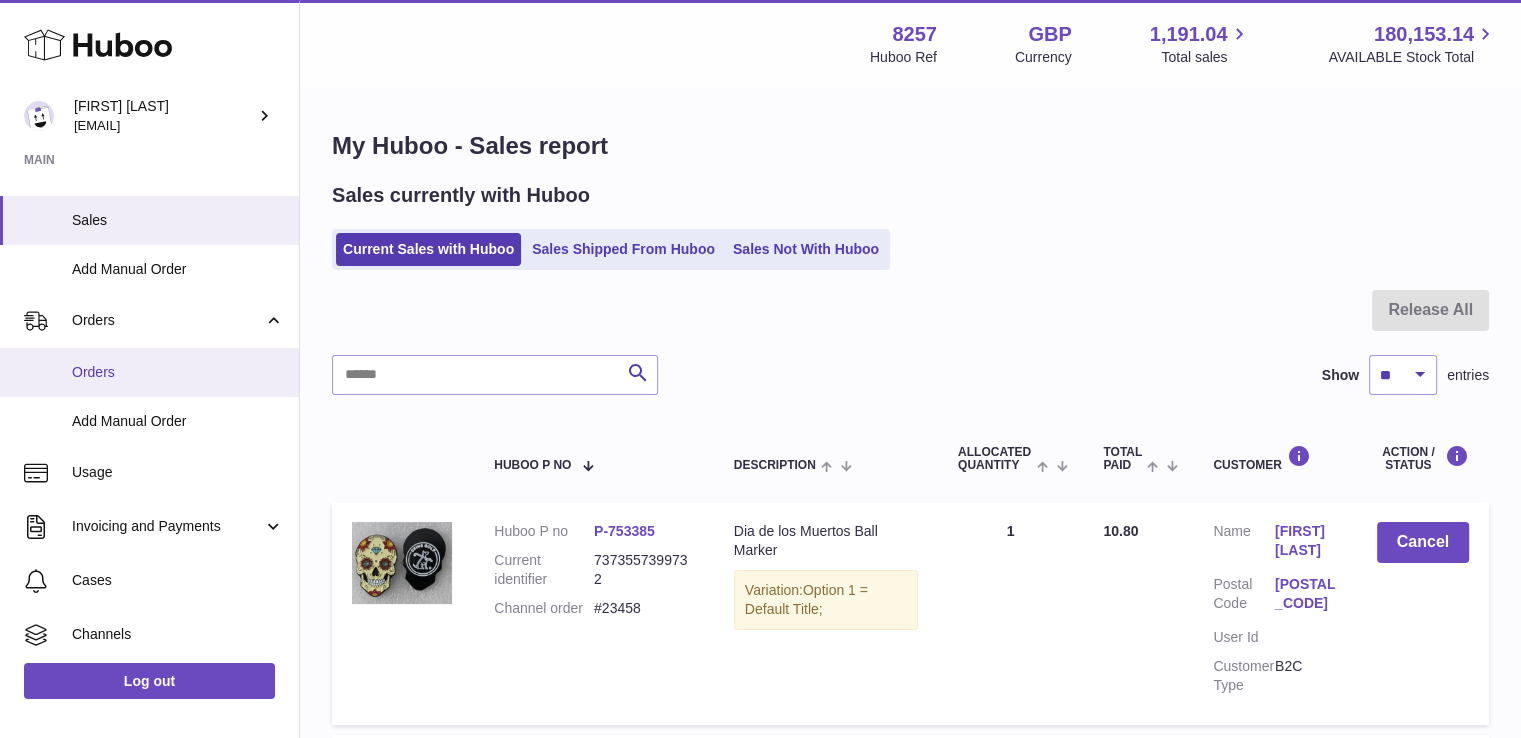 click on "Orders" at bounding box center (149, 372) 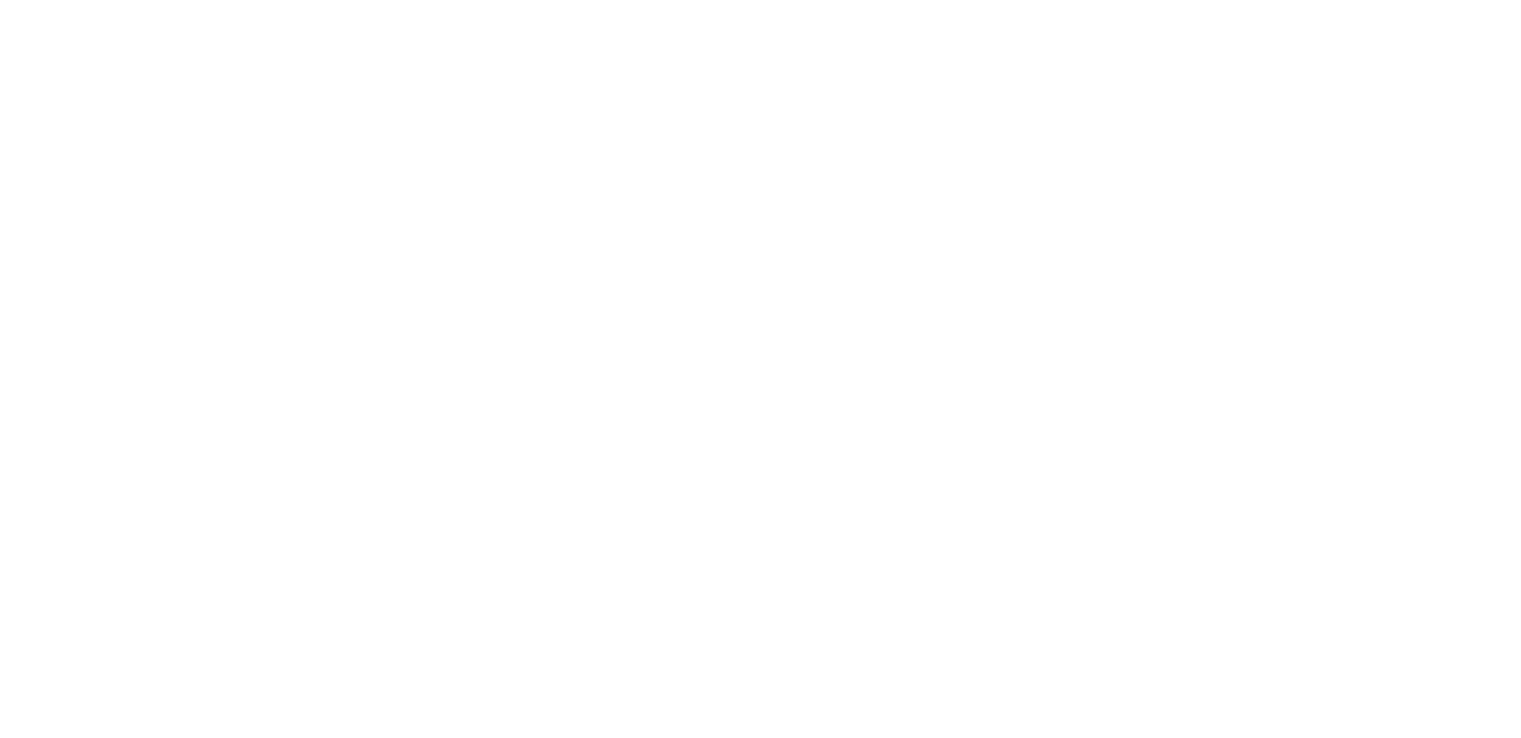 scroll, scrollTop: 0, scrollLeft: 0, axis: both 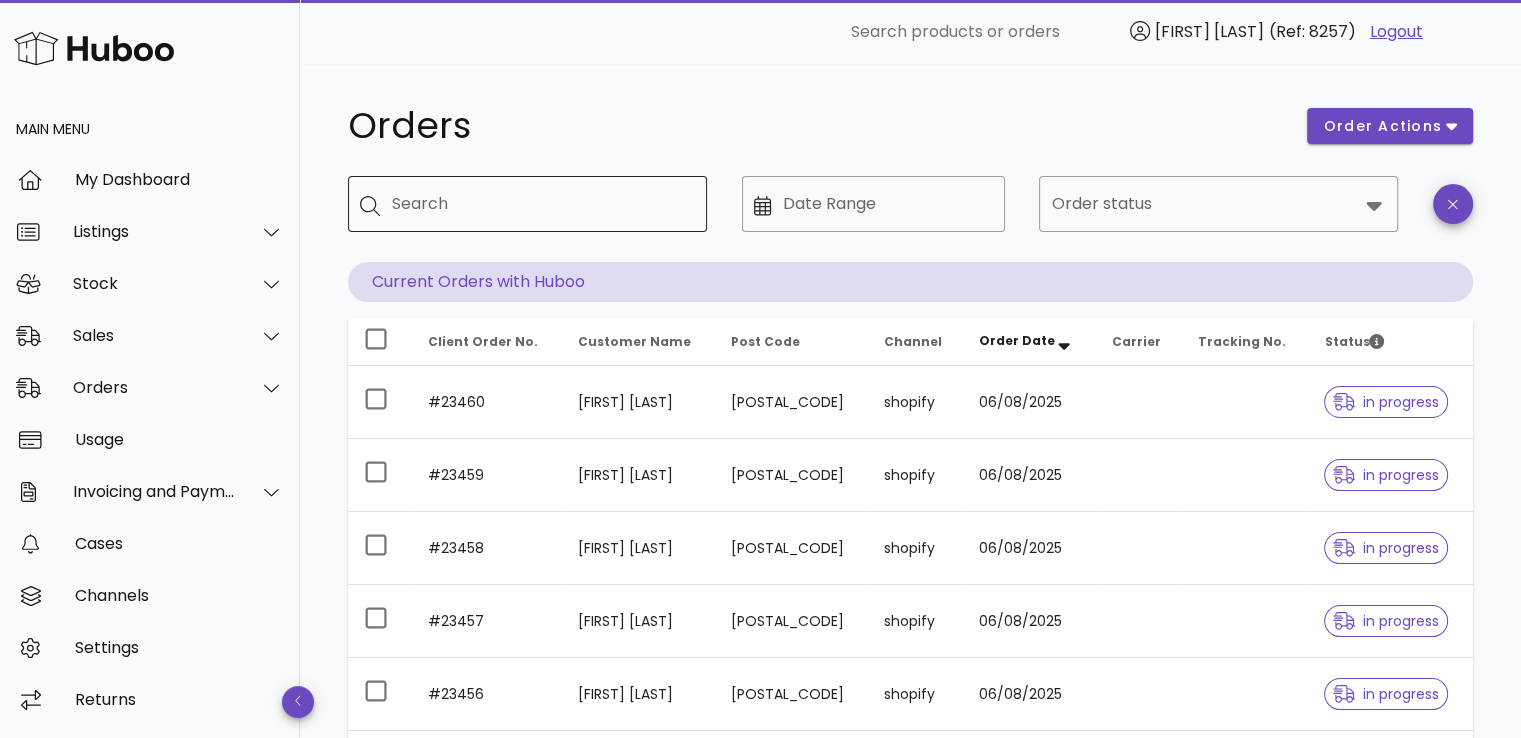 click on "Search" at bounding box center (541, 204) 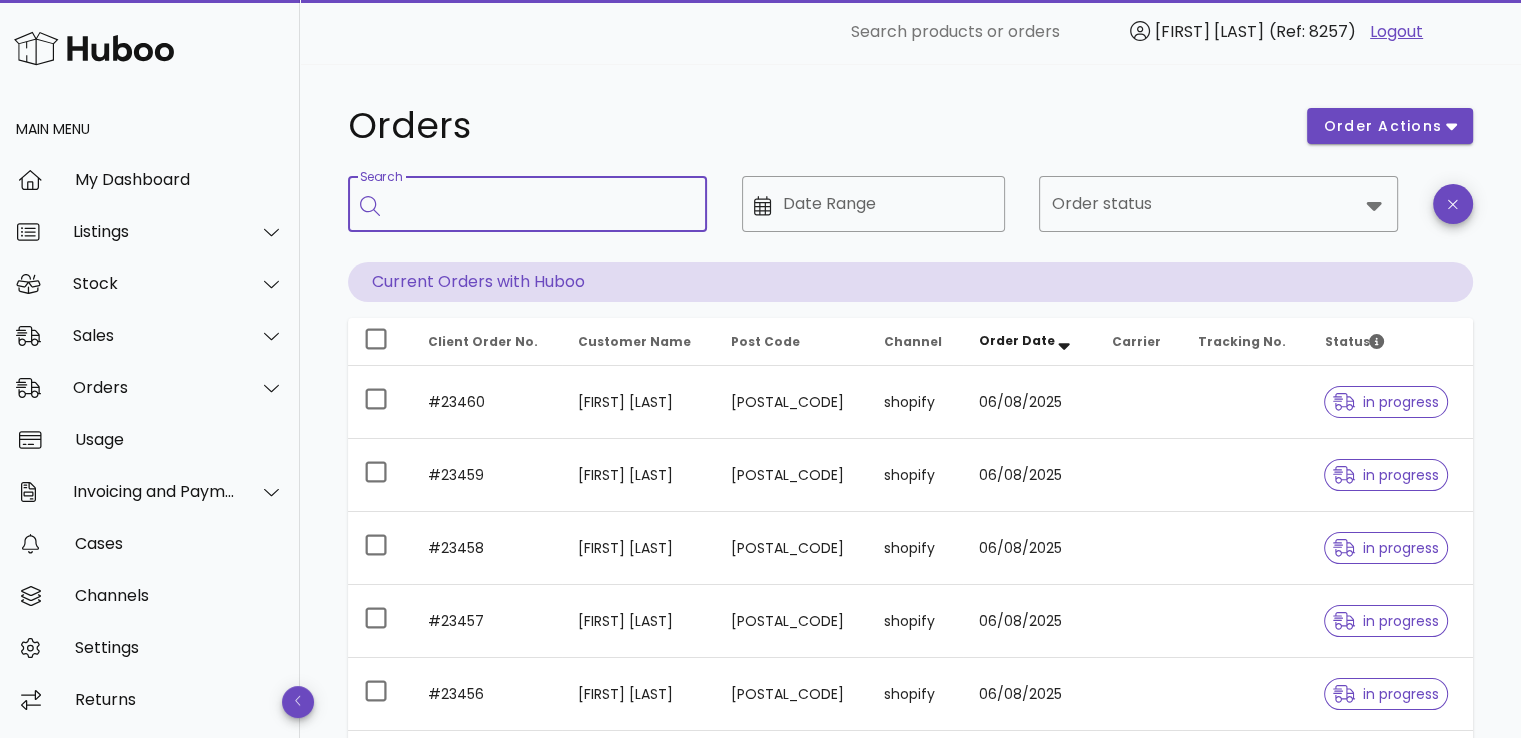 paste on "*****" 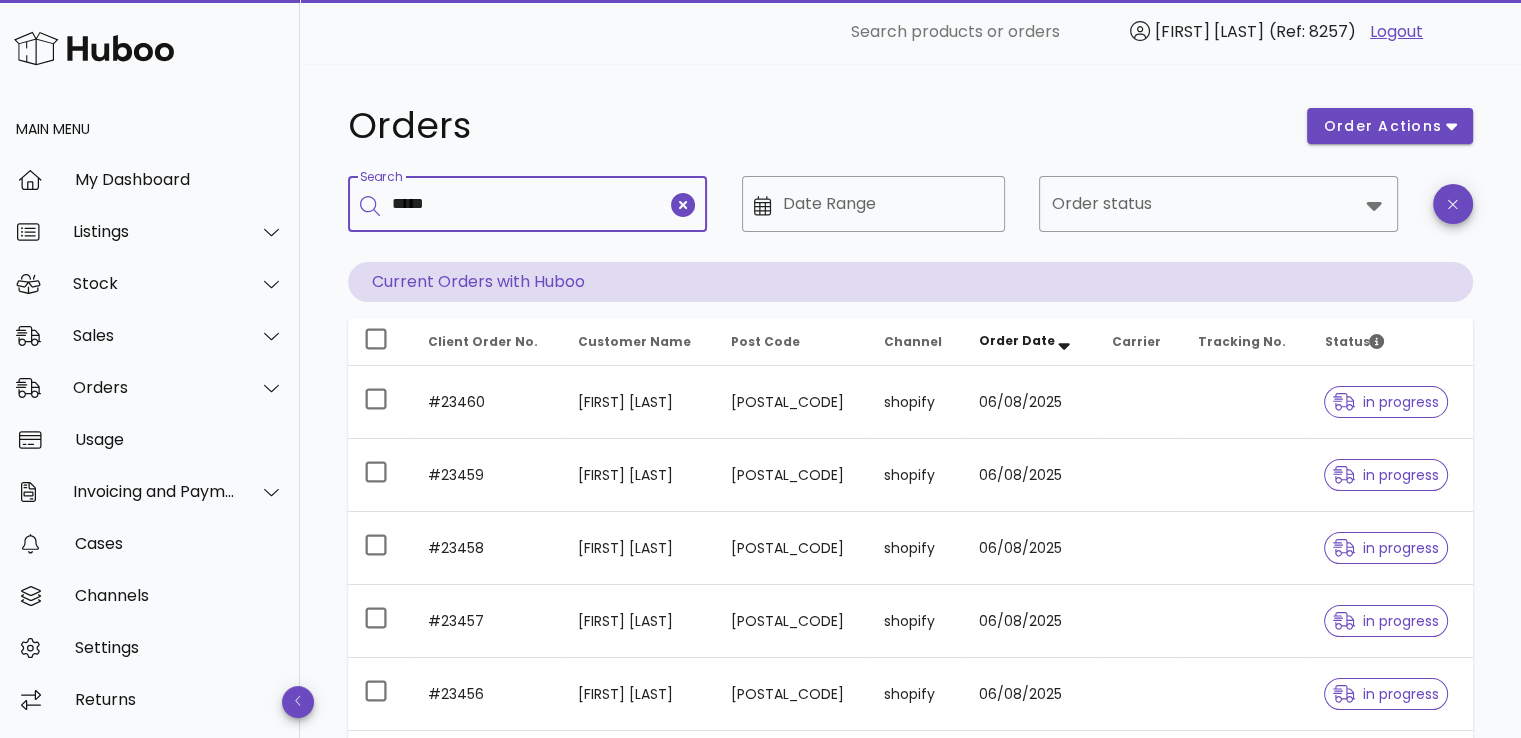 type on "*****" 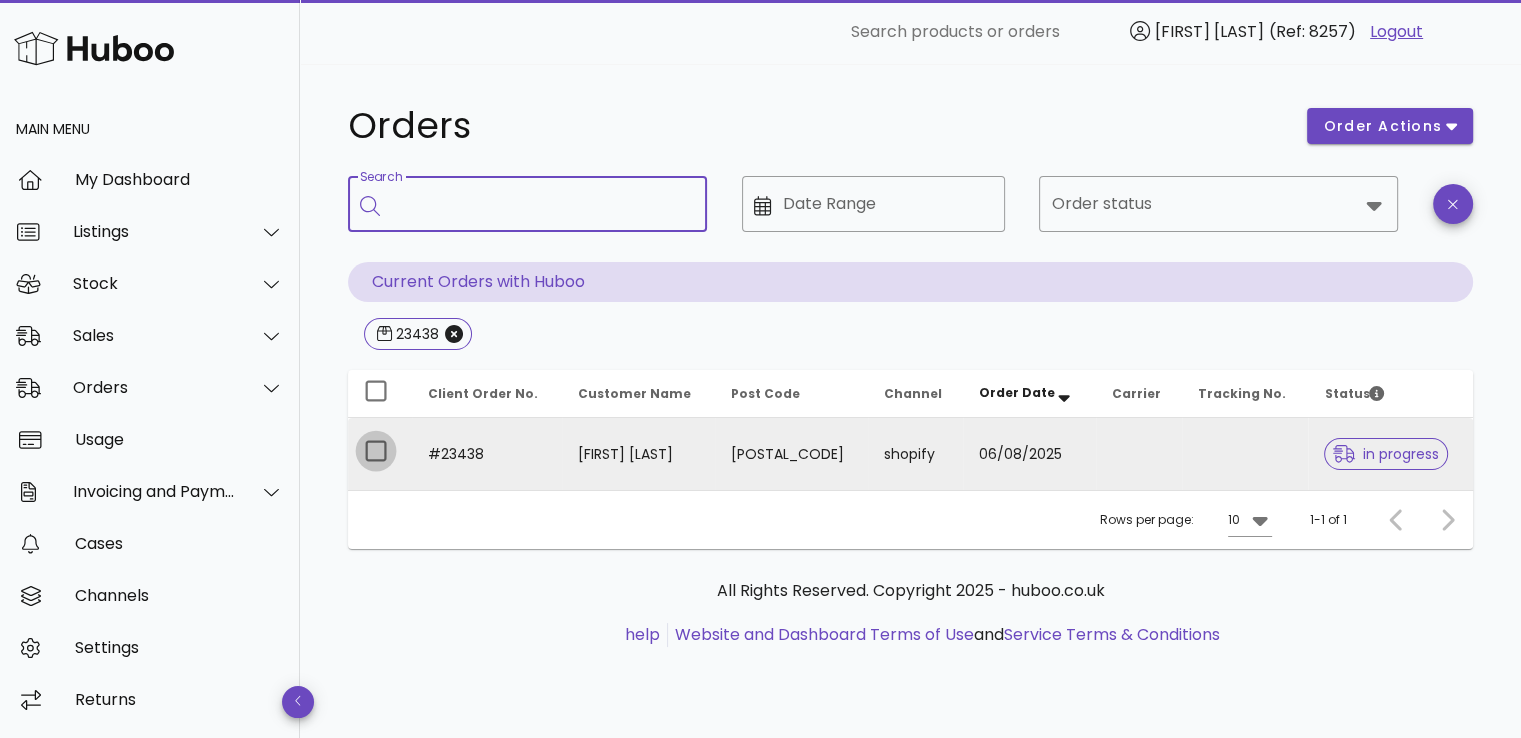 click at bounding box center [376, 451] 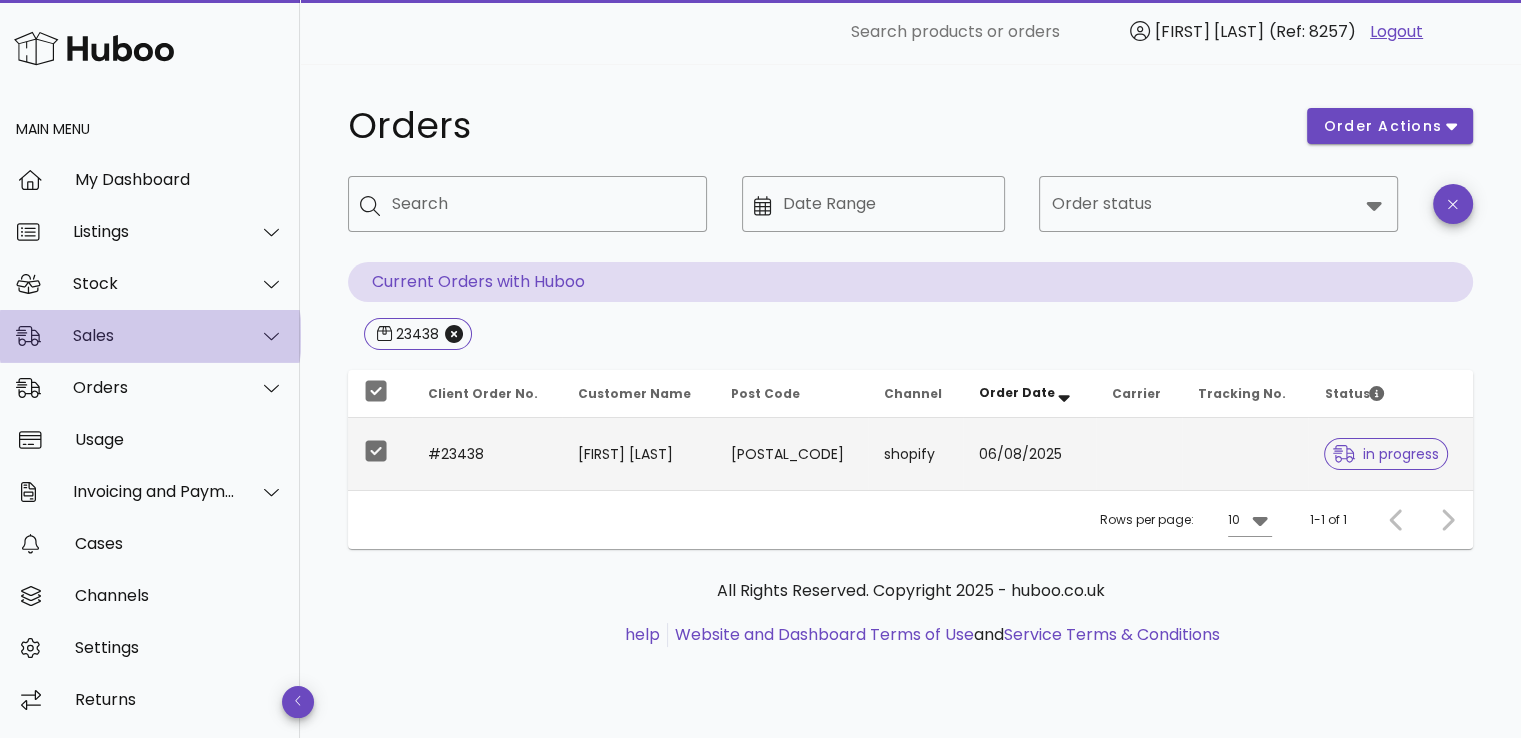 click on "Sales" at bounding box center [150, 336] 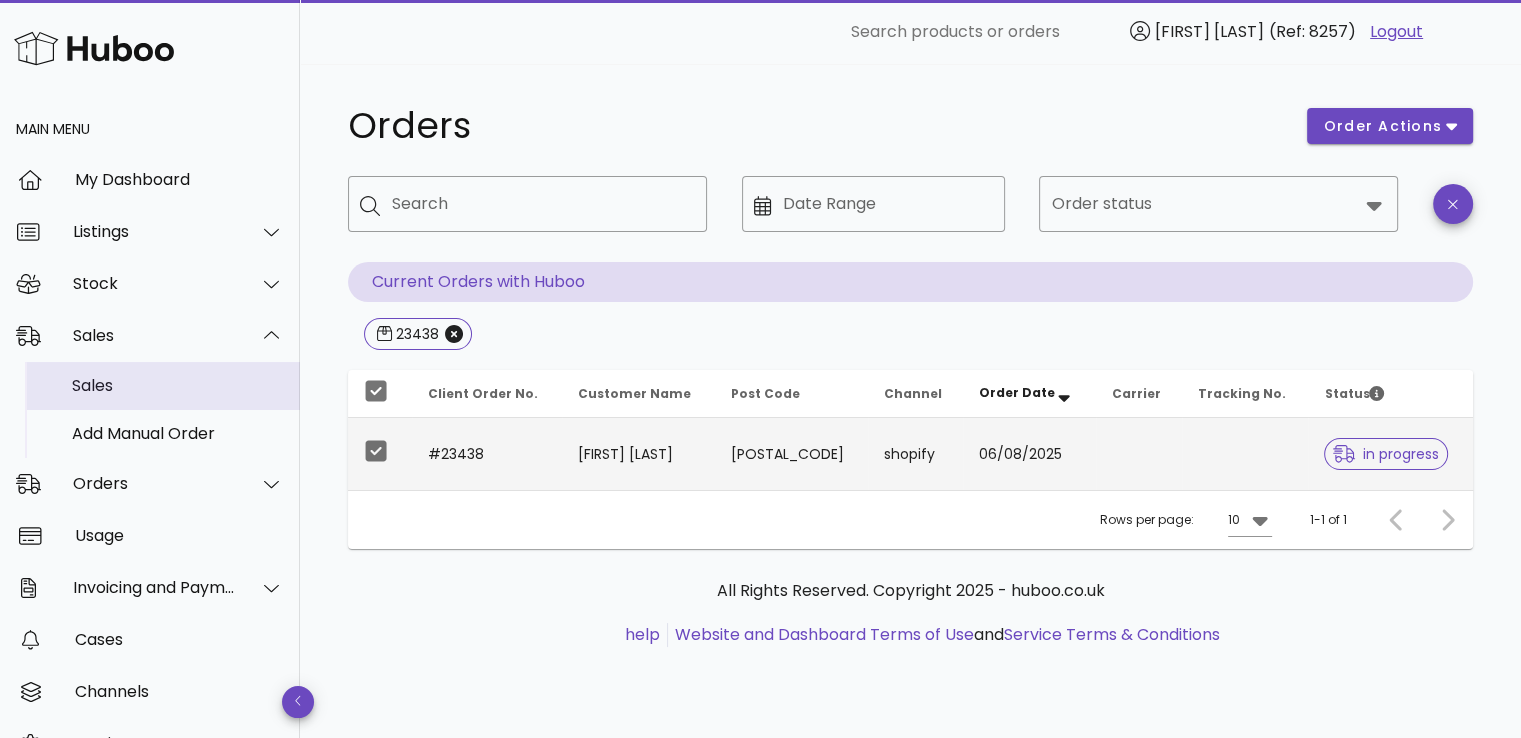 click on "Sales" at bounding box center (178, 385) 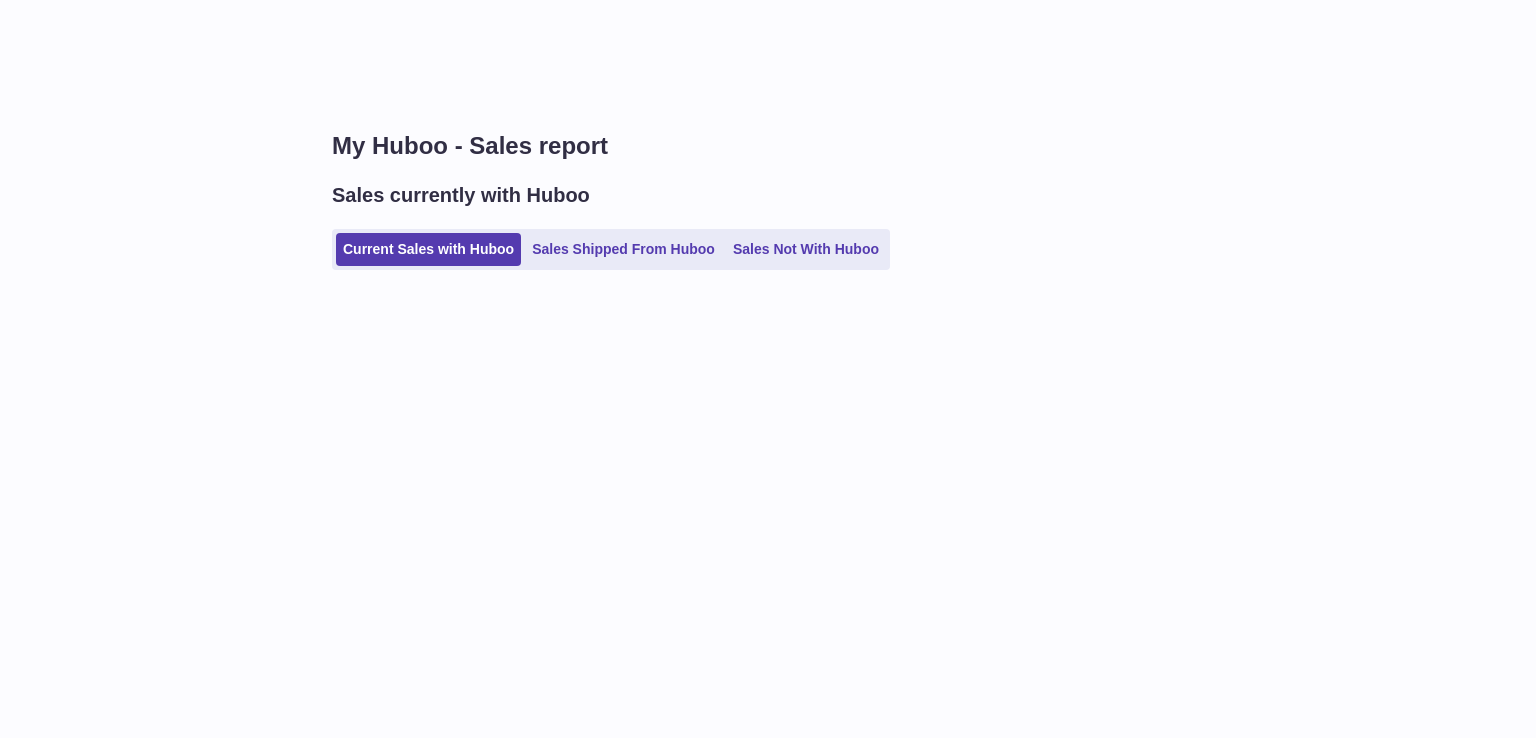 scroll, scrollTop: 0, scrollLeft: 0, axis: both 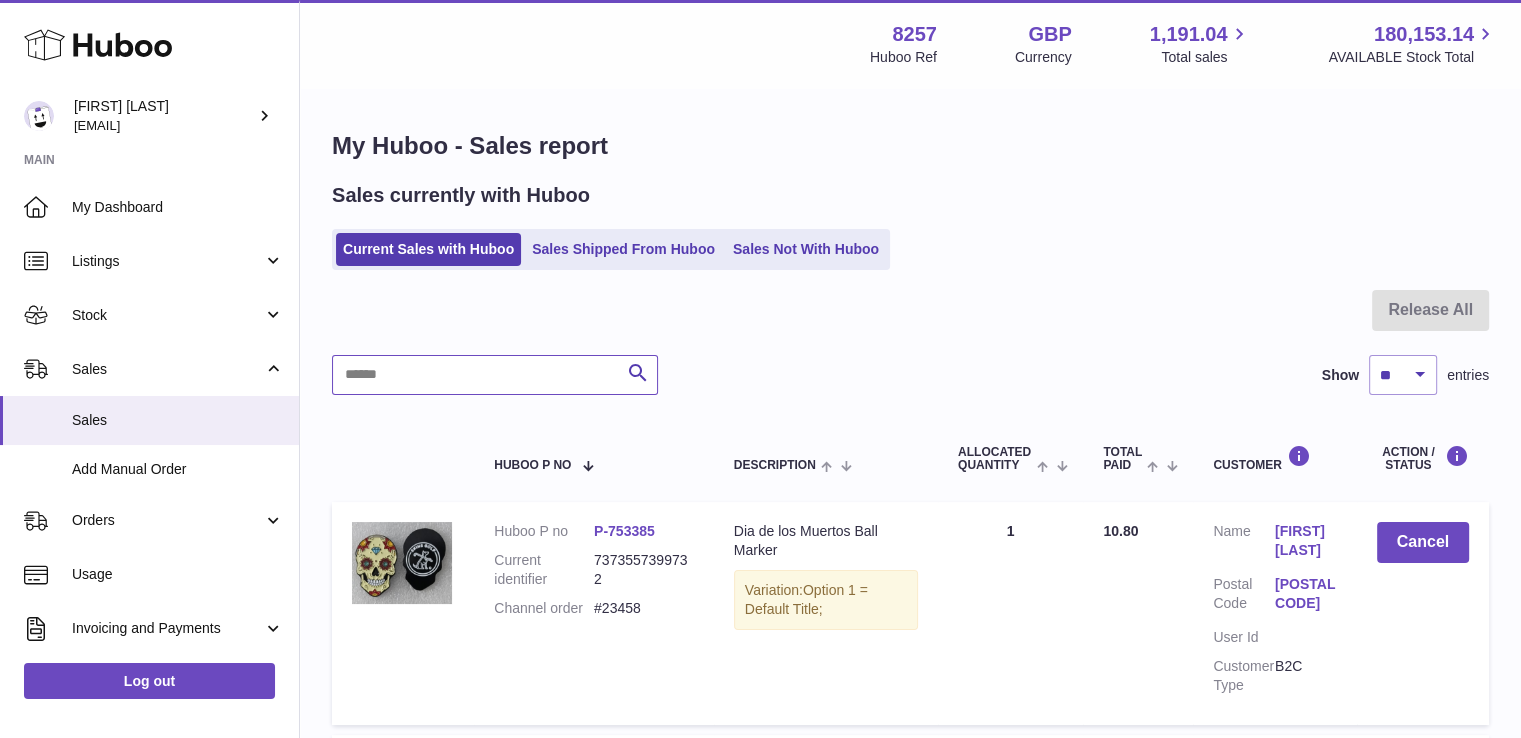 click at bounding box center [495, 375] 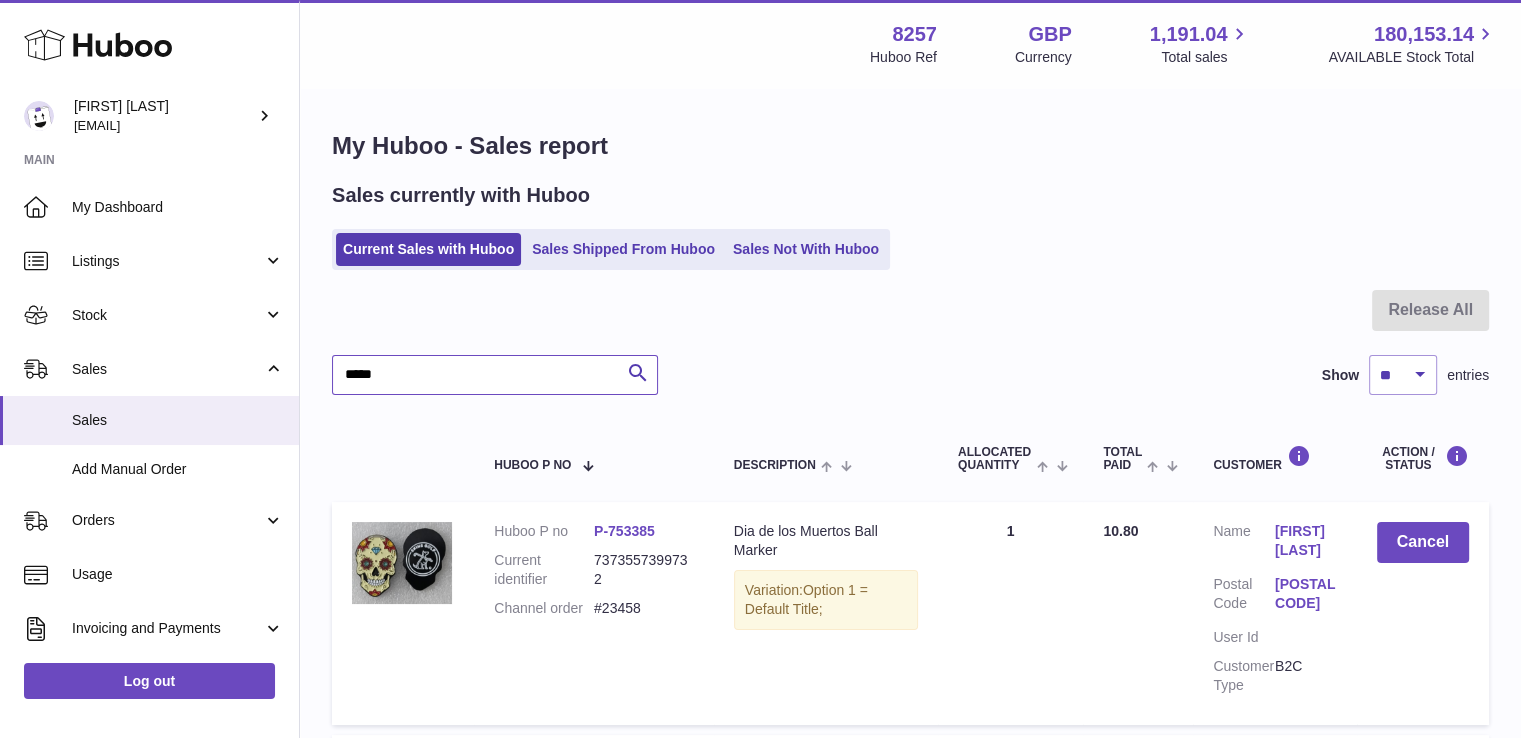 type on "*****" 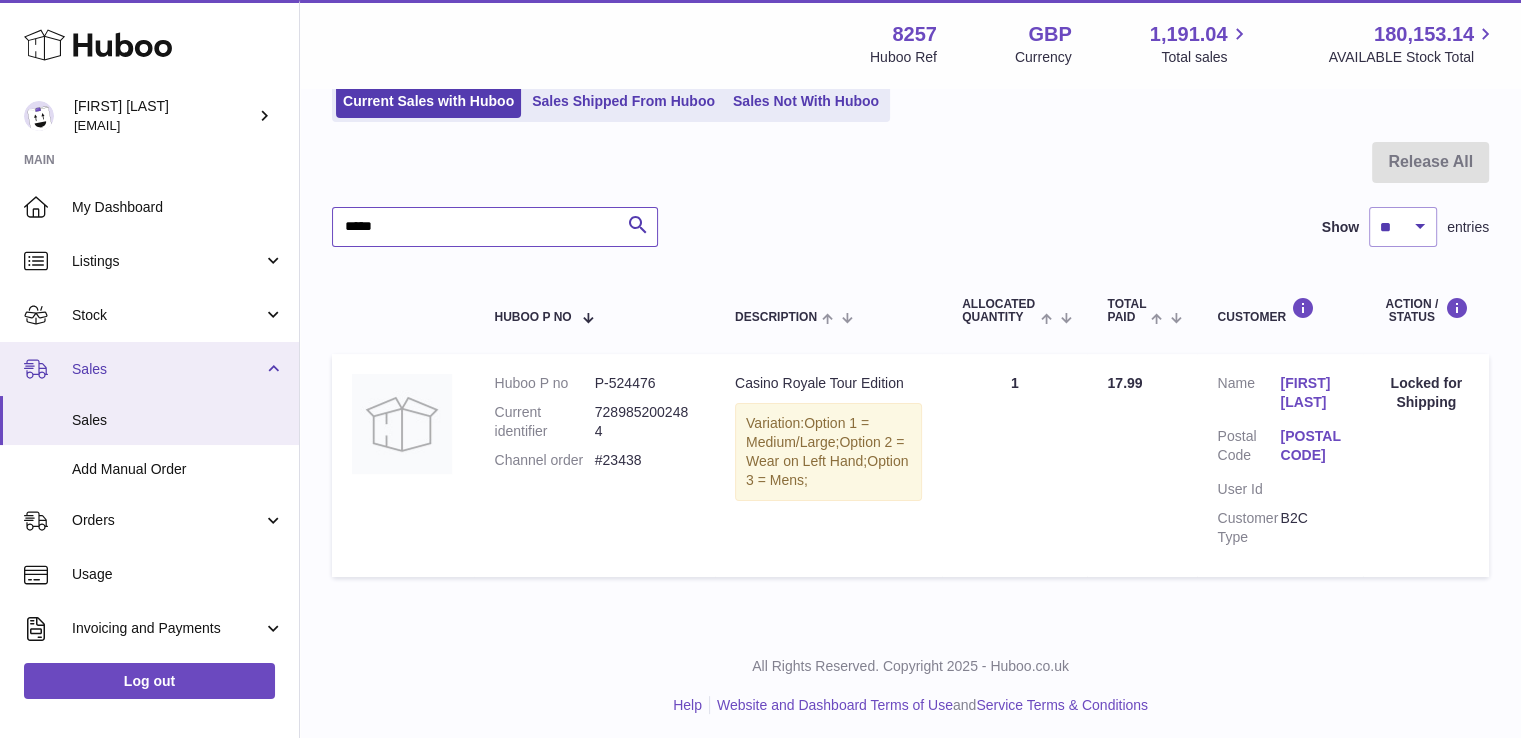 scroll, scrollTop: 148, scrollLeft: 0, axis: vertical 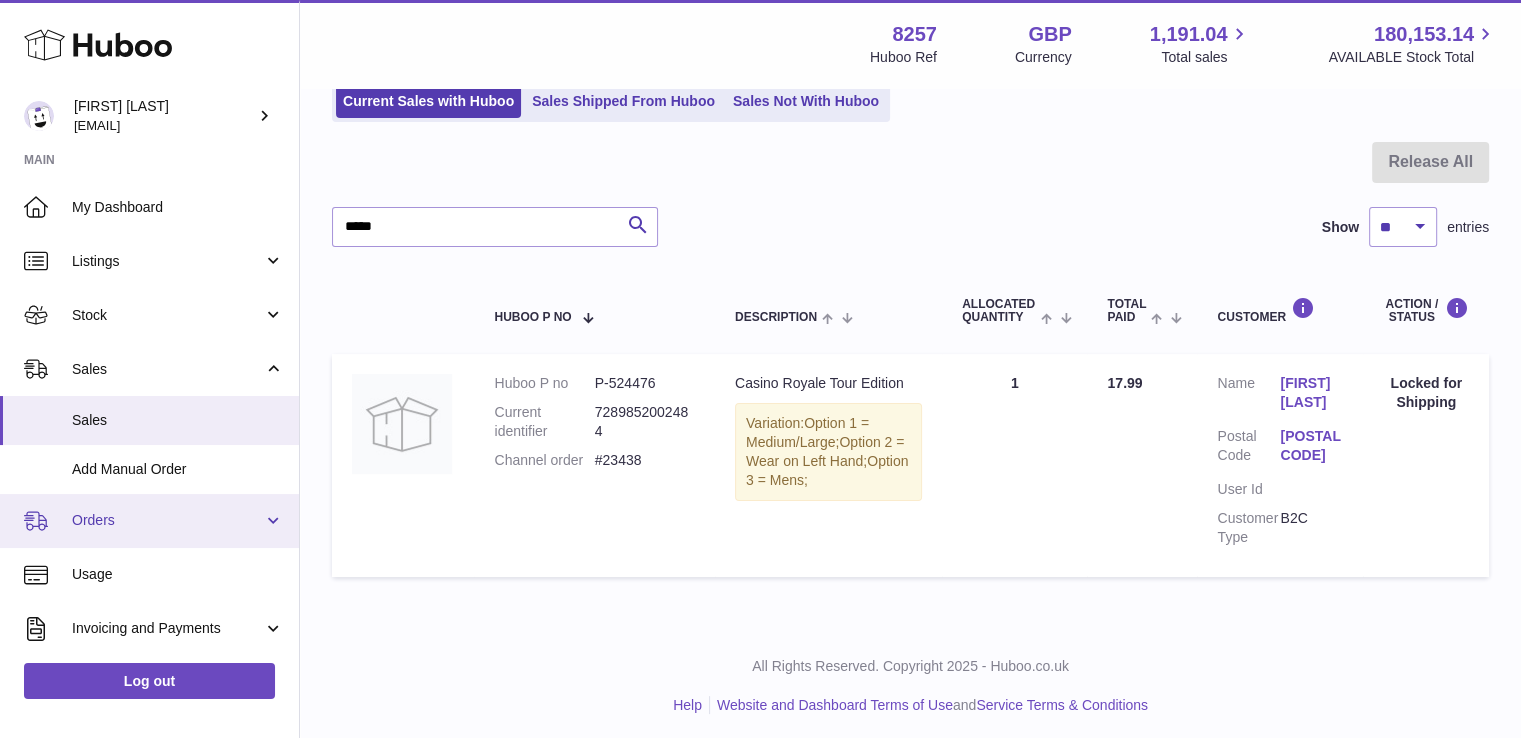 click on "Orders" at bounding box center [149, 521] 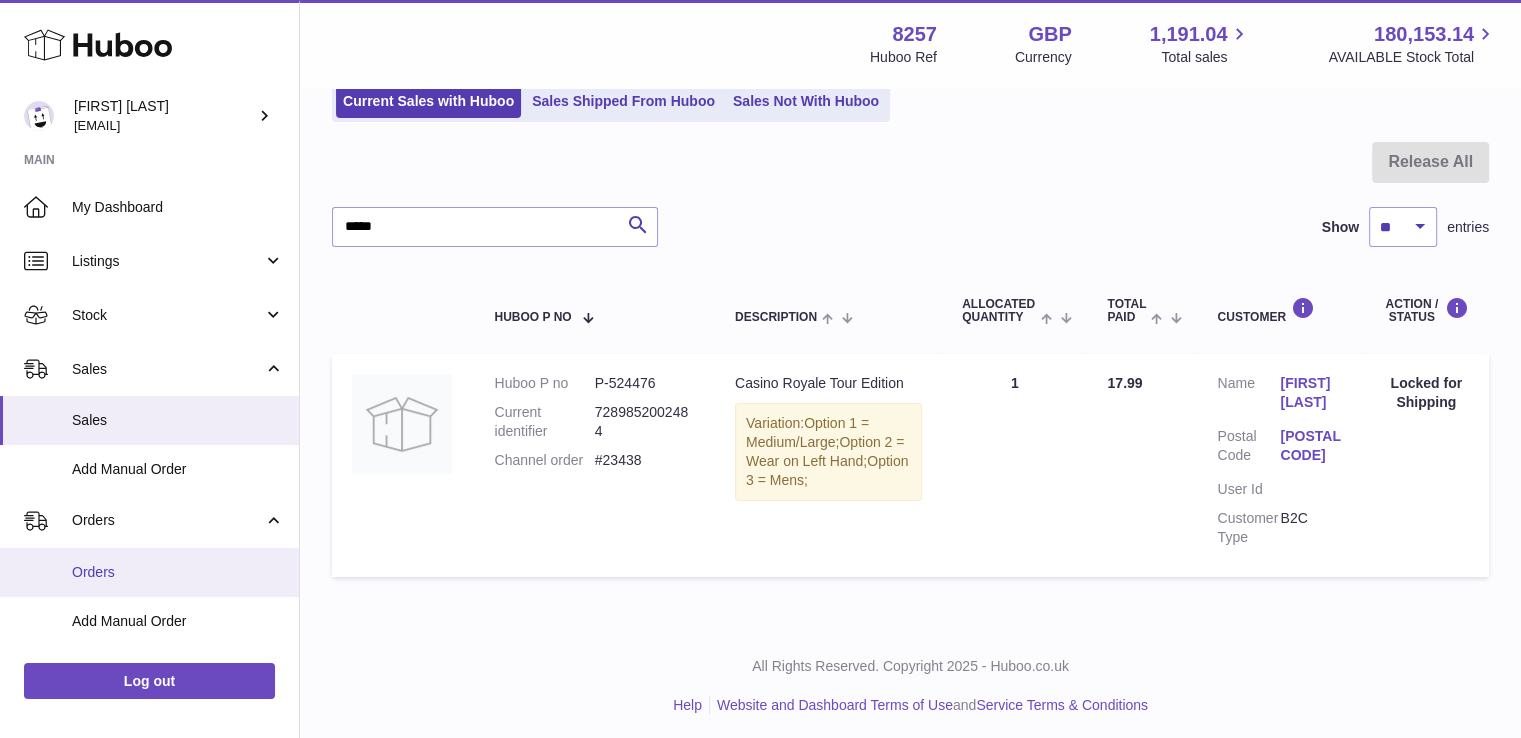 click on "Orders" at bounding box center [149, 572] 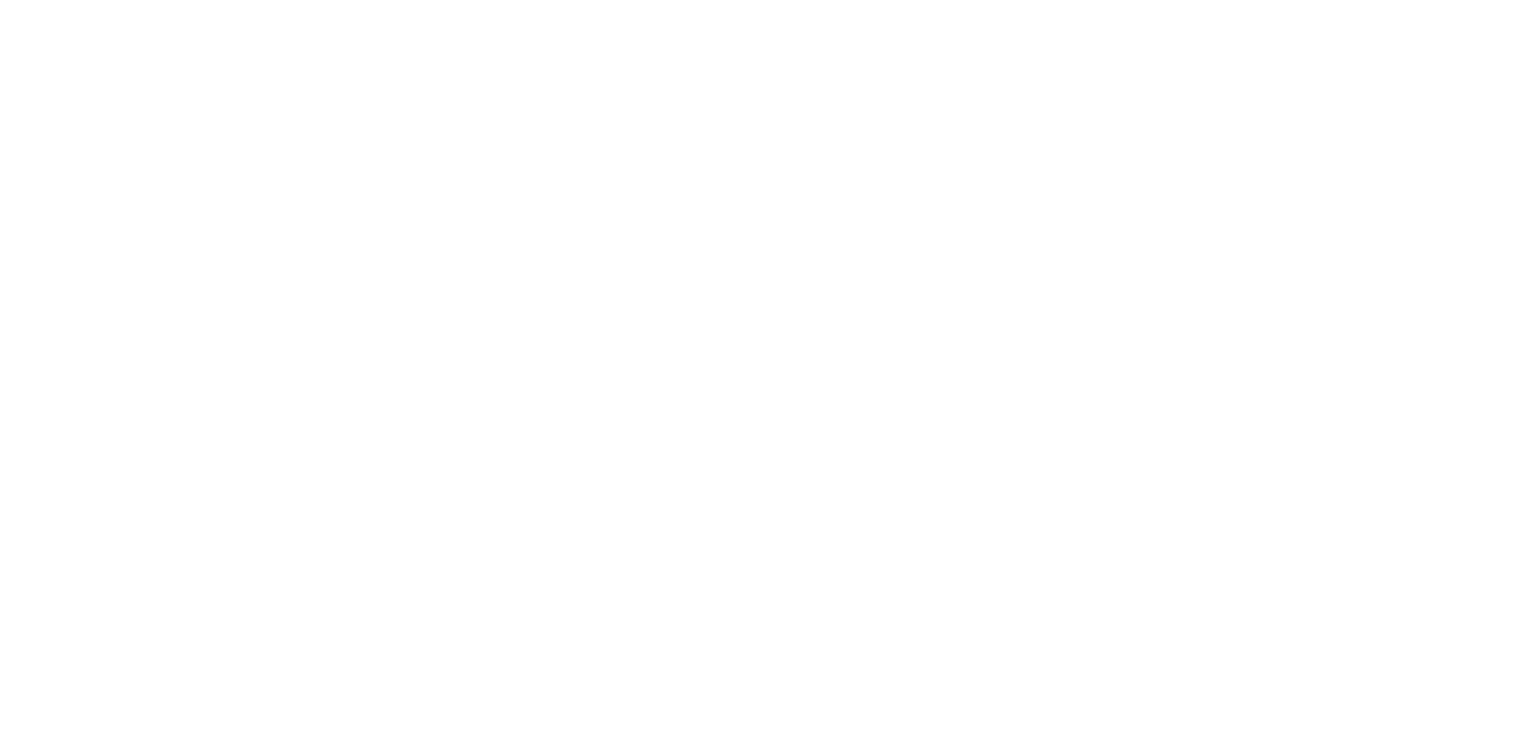 scroll, scrollTop: 0, scrollLeft: 0, axis: both 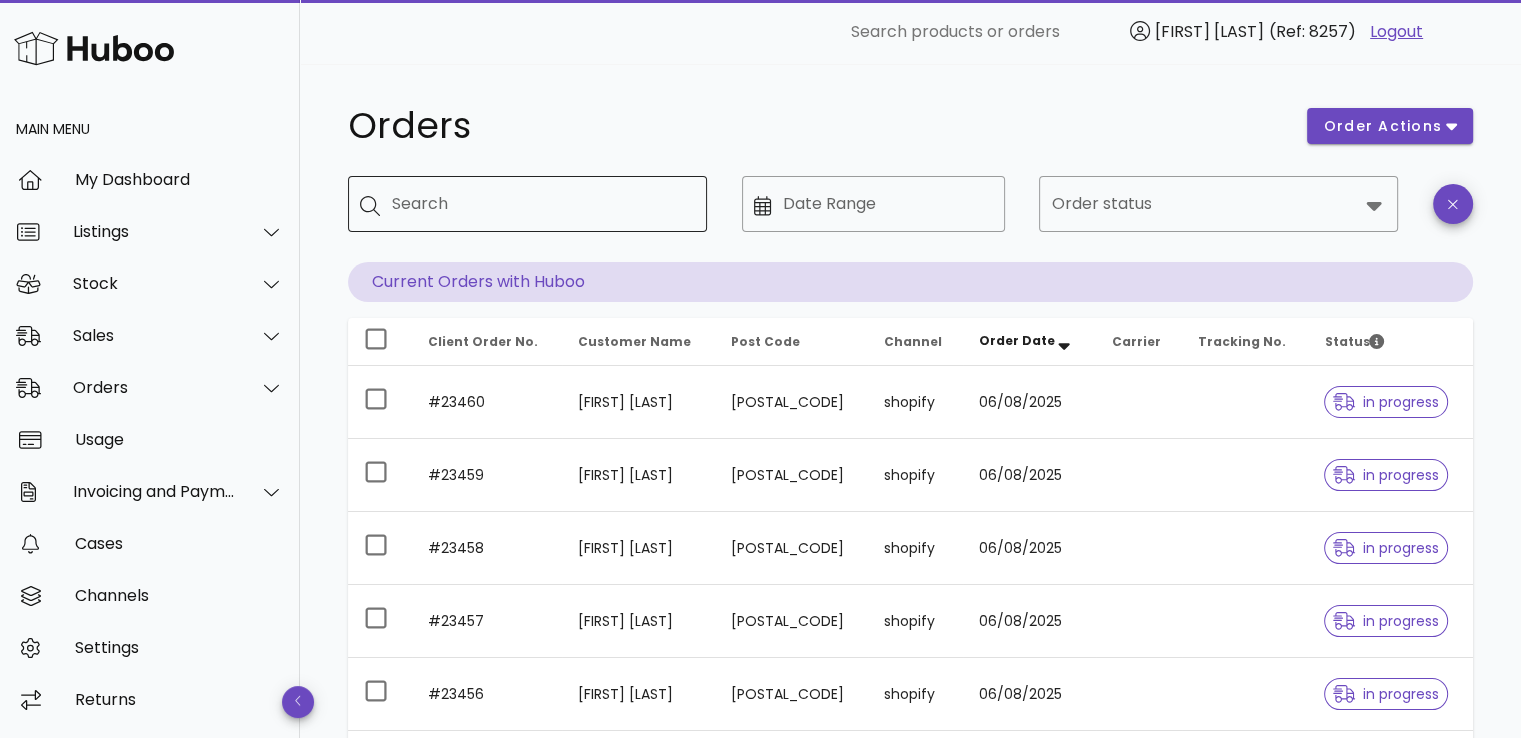 click on "Search" at bounding box center [541, 204] 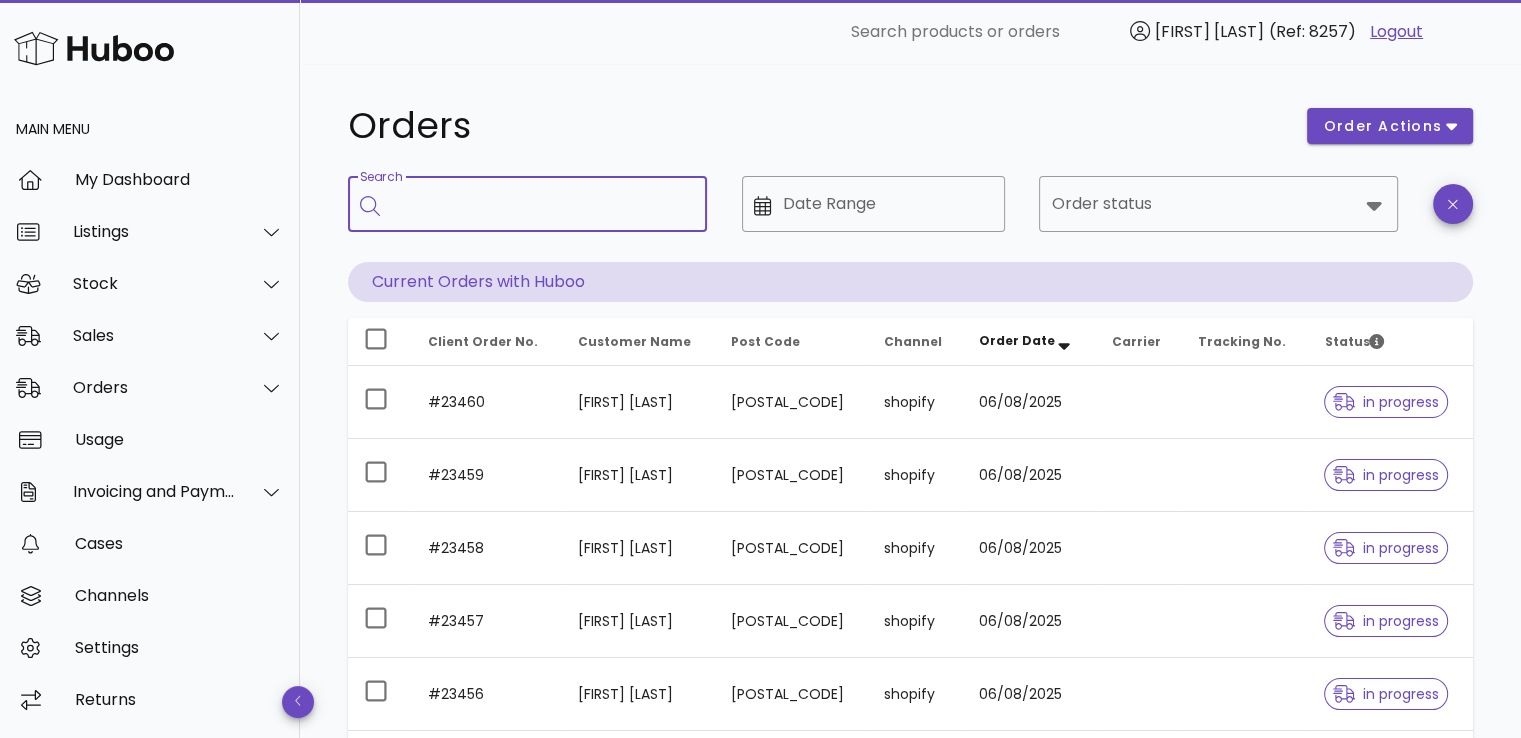 click on "Search" at bounding box center (541, 204) 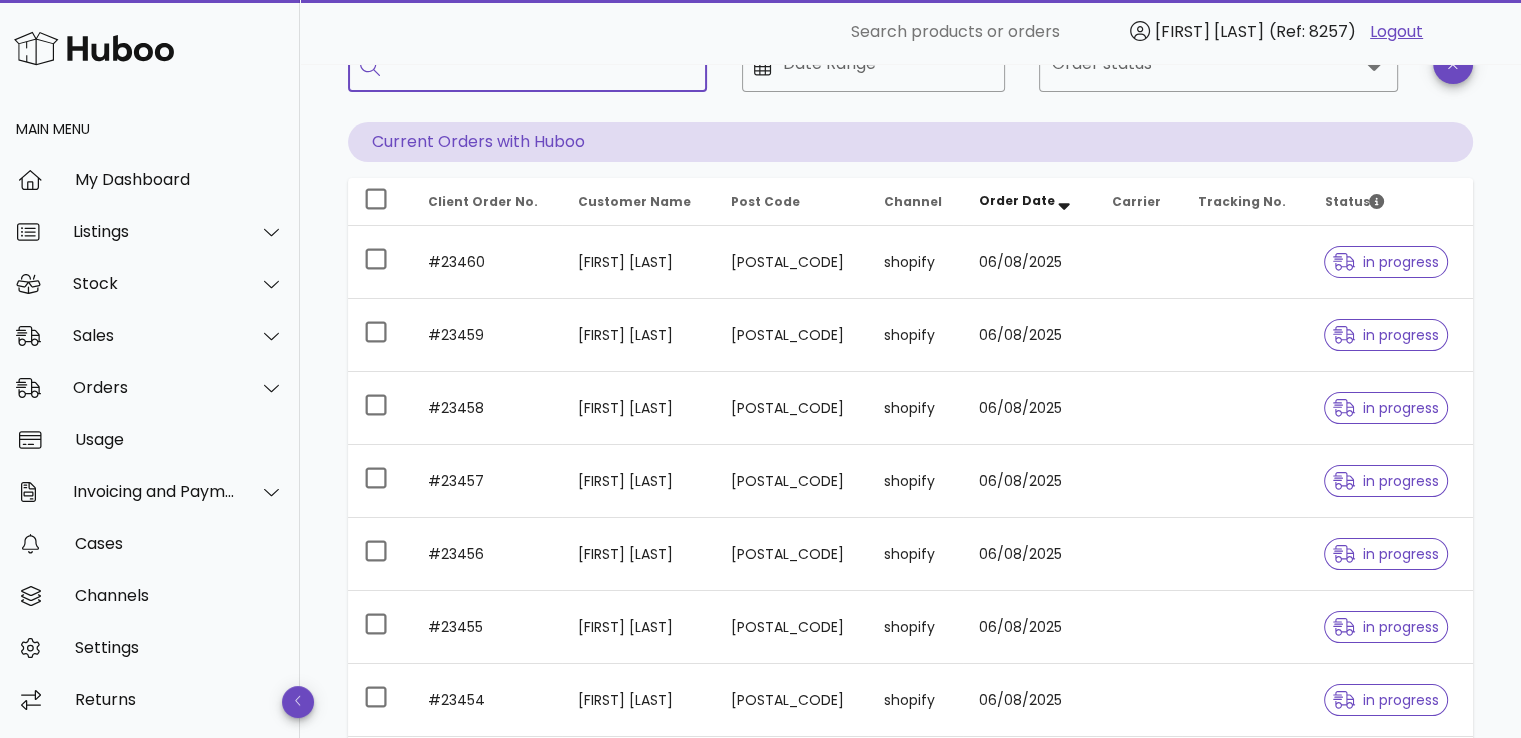 scroll, scrollTop: 0, scrollLeft: 0, axis: both 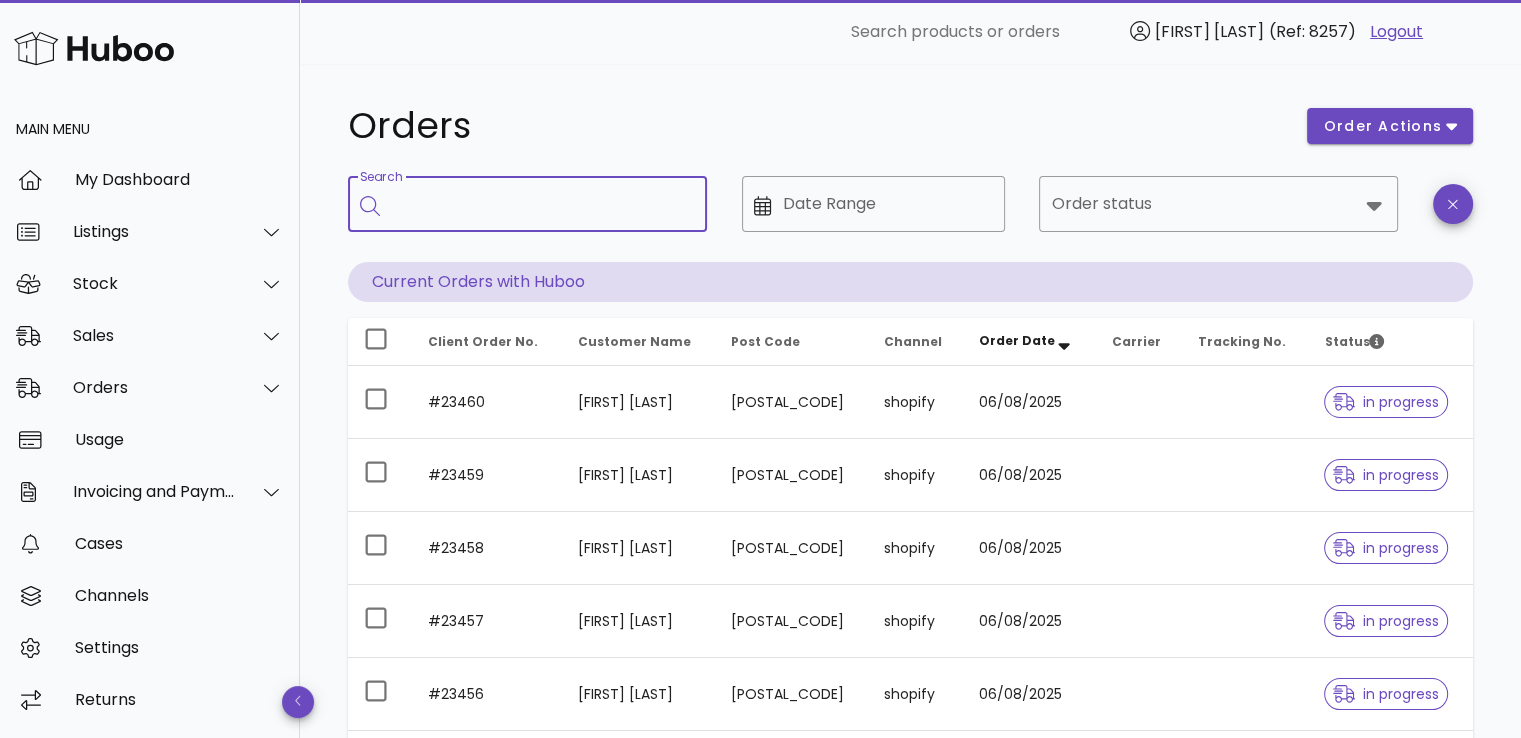 paste on "*****" 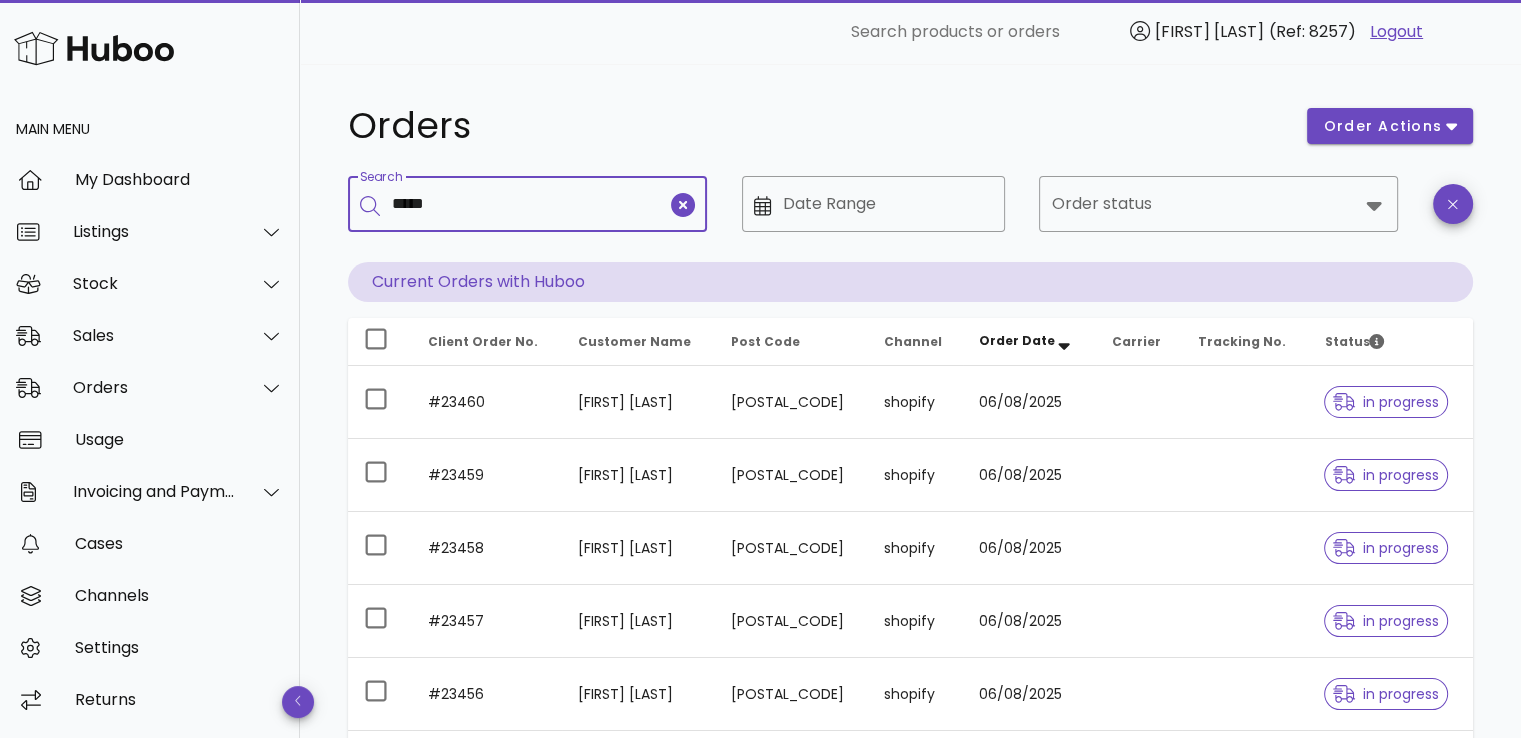 type on "*****" 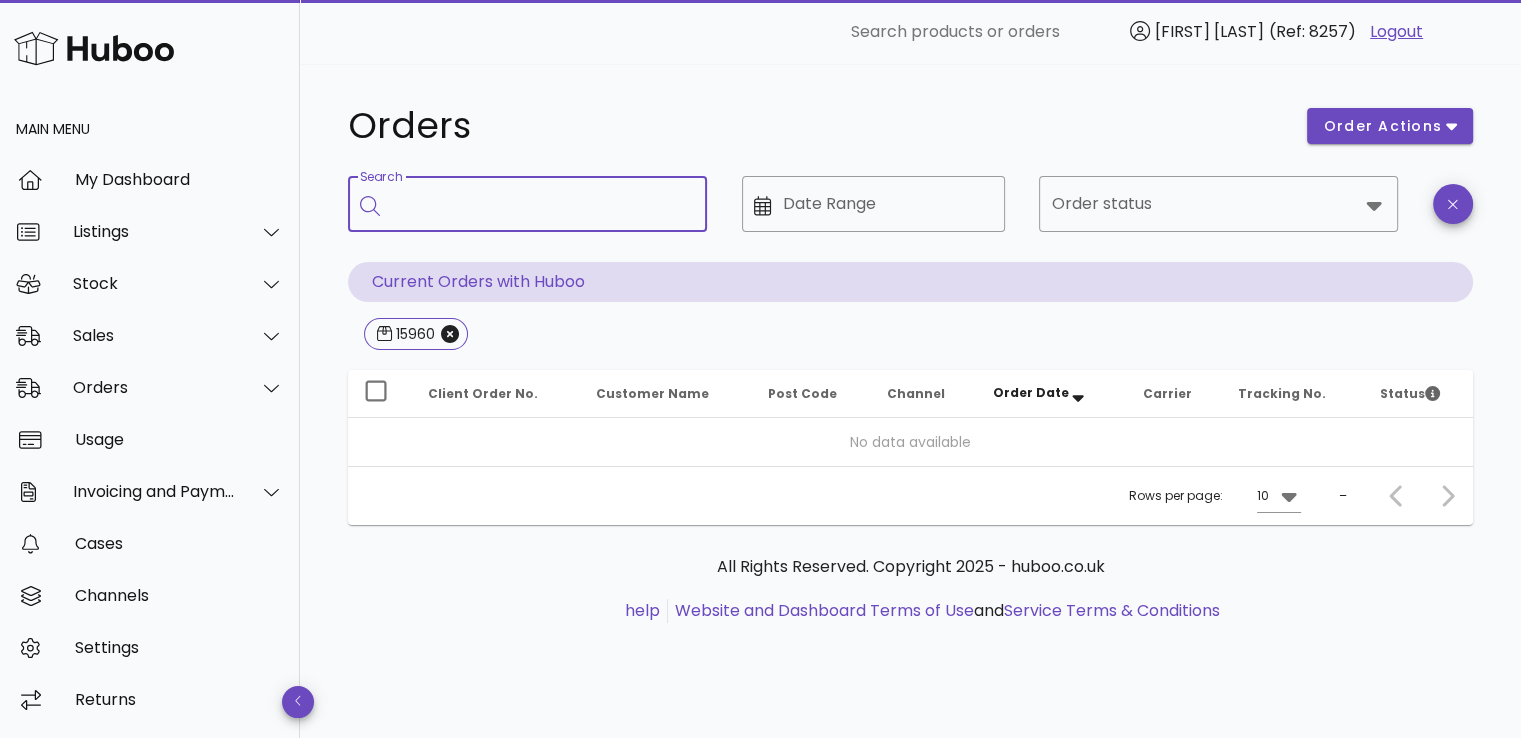 click on "Search" at bounding box center [541, 204] 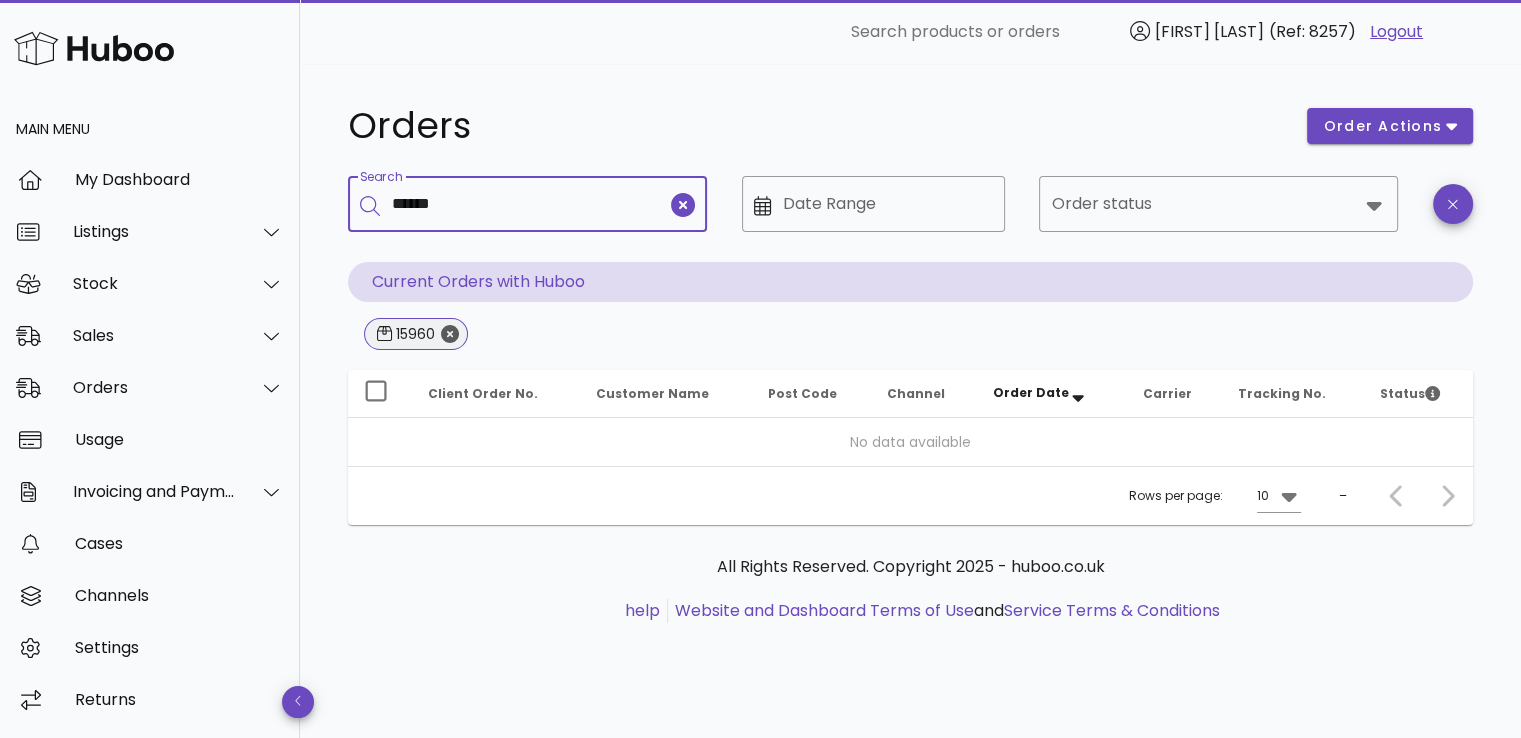 type on "******" 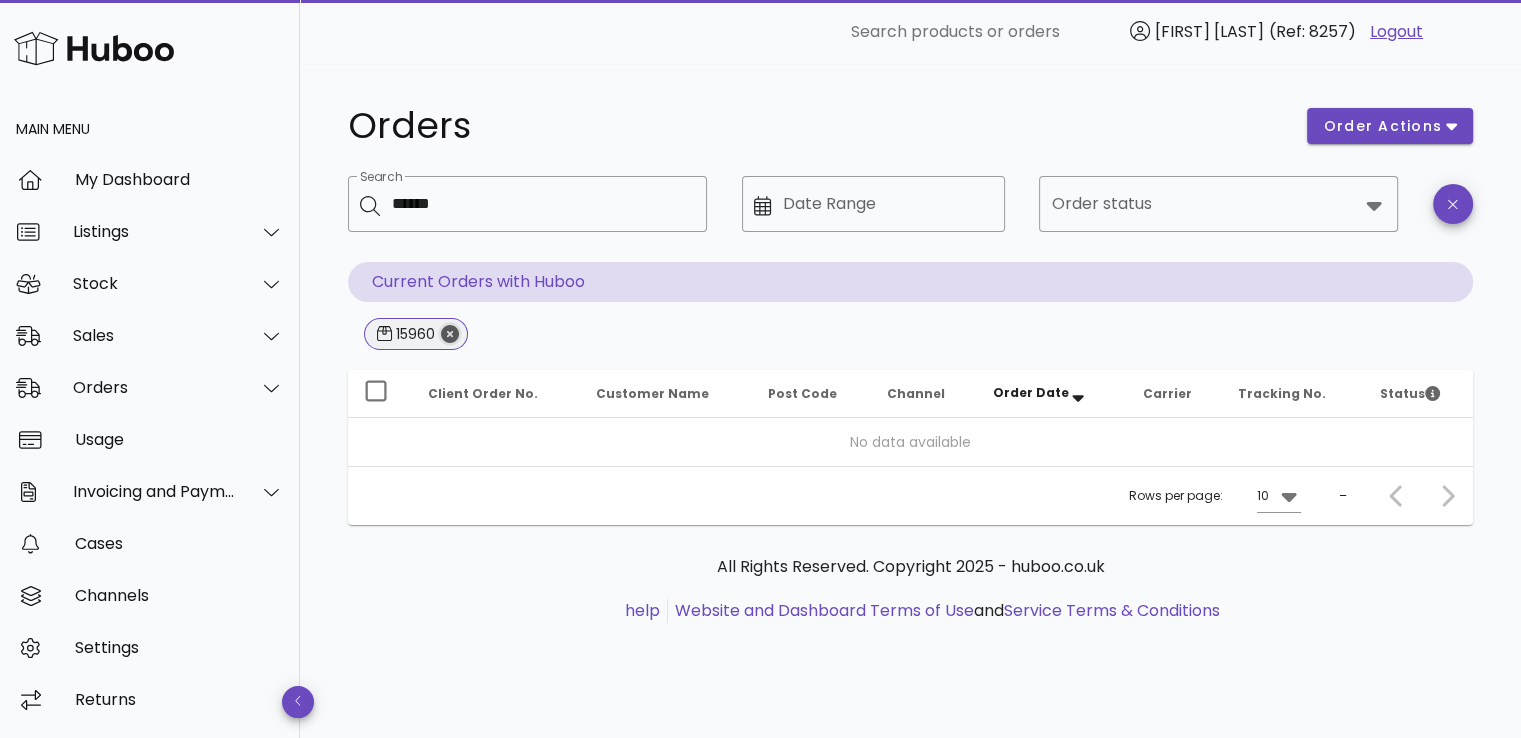 click 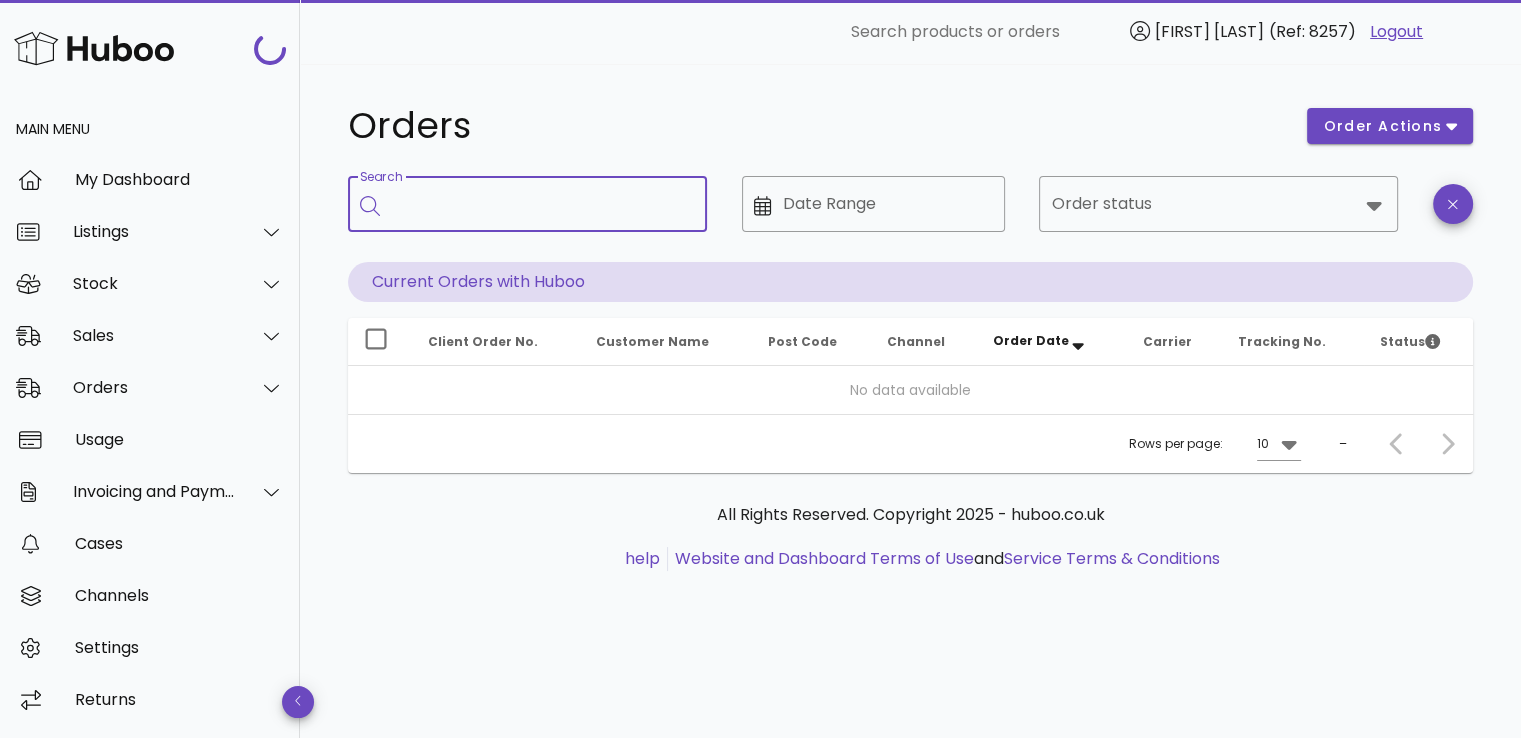 click on "Search" at bounding box center [541, 204] 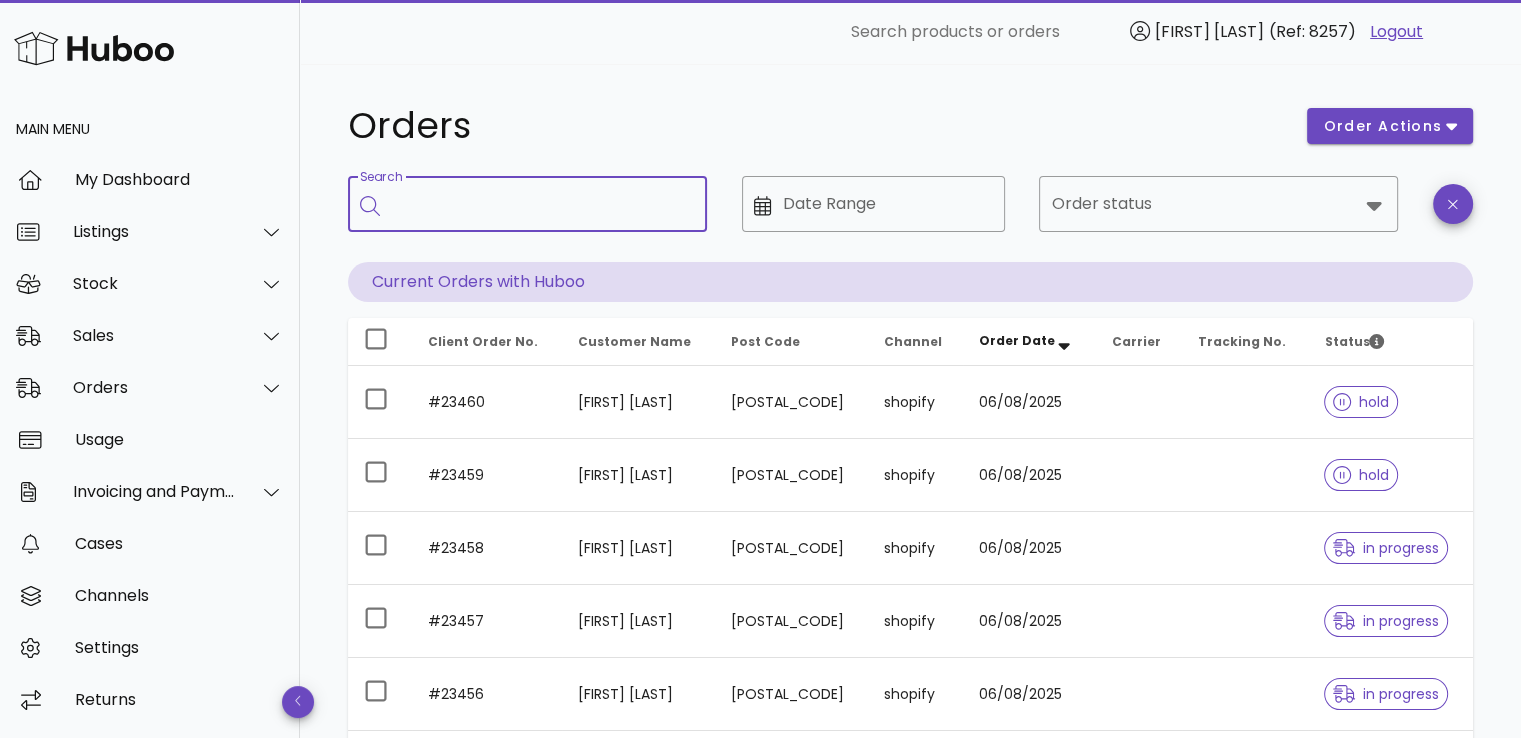 paste on "******" 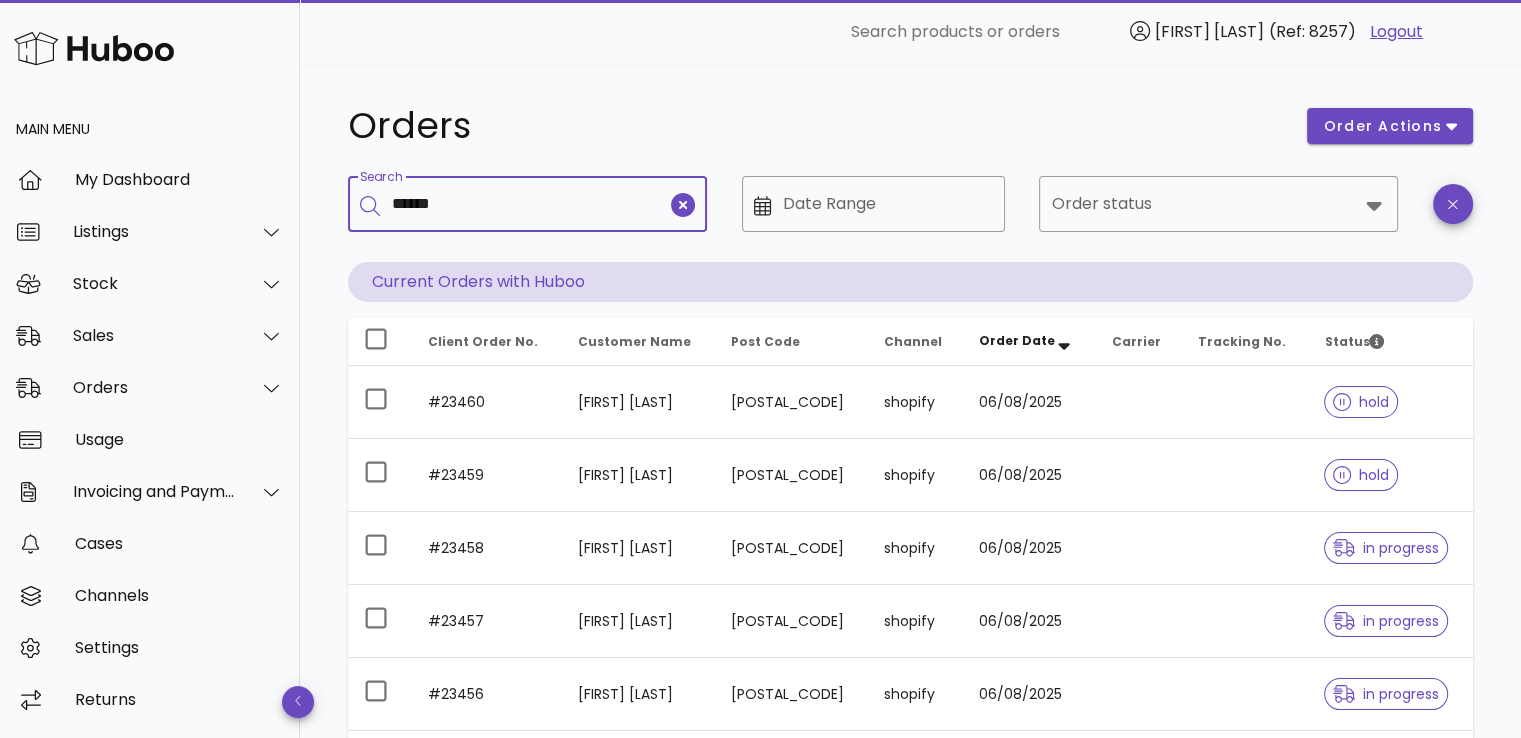 type on "******" 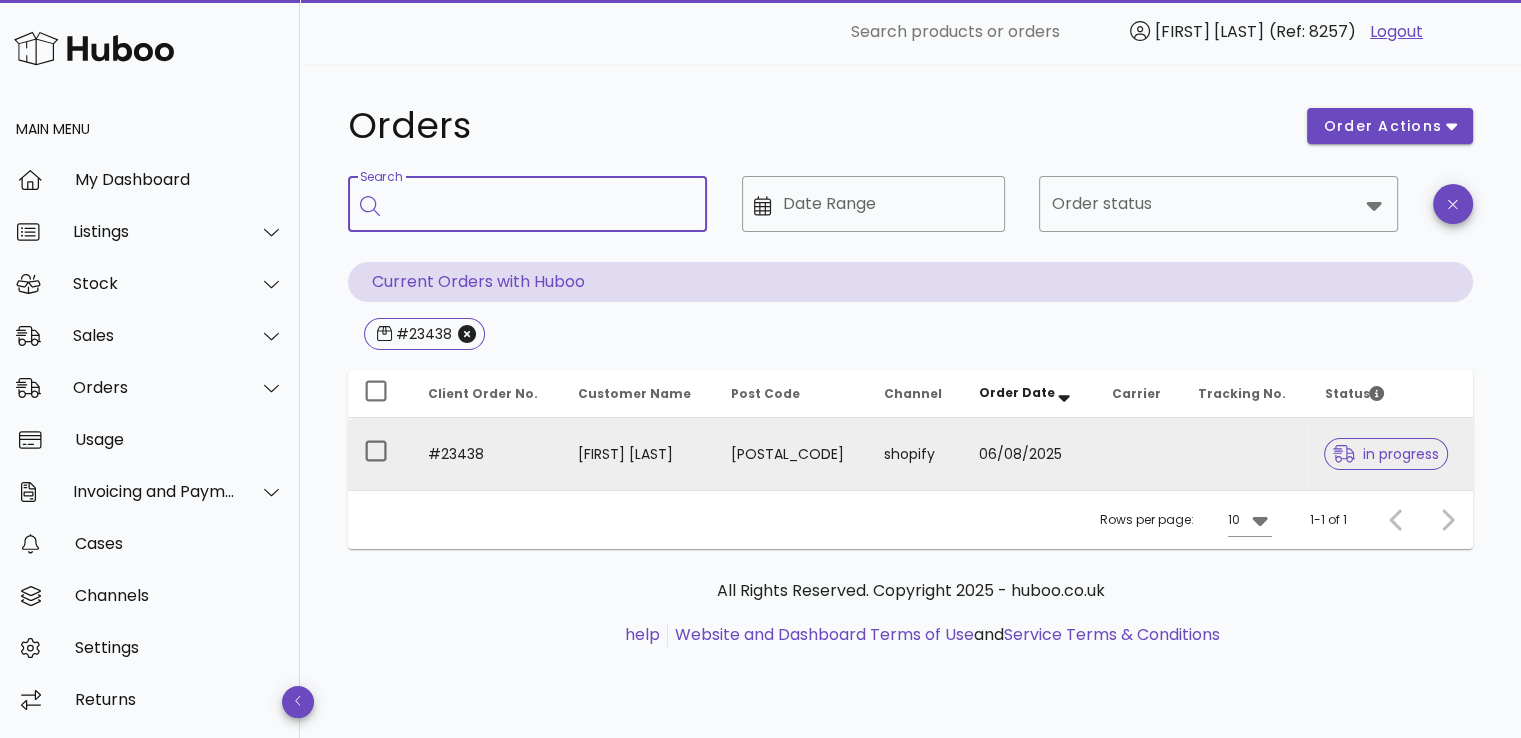 click on "#23438" at bounding box center (487, 454) 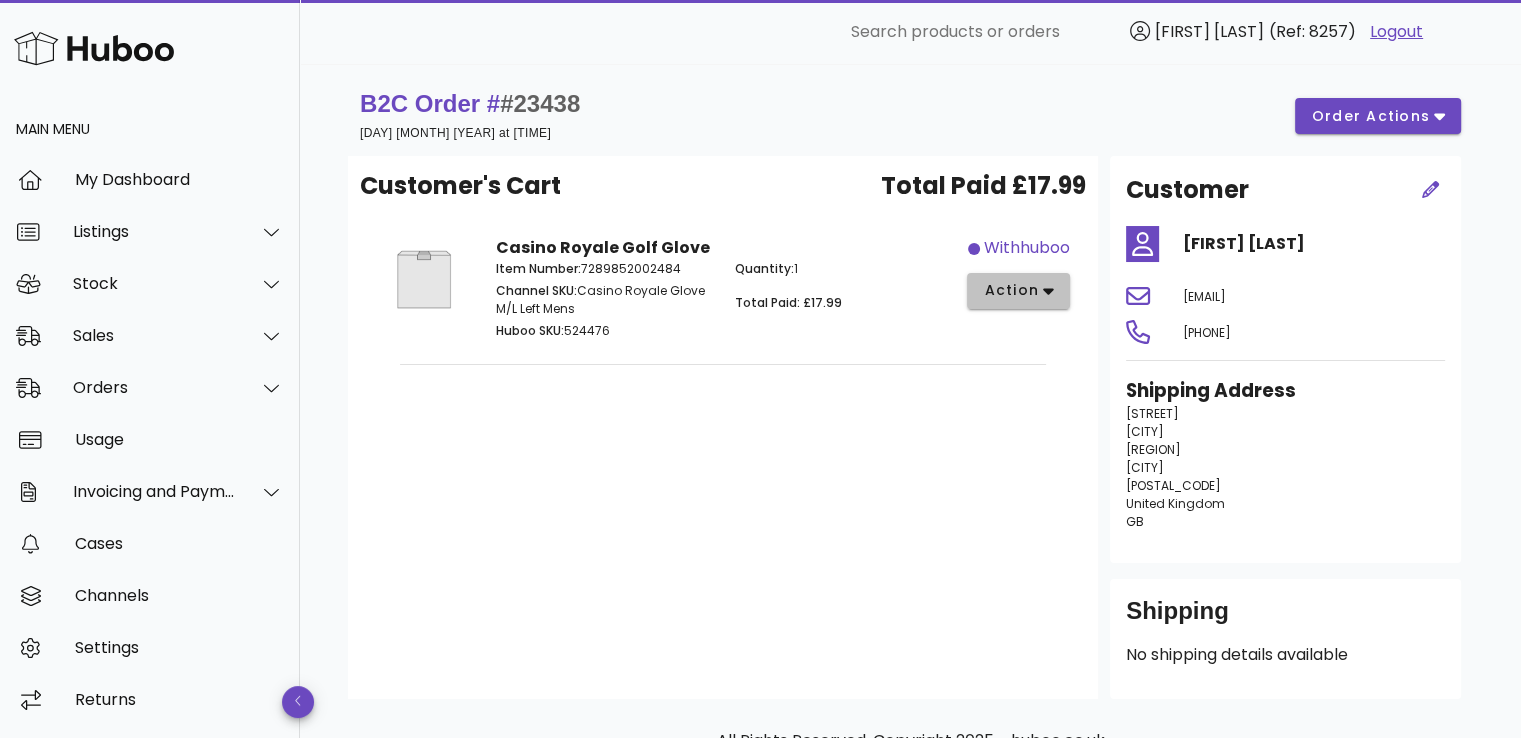 click on "action" at bounding box center [1011, 290] 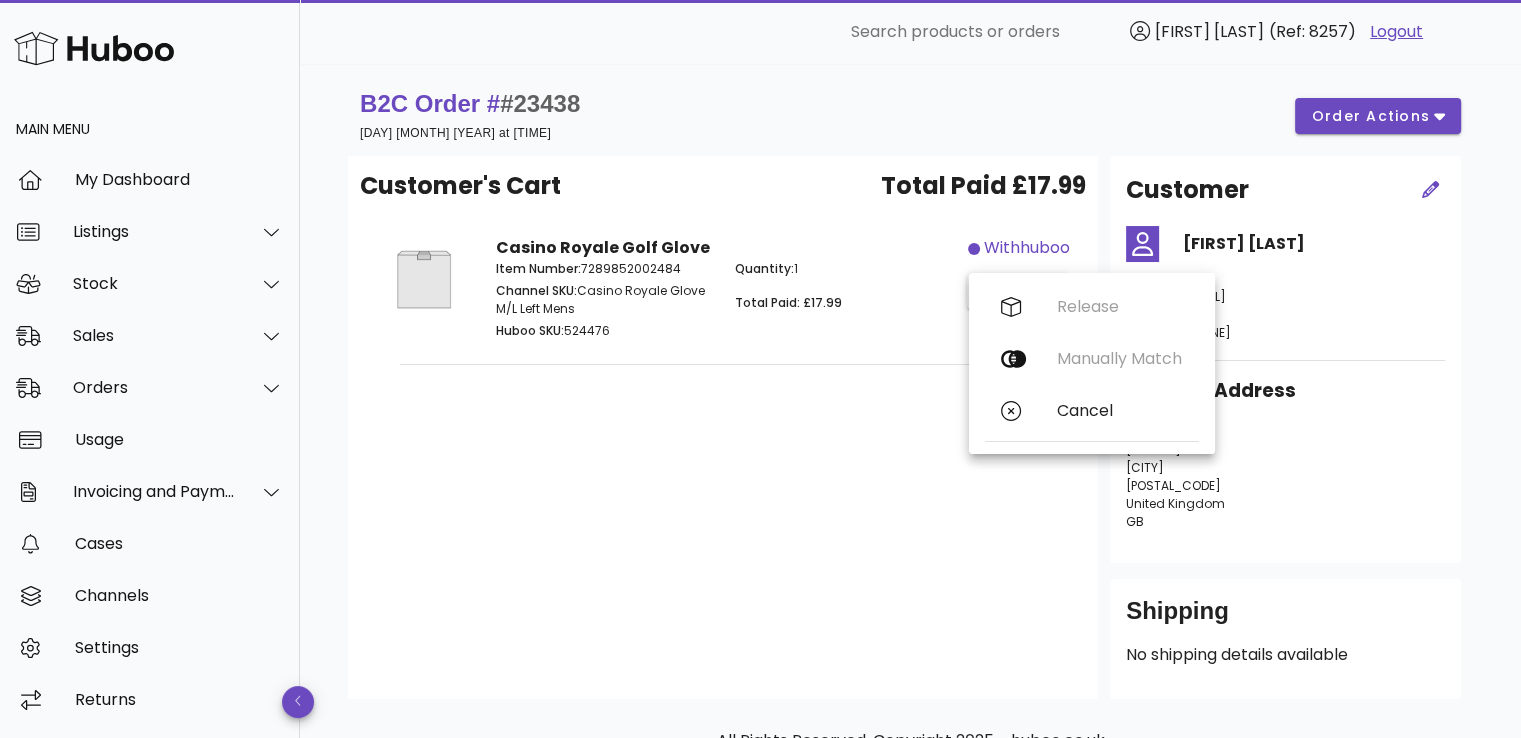click on "Customer's Cart Total Paid £17.99 Casino Royale Golf Glove Item Number:  7289852002484  Channel SKU:  Casino Royale Glove M/L Left Mens  Huboo SKU:  524476  Quantity:  1 Total Paid: £17.99  withhuboo  action" at bounding box center [723, 427] 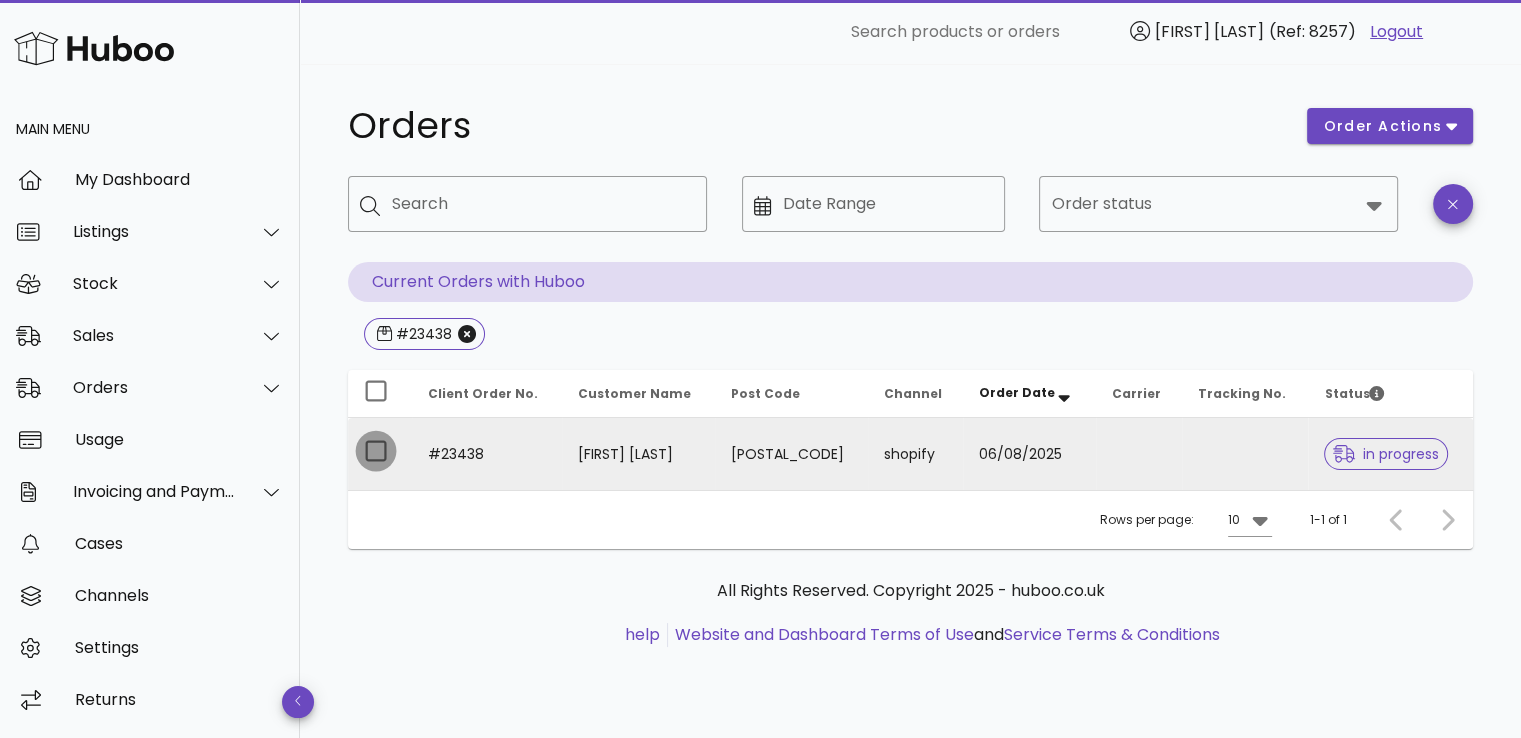 click at bounding box center [376, 451] 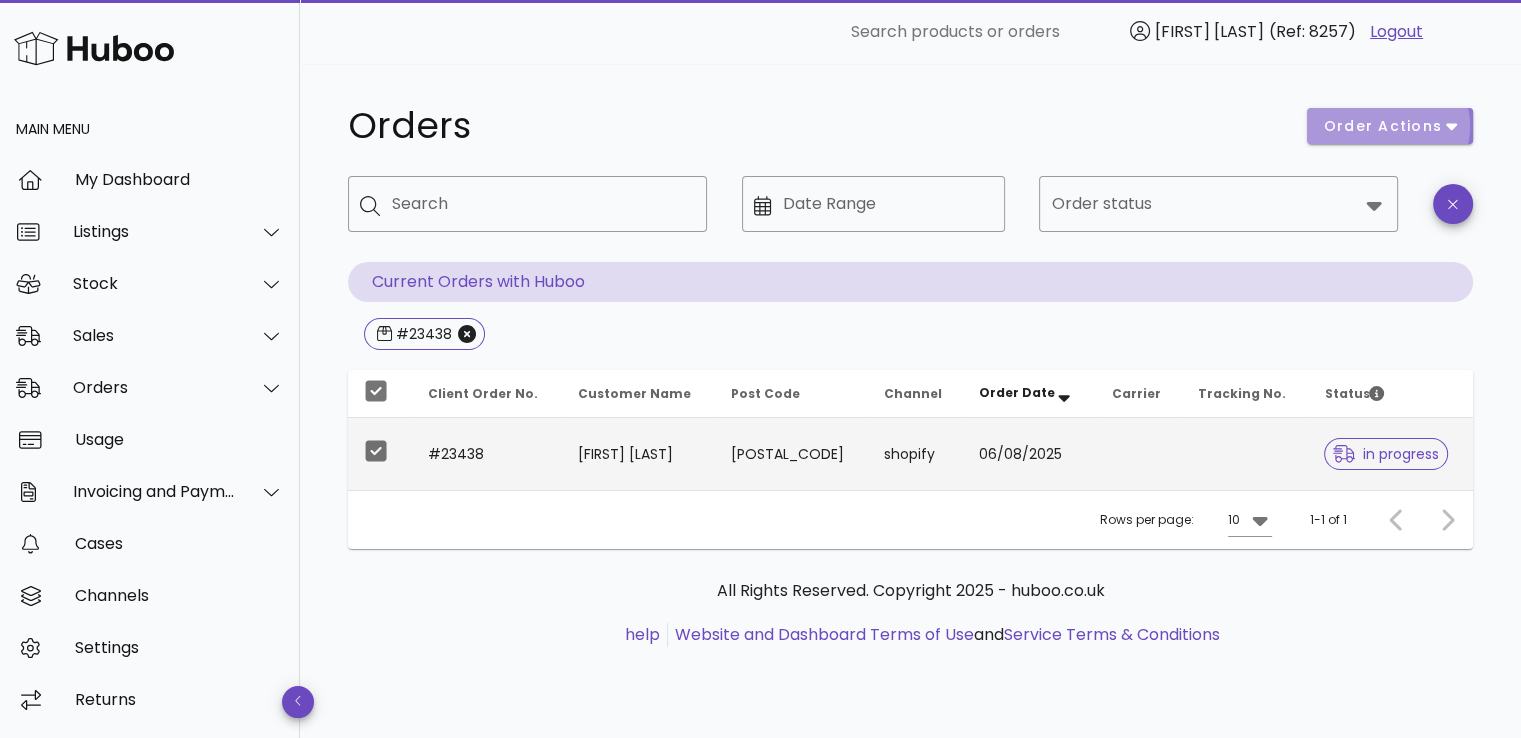 click on "order actions" at bounding box center [1390, 126] 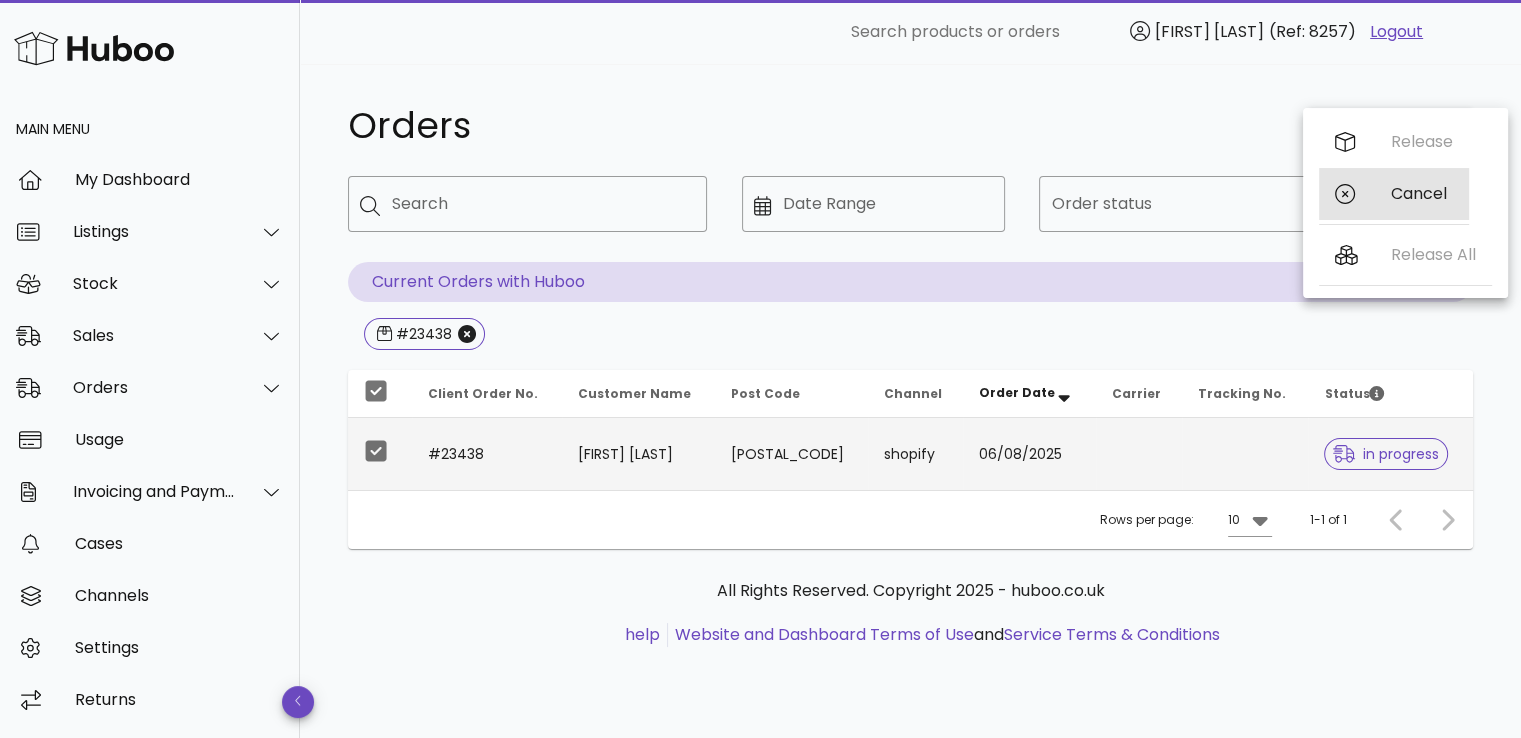 click on "Cancel" at bounding box center [1422, 193] 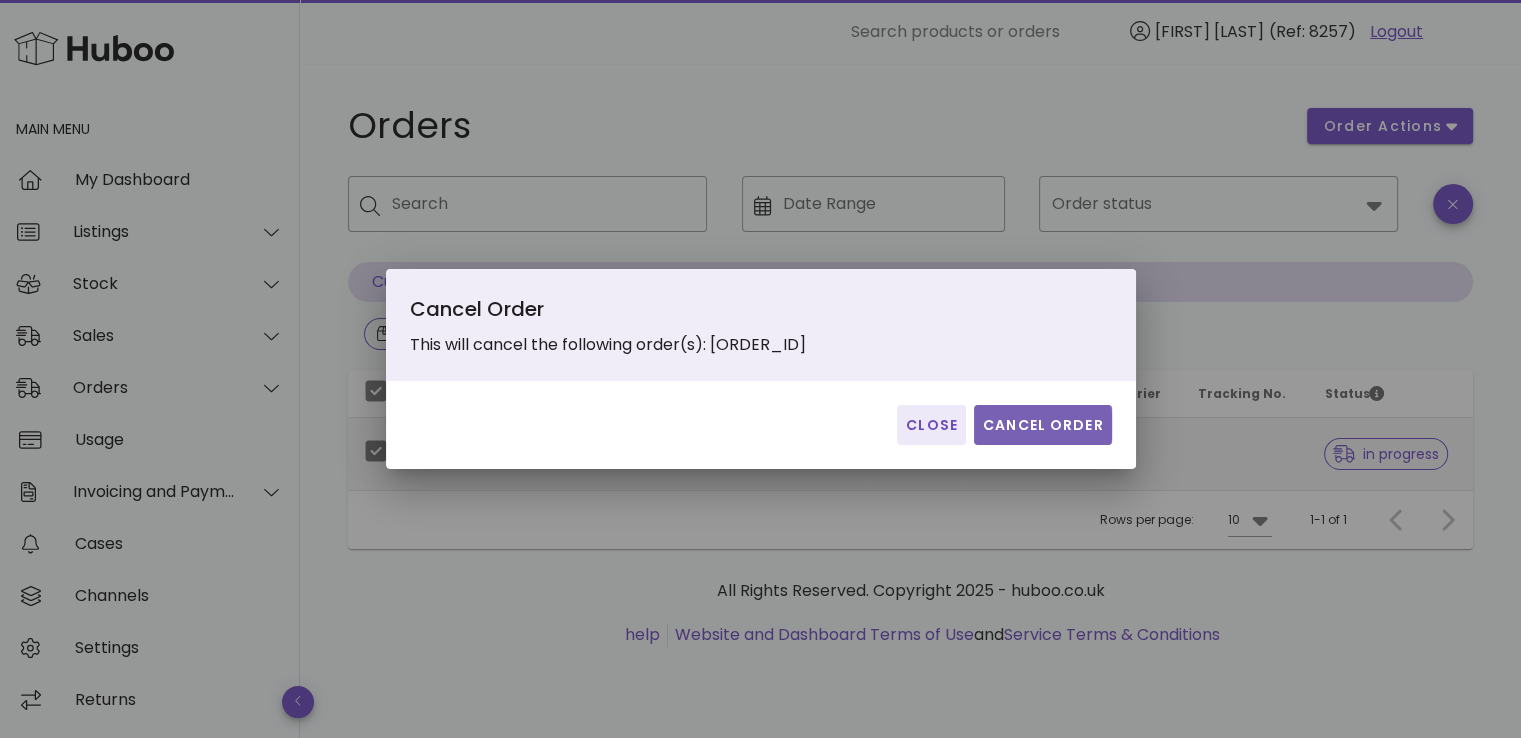click on "Cancel Order" at bounding box center (1043, 425) 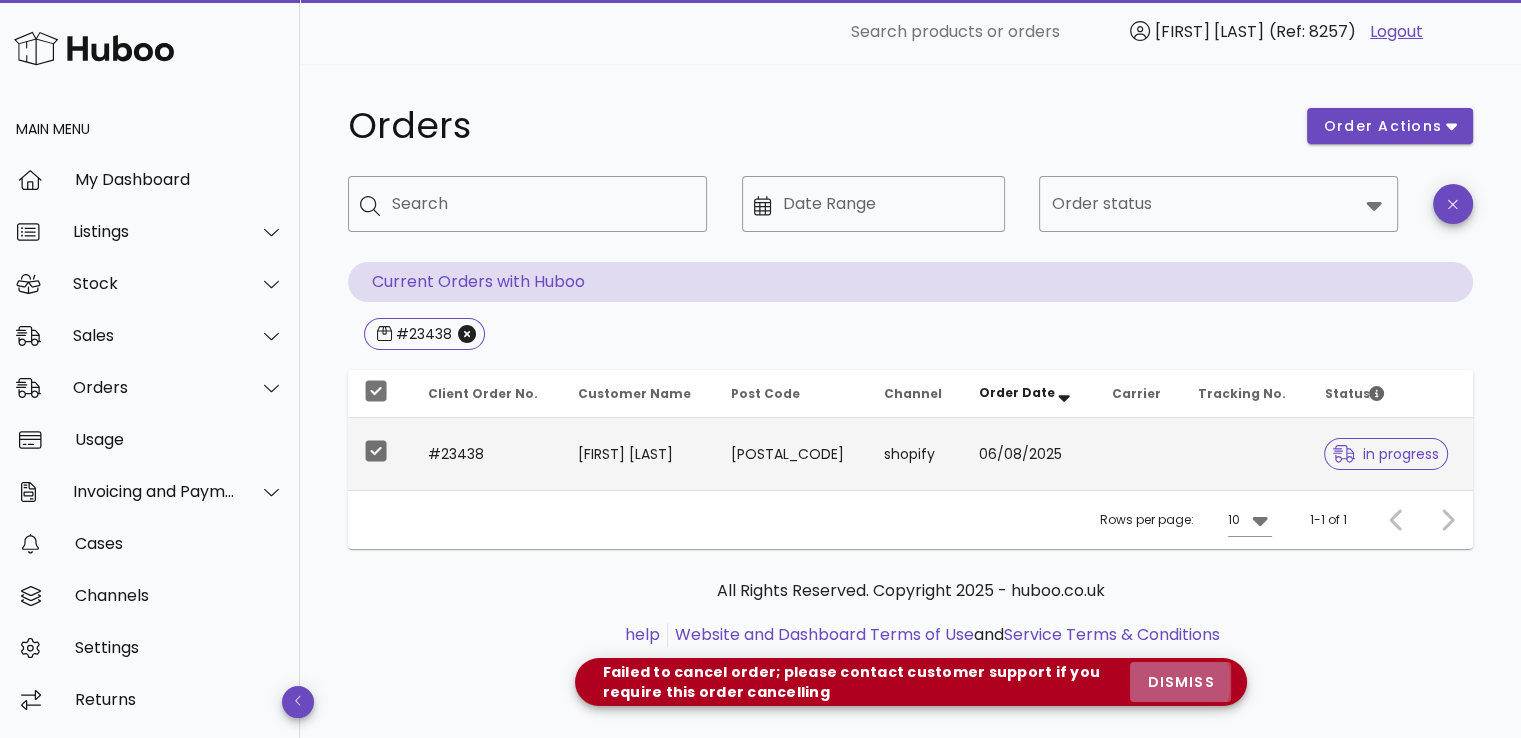 click on "dismiss" at bounding box center [1180, 682] 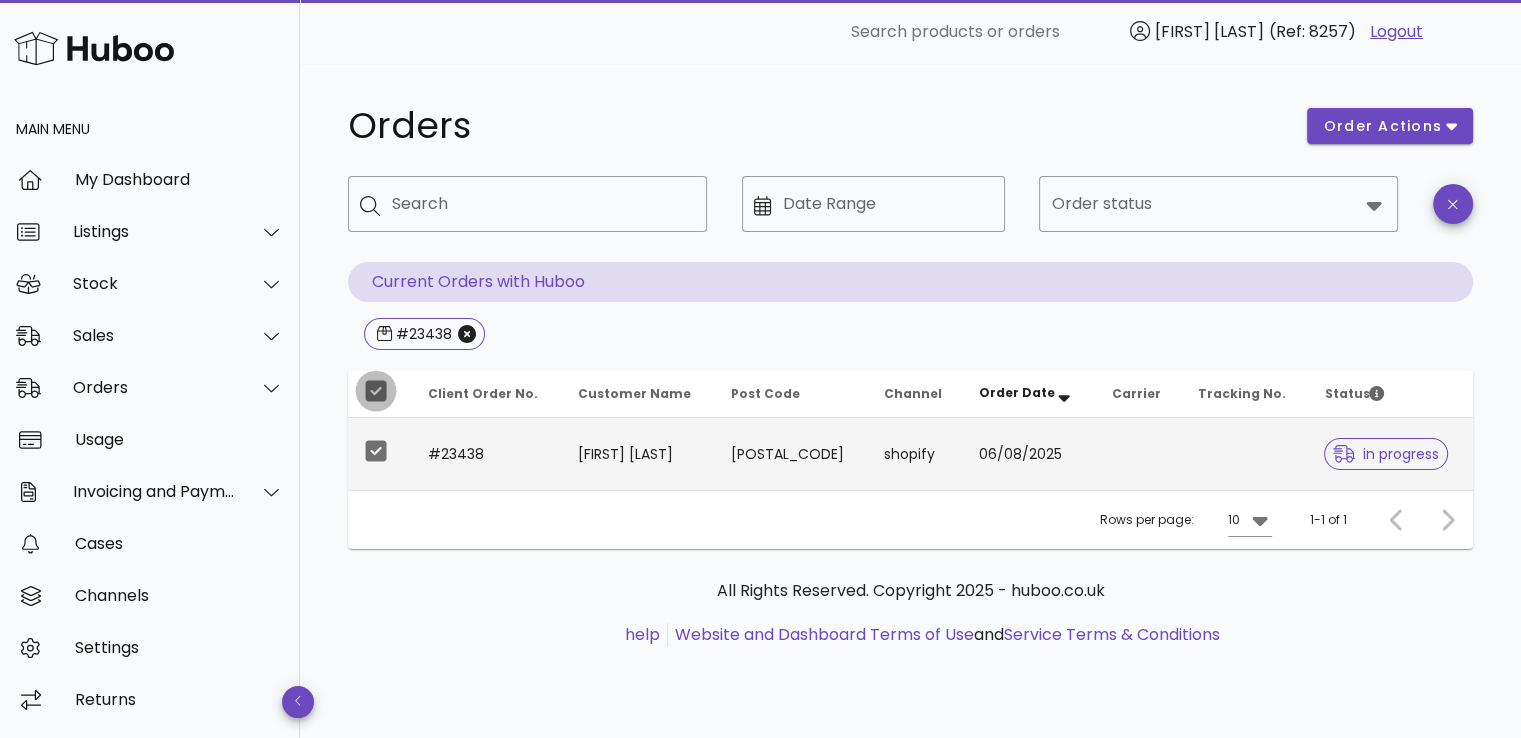 click at bounding box center [376, 391] 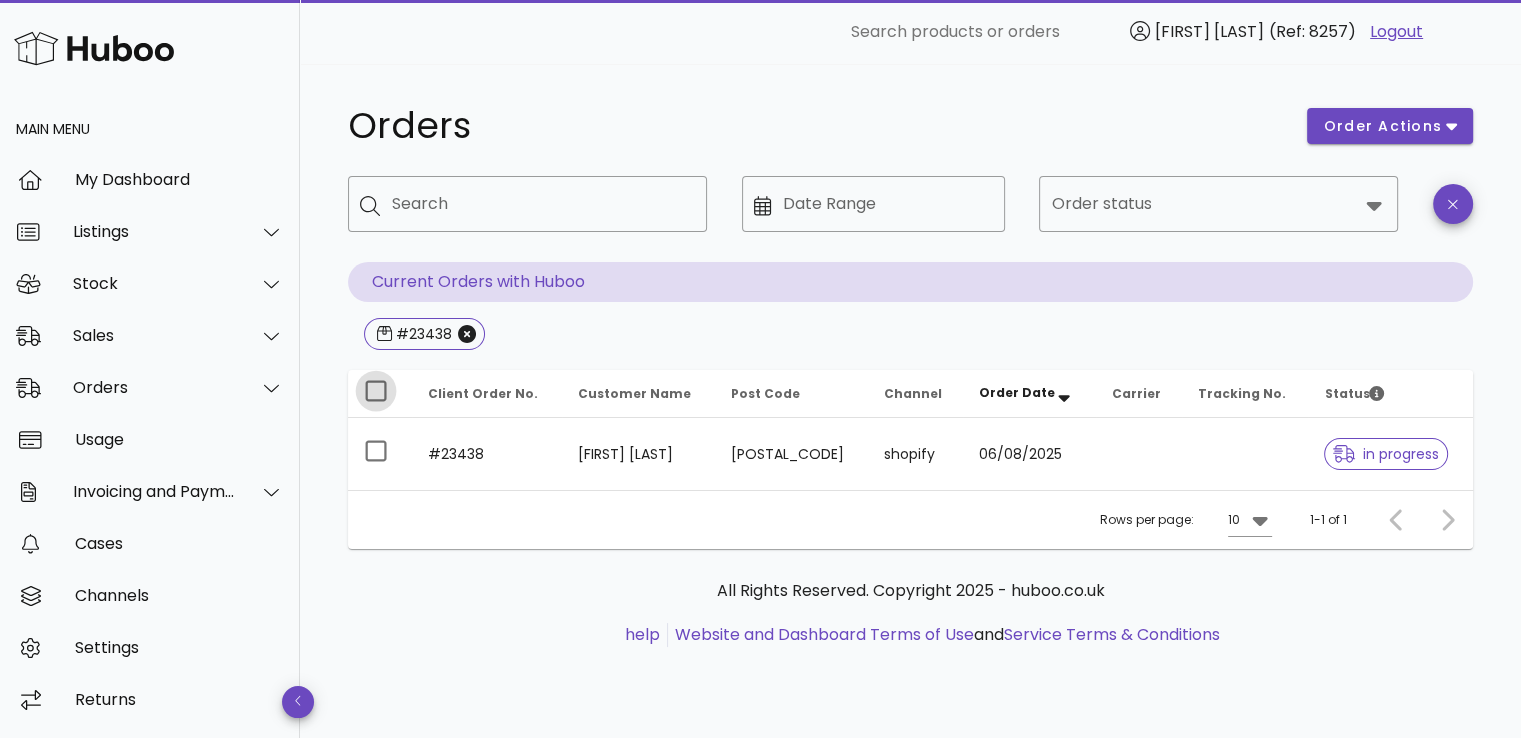 click at bounding box center [376, 391] 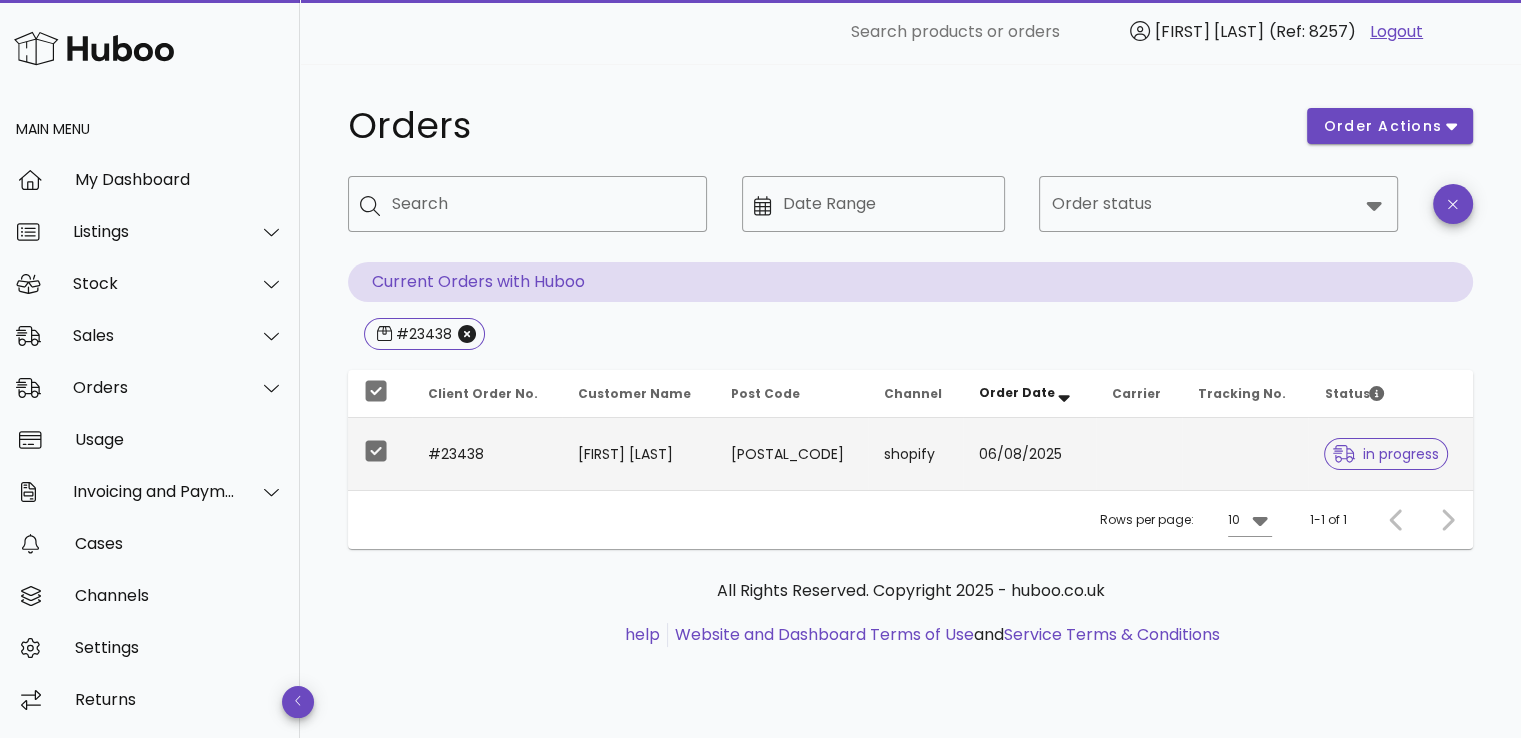 click on "#23438" at bounding box center [910, 336] 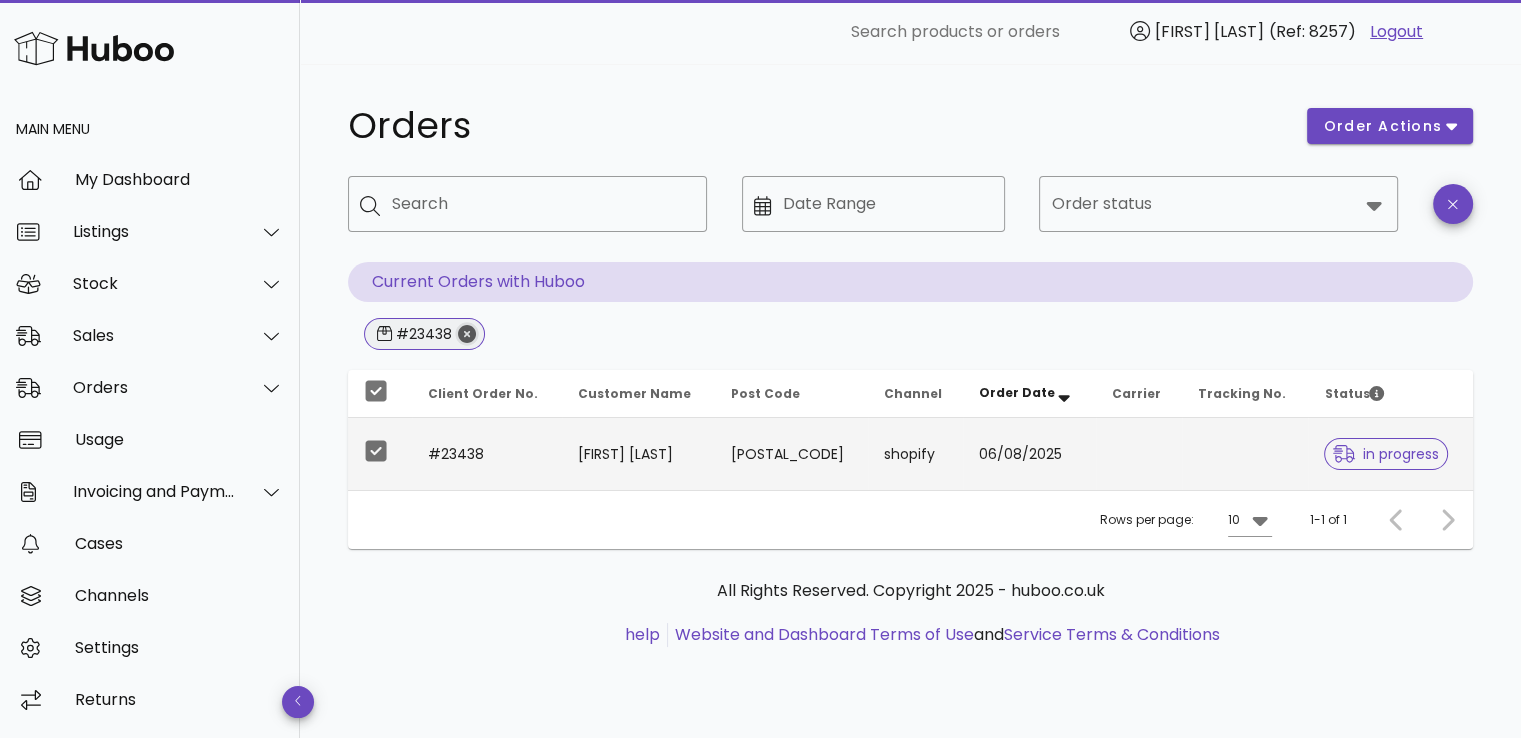 click 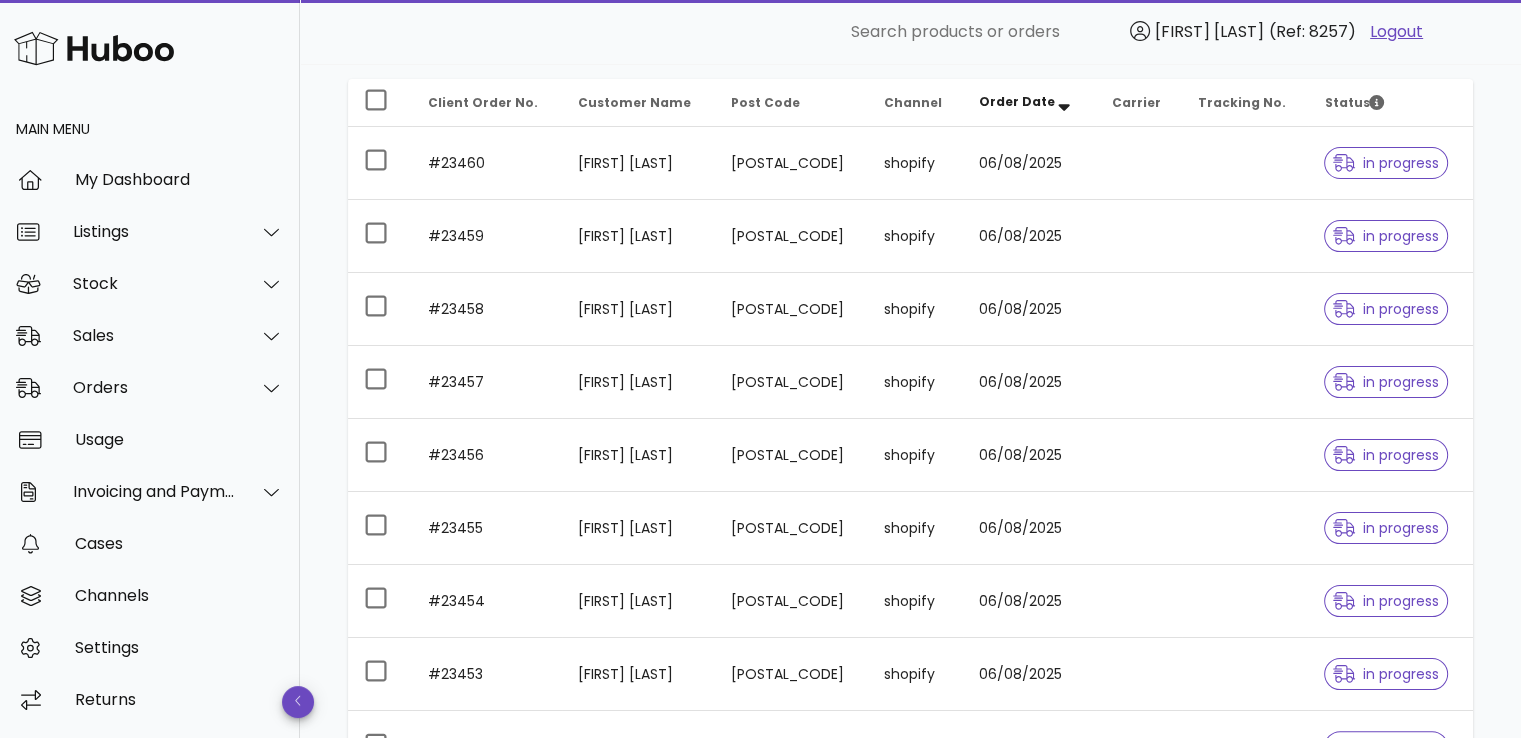 scroll, scrollTop: 576, scrollLeft: 0, axis: vertical 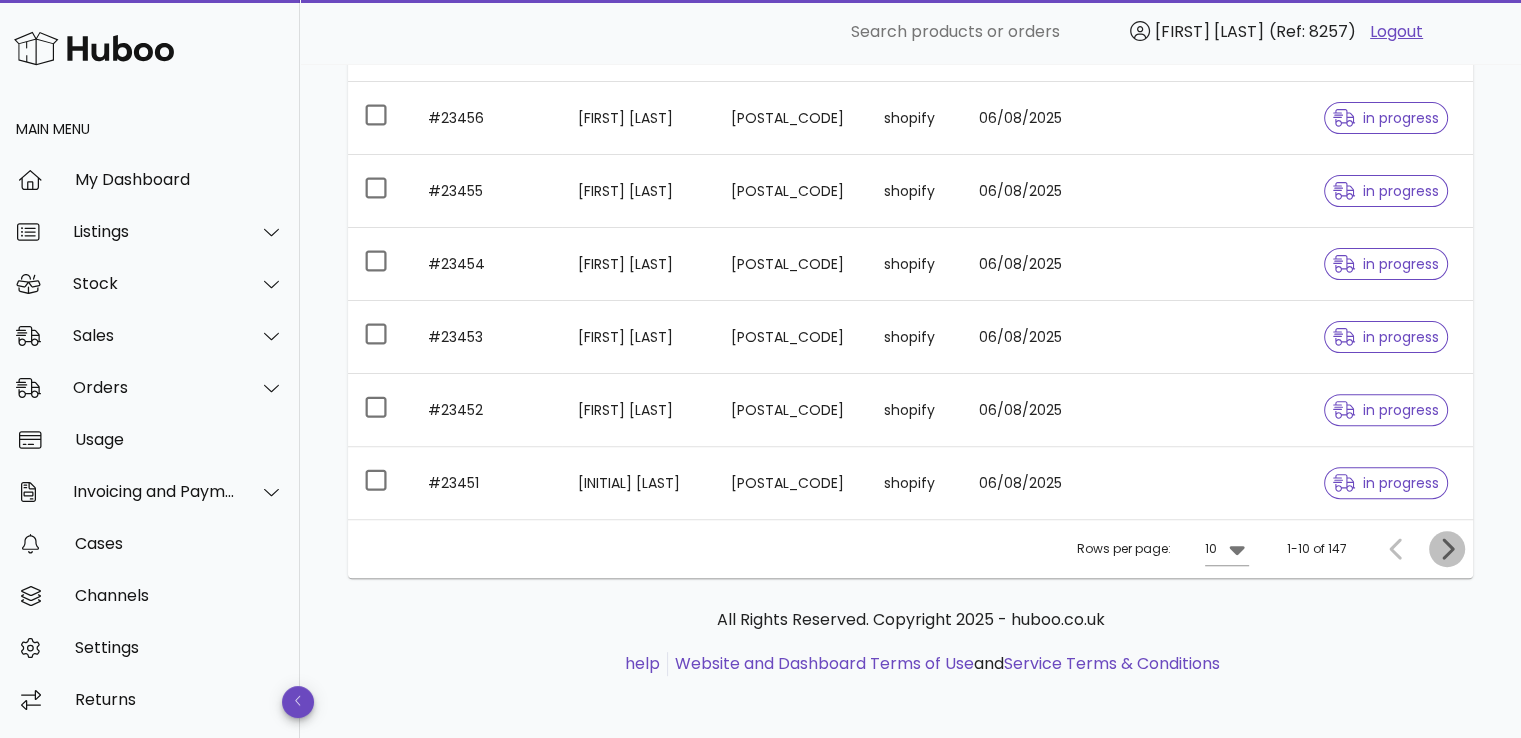 click 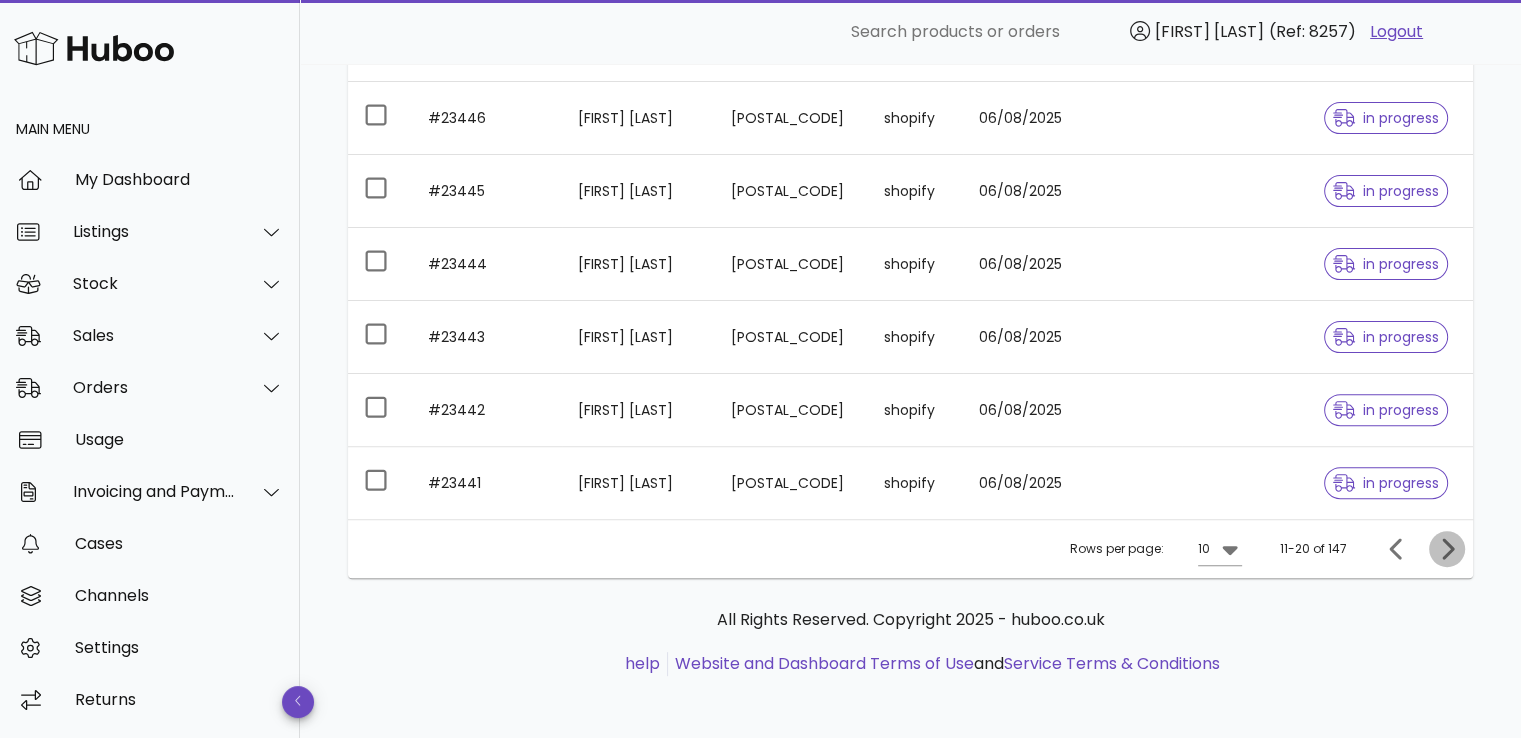 click 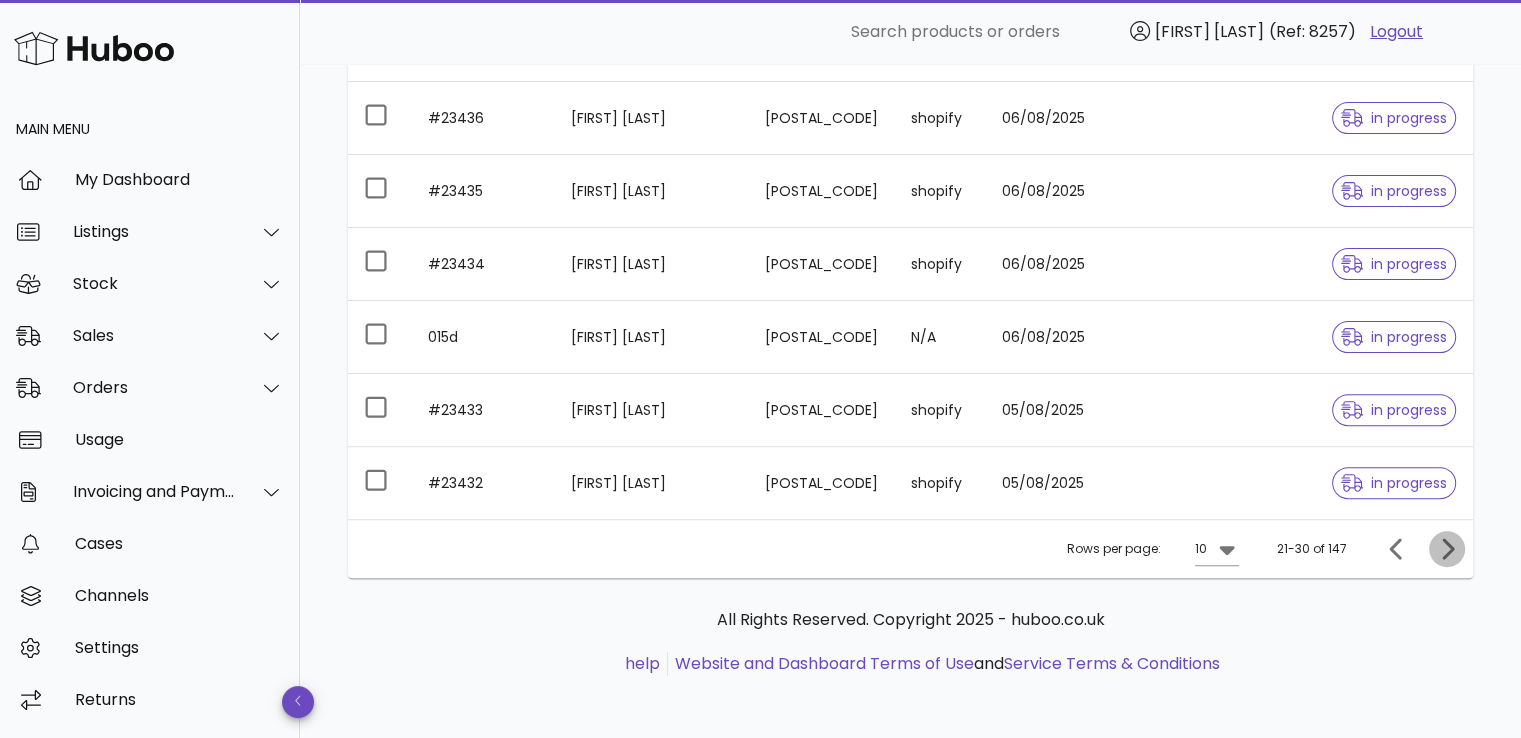 click 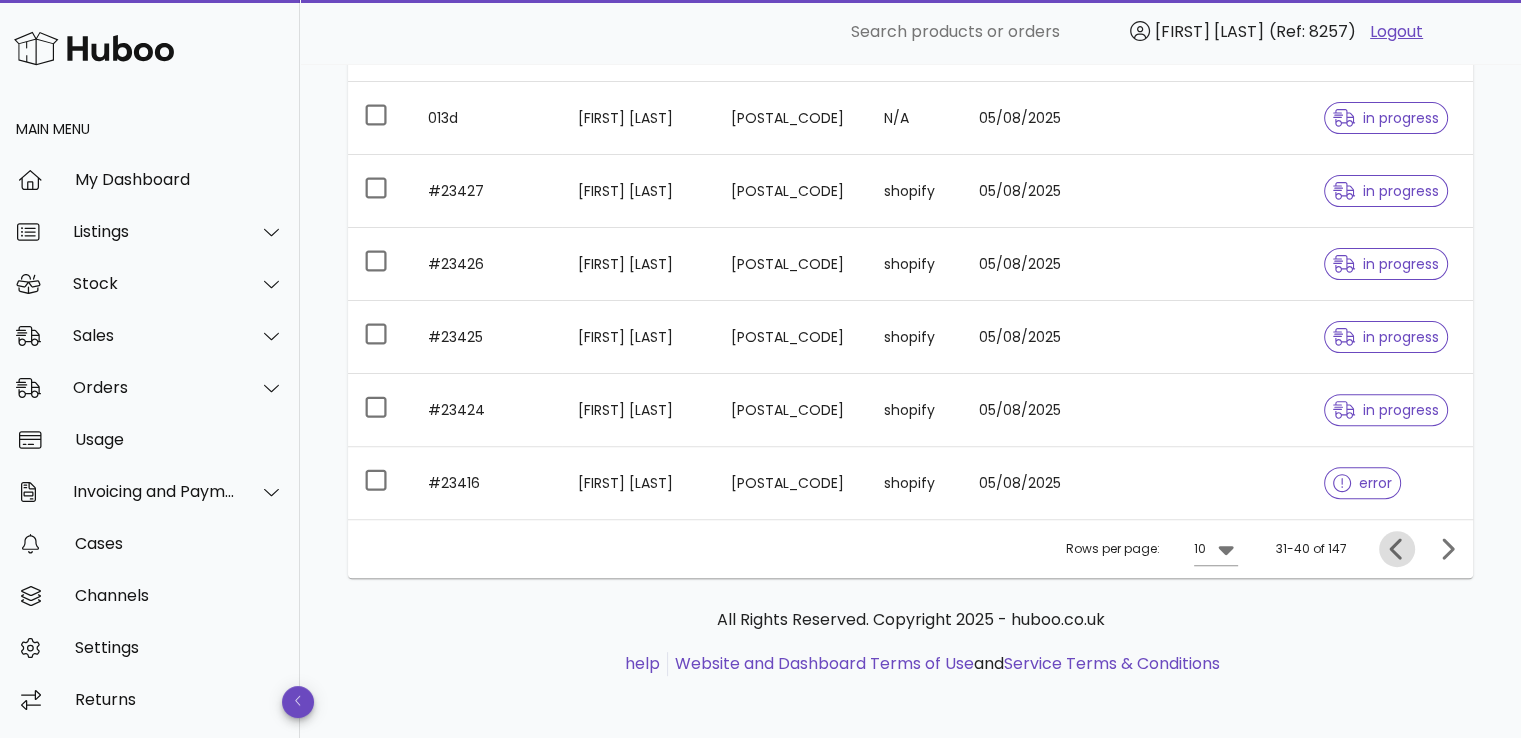 click 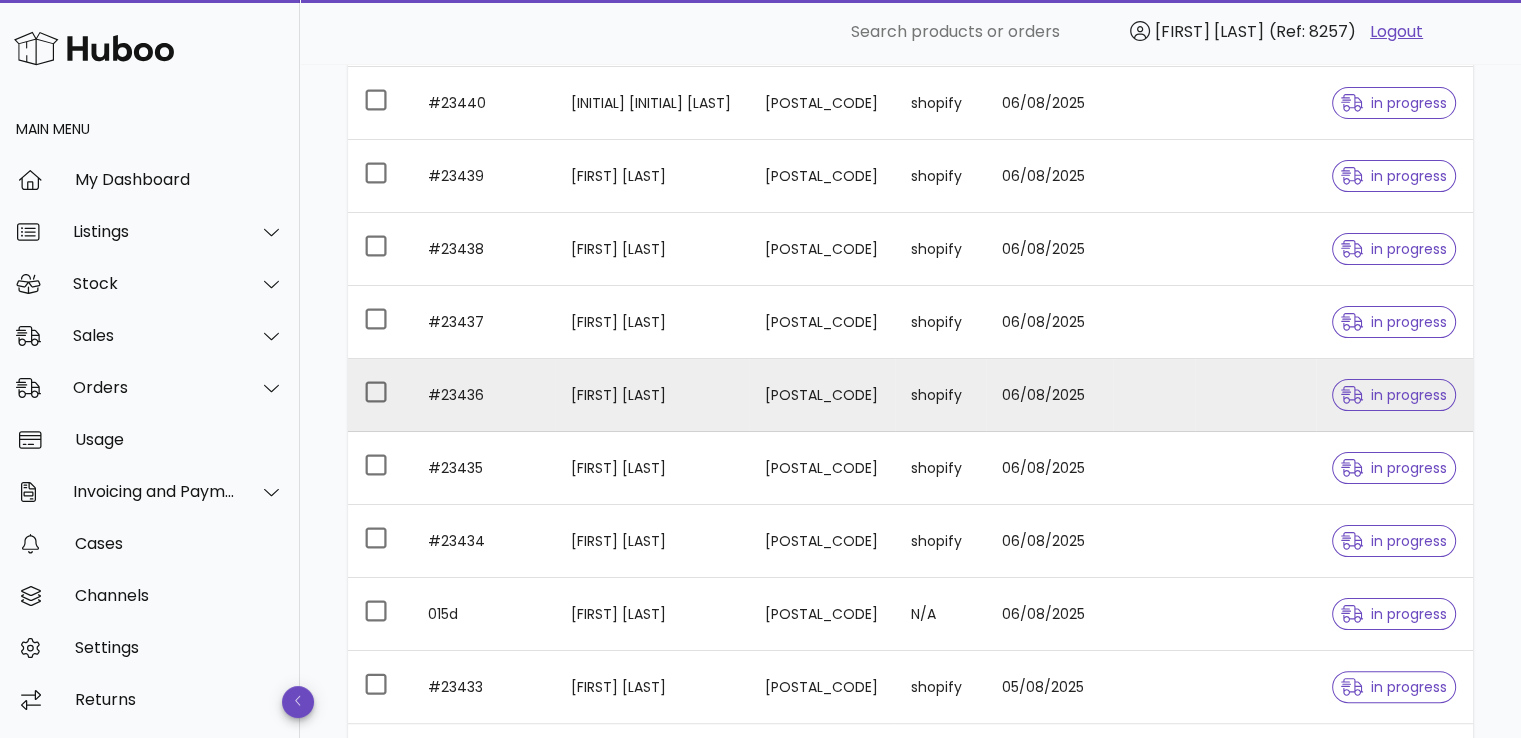 scroll, scrollTop: 276, scrollLeft: 0, axis: vertical 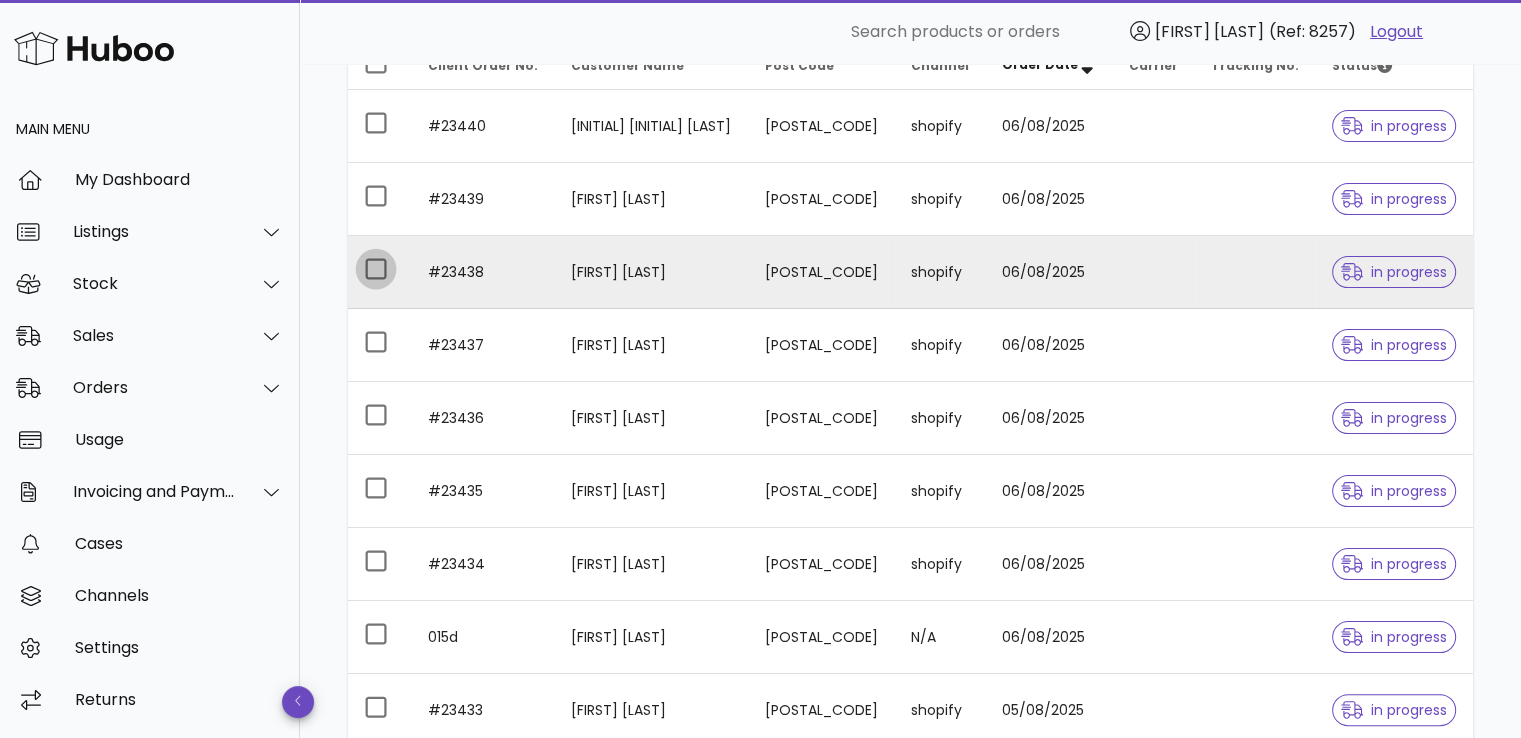 click at bounding box center [376, 269] 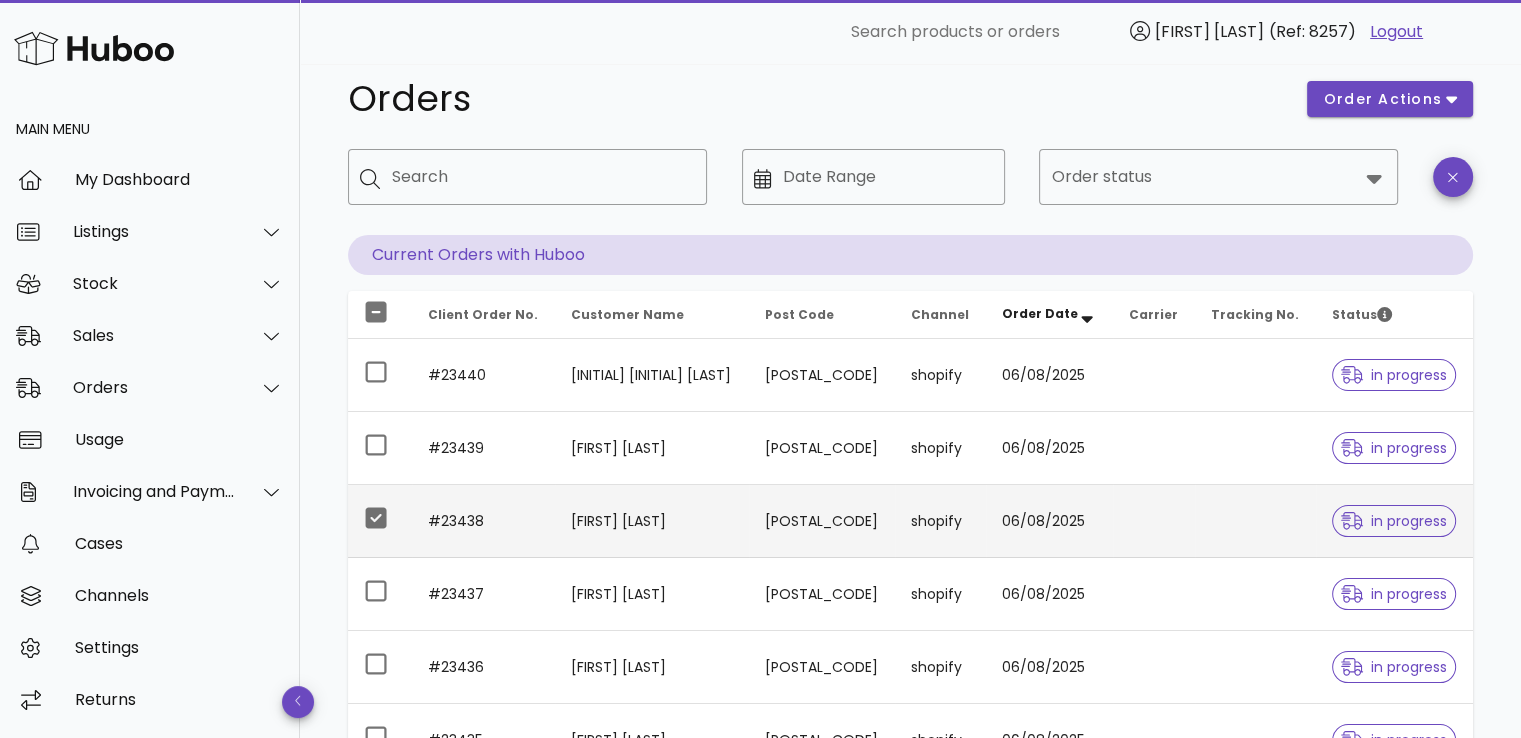 scroll, scrollTop: 0, scrollLeft: 0, axis: both 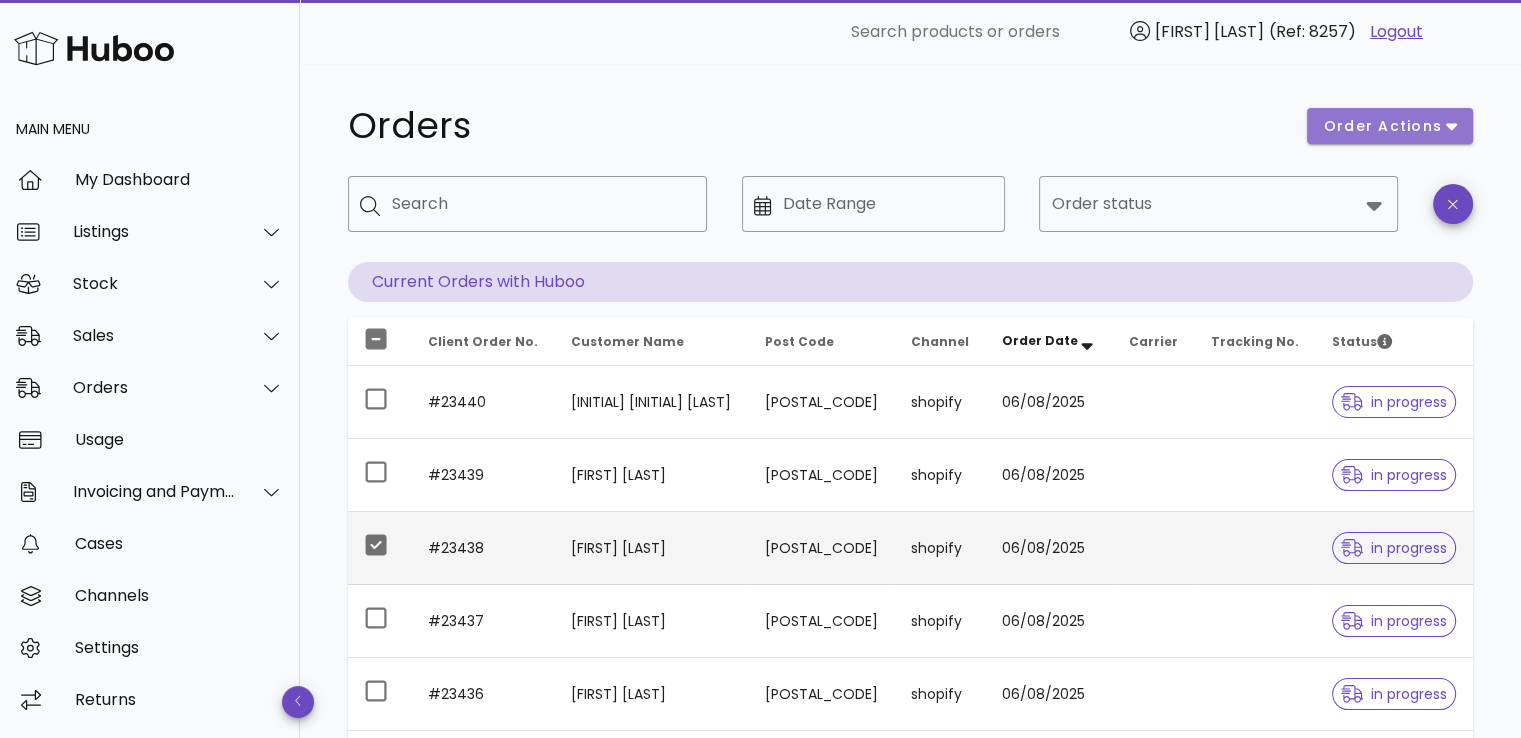 click on "order actions" at bounding box center (1383, 126) 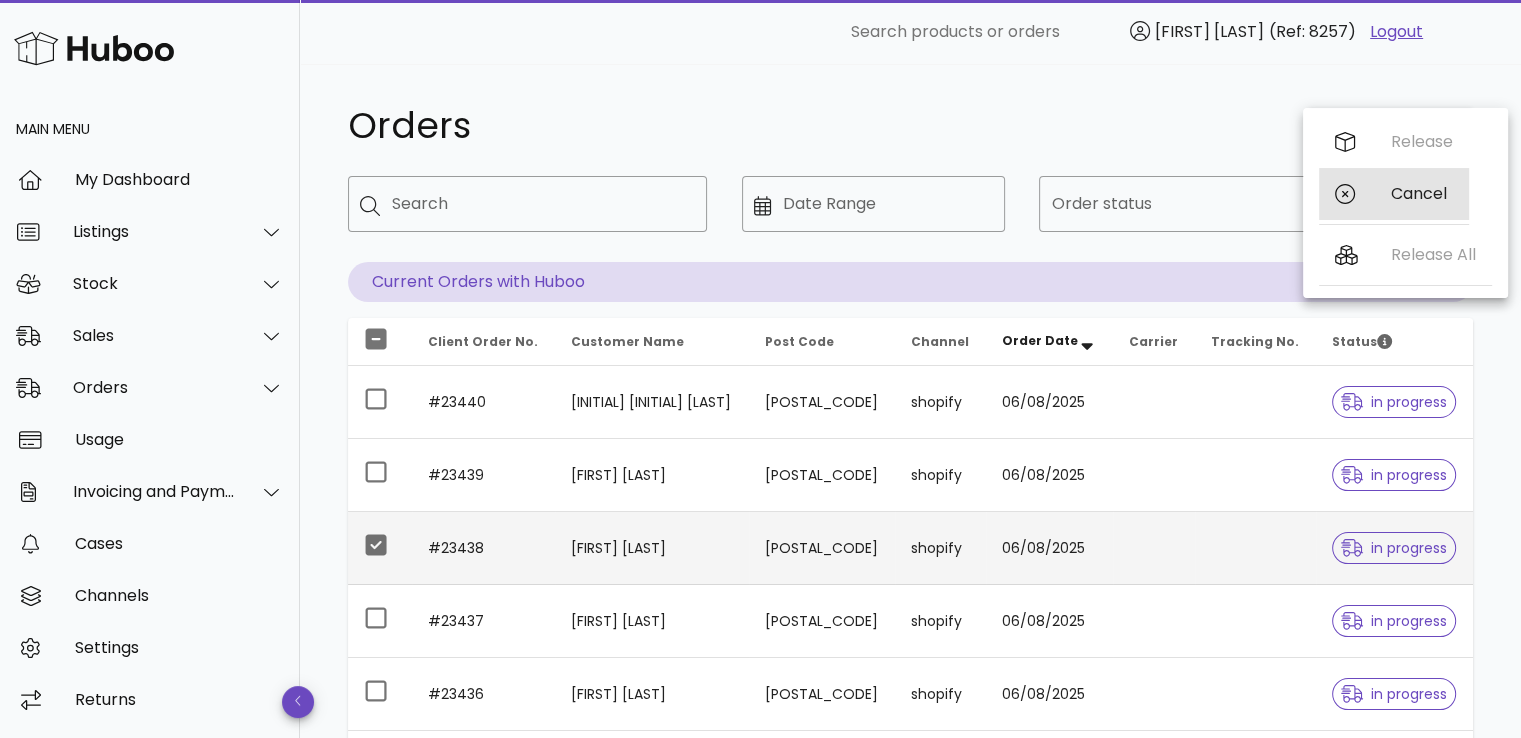 click on "Cancel" at bounding box center [1422, 193] 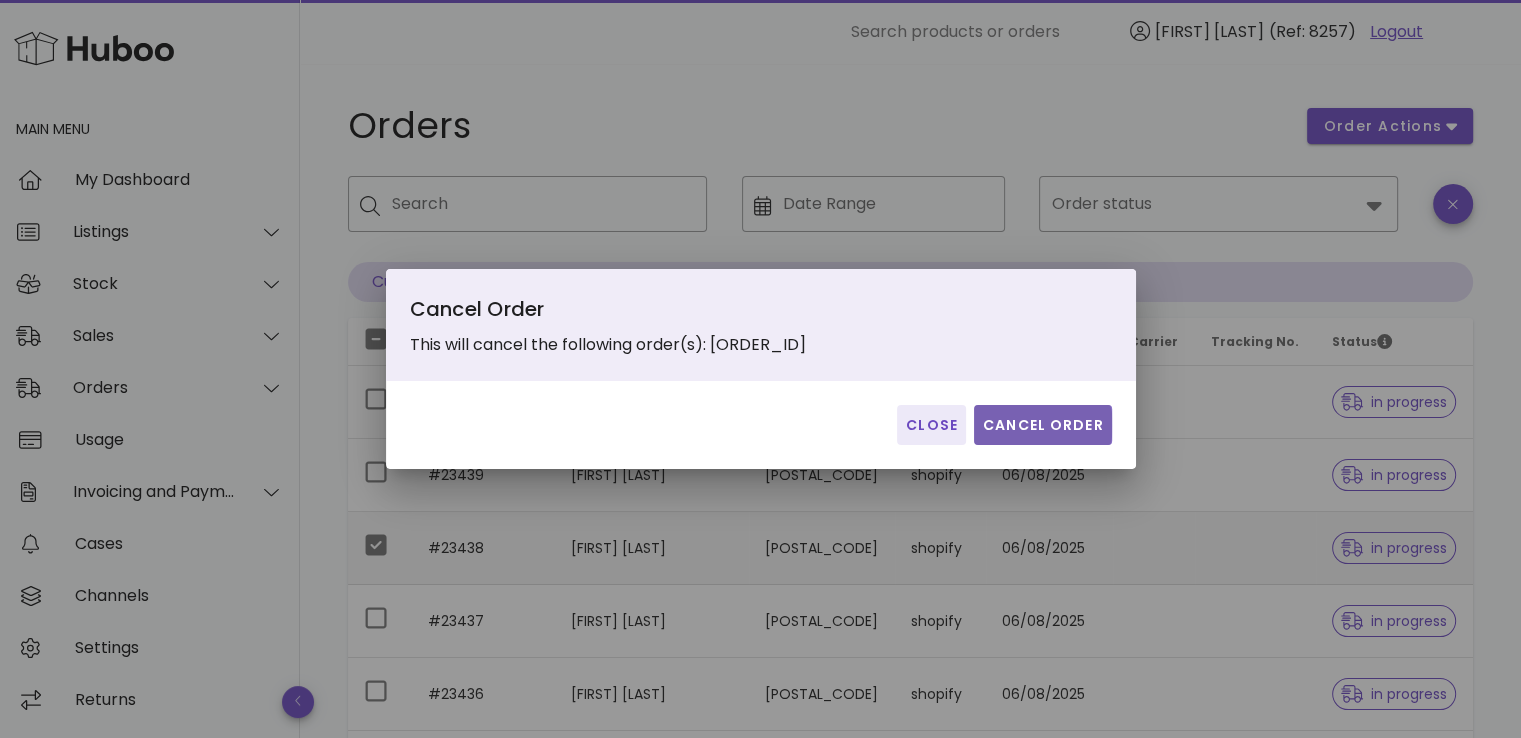 click on "Cancel Order" at bounding box center [1043, 425] 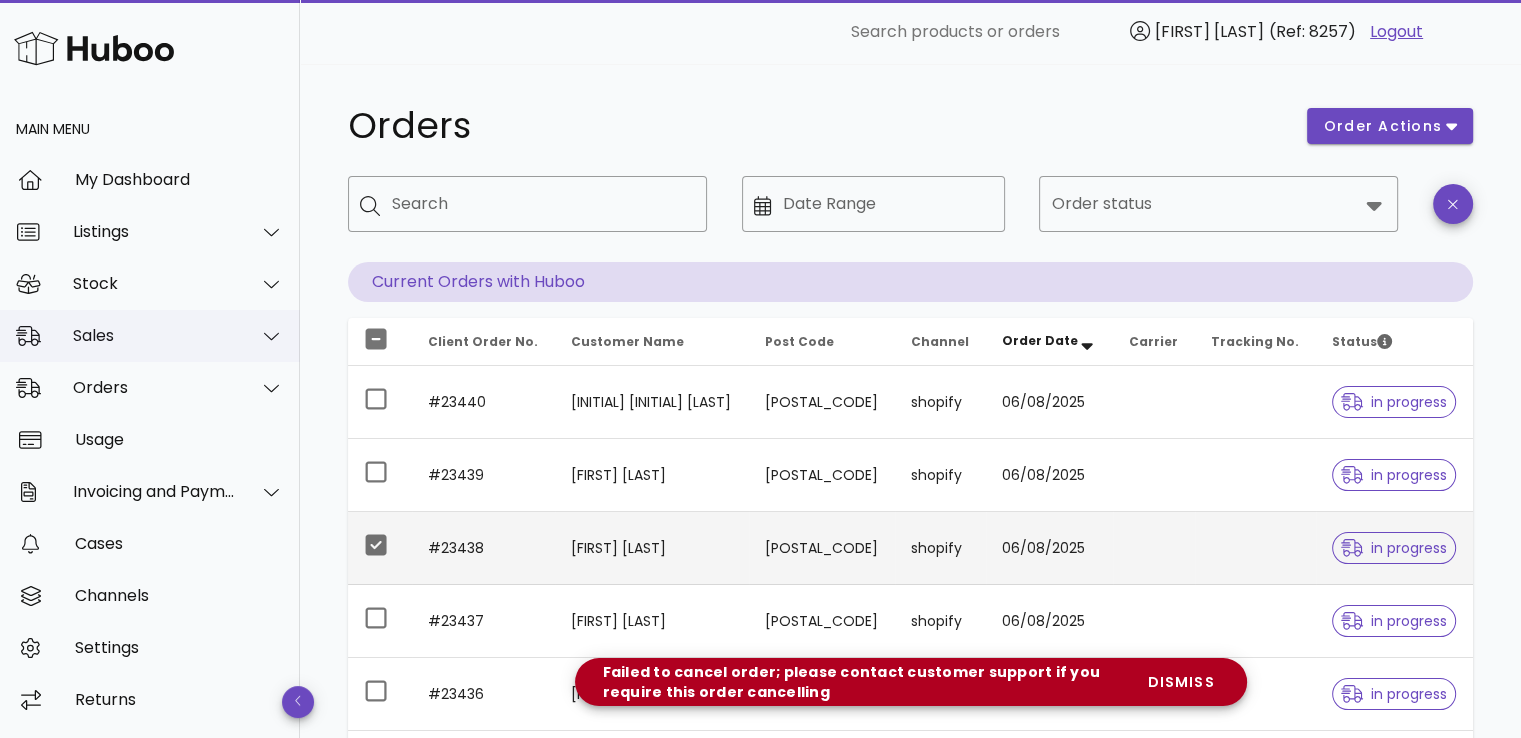 click on "Sales" at bounding box center [150, 336] 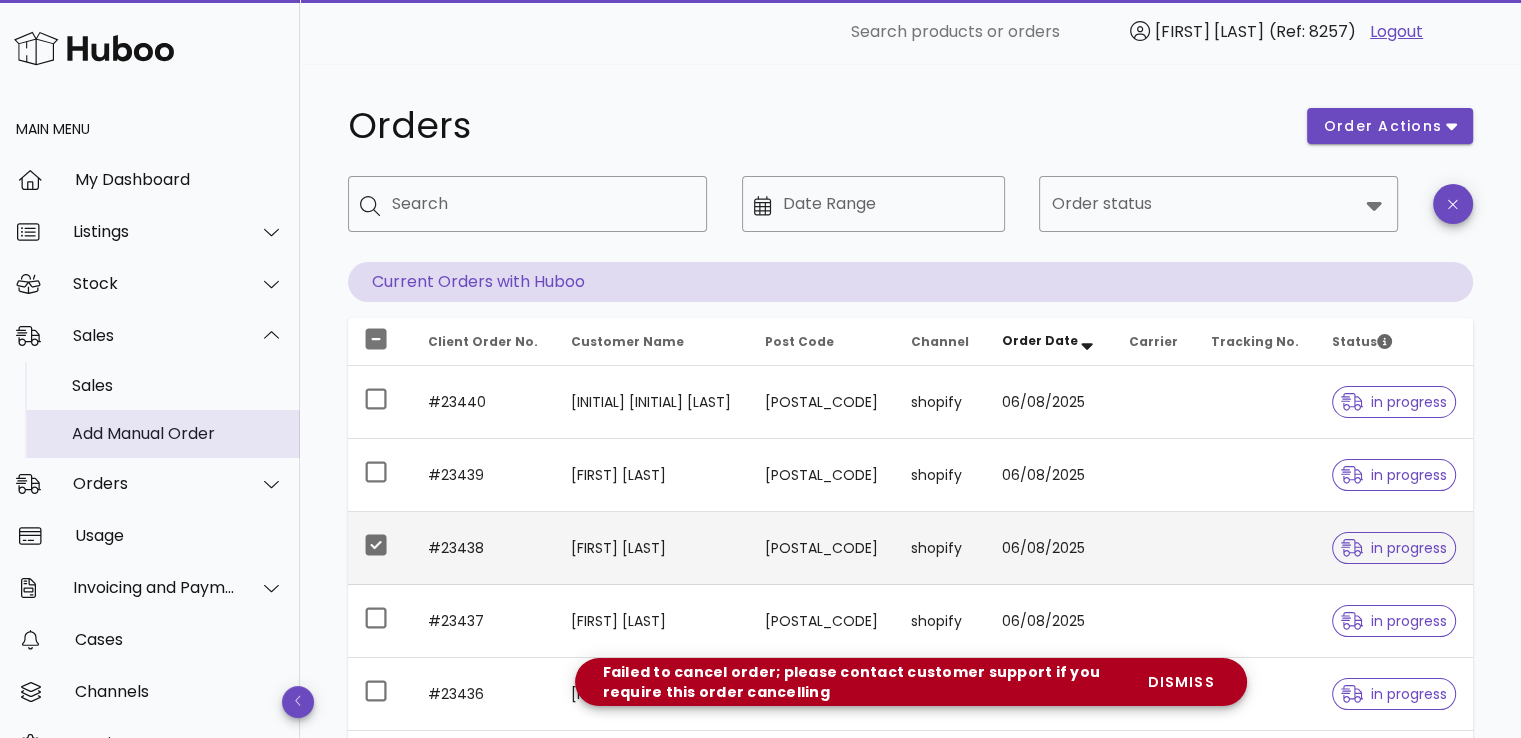 click on "Add Manual Order" at bounding box center [178, 433] 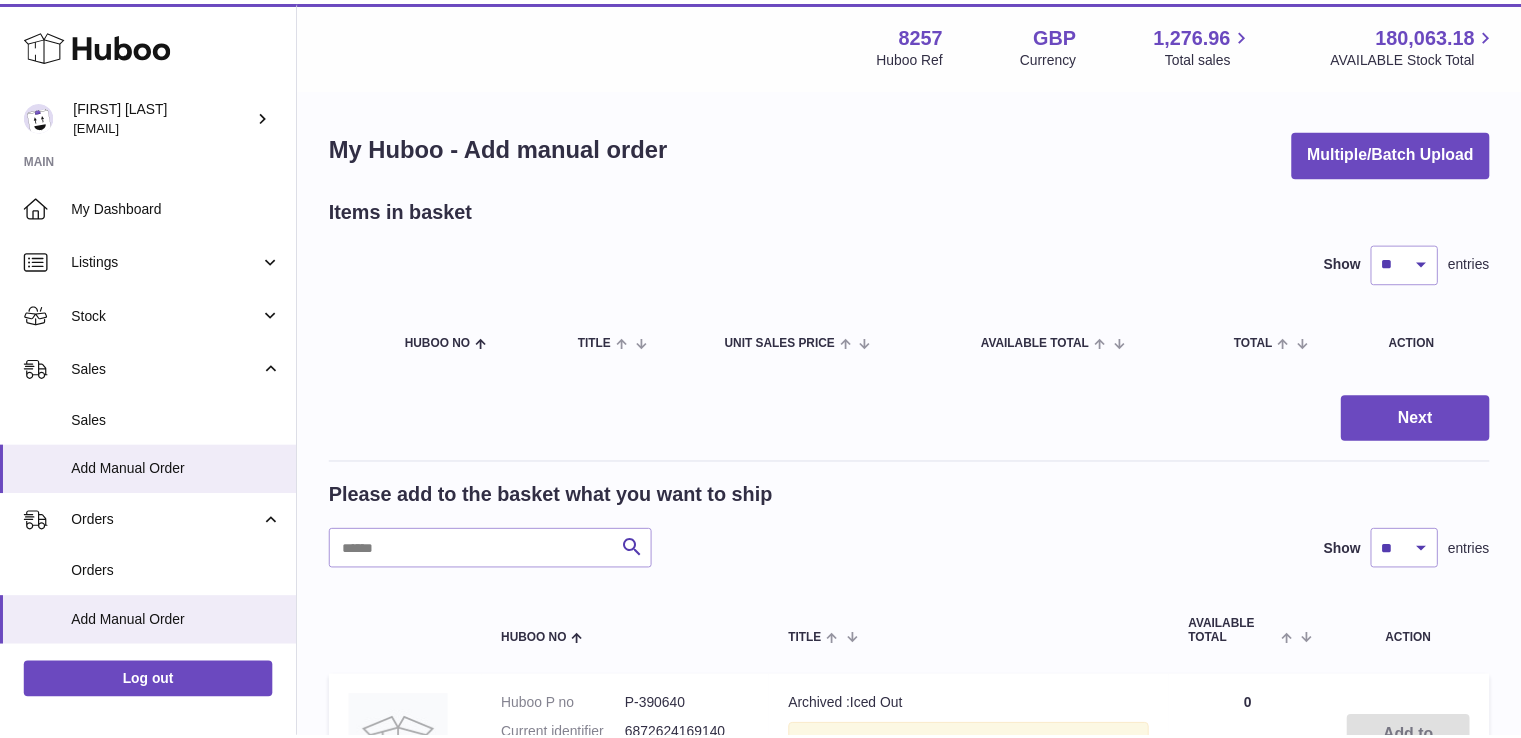 scroll, scrollTop: 0, scrollLeft: 0, axis: both 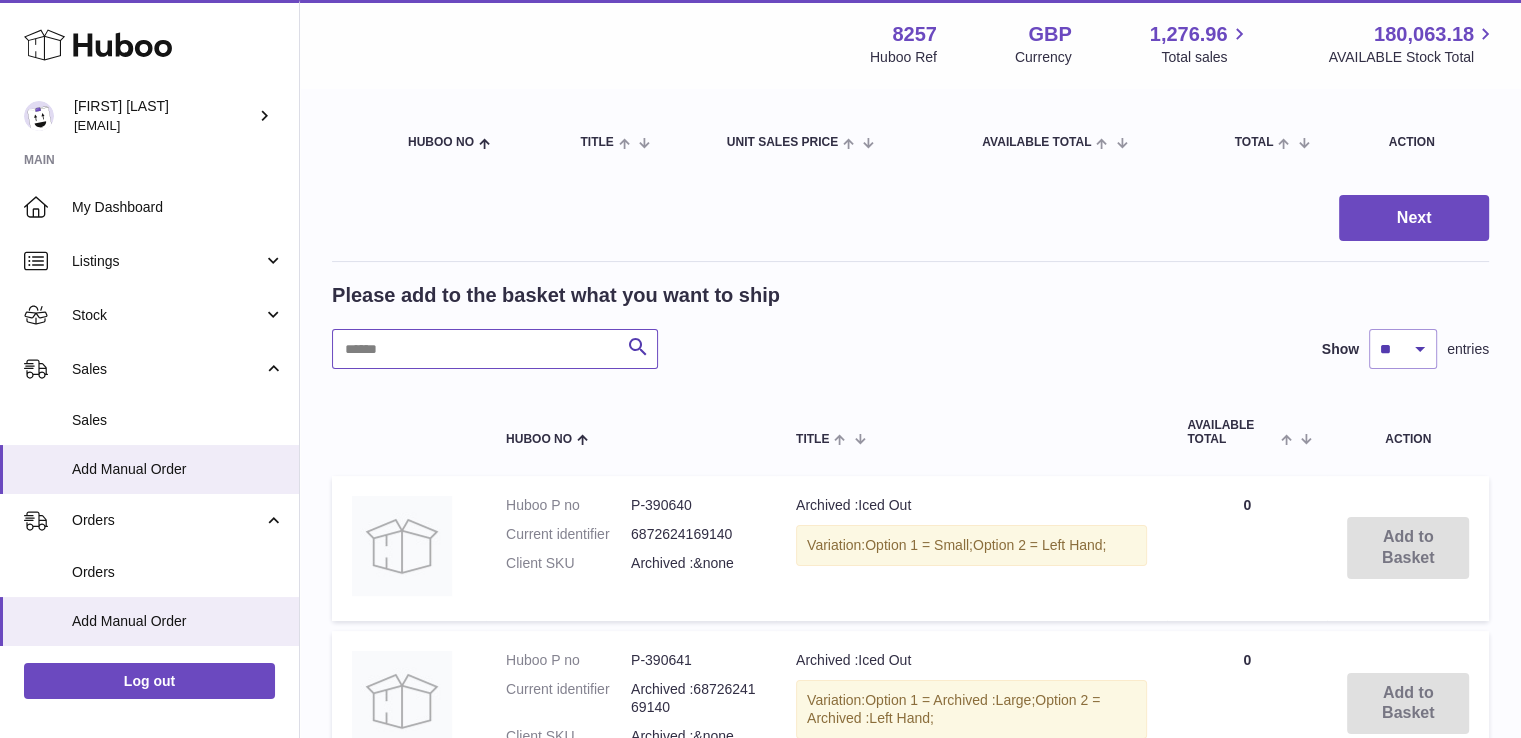 click at bounding box center [495, 349] 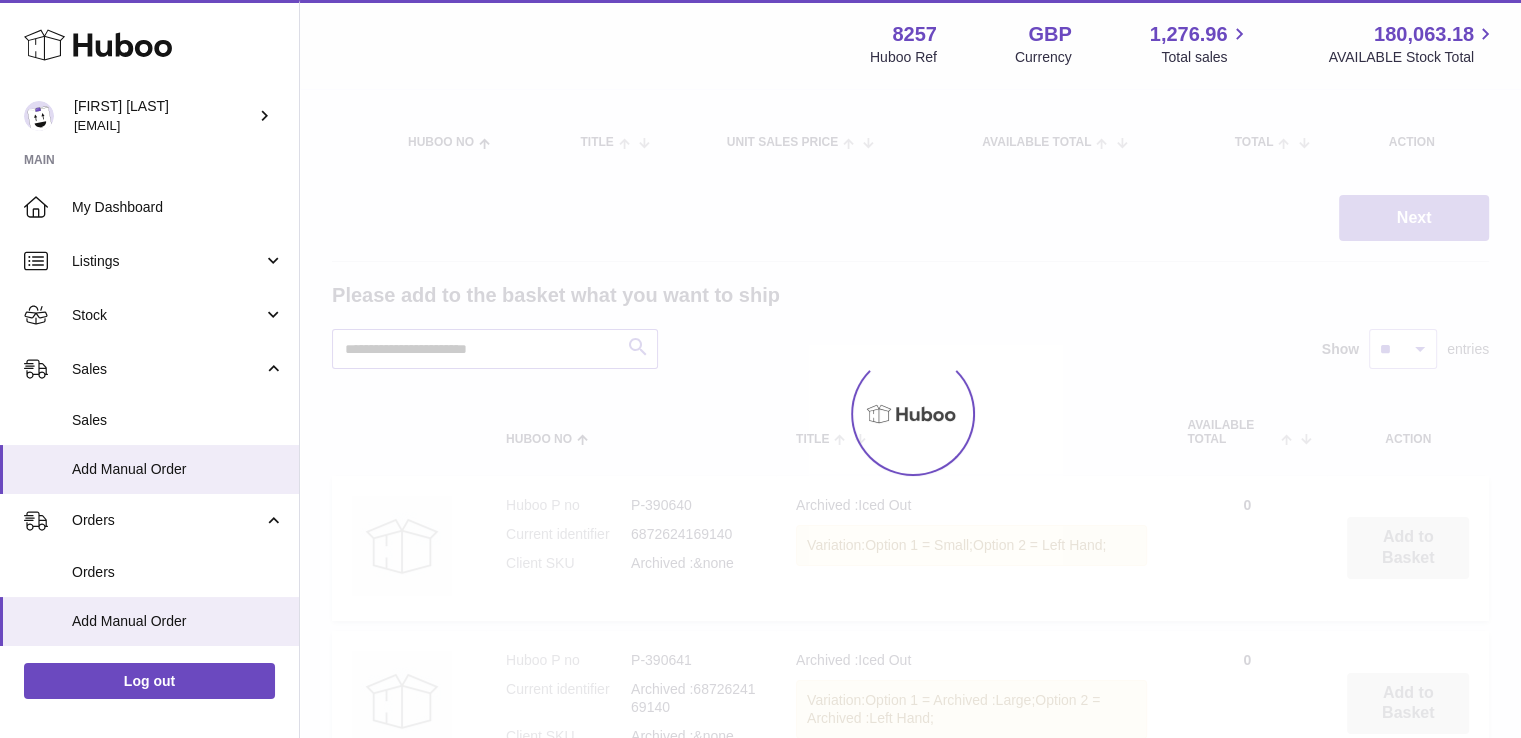 scroll, scrollTop: 130, scrollLeft: 0, axis: vertical 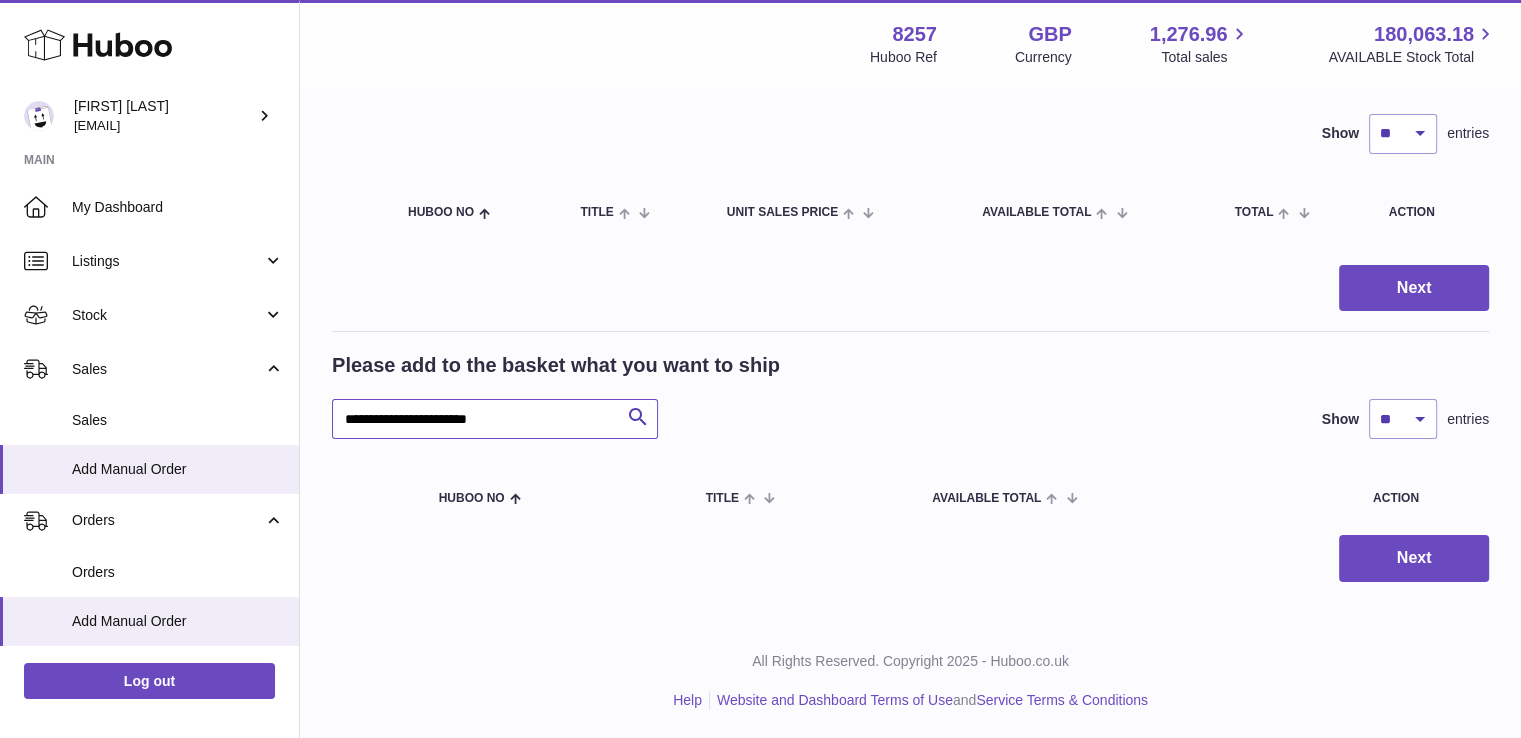 drag, startPoint x: 527, startPoint y: 413, endPoint x: 437, endPoint y: 424, distance: 90.66973 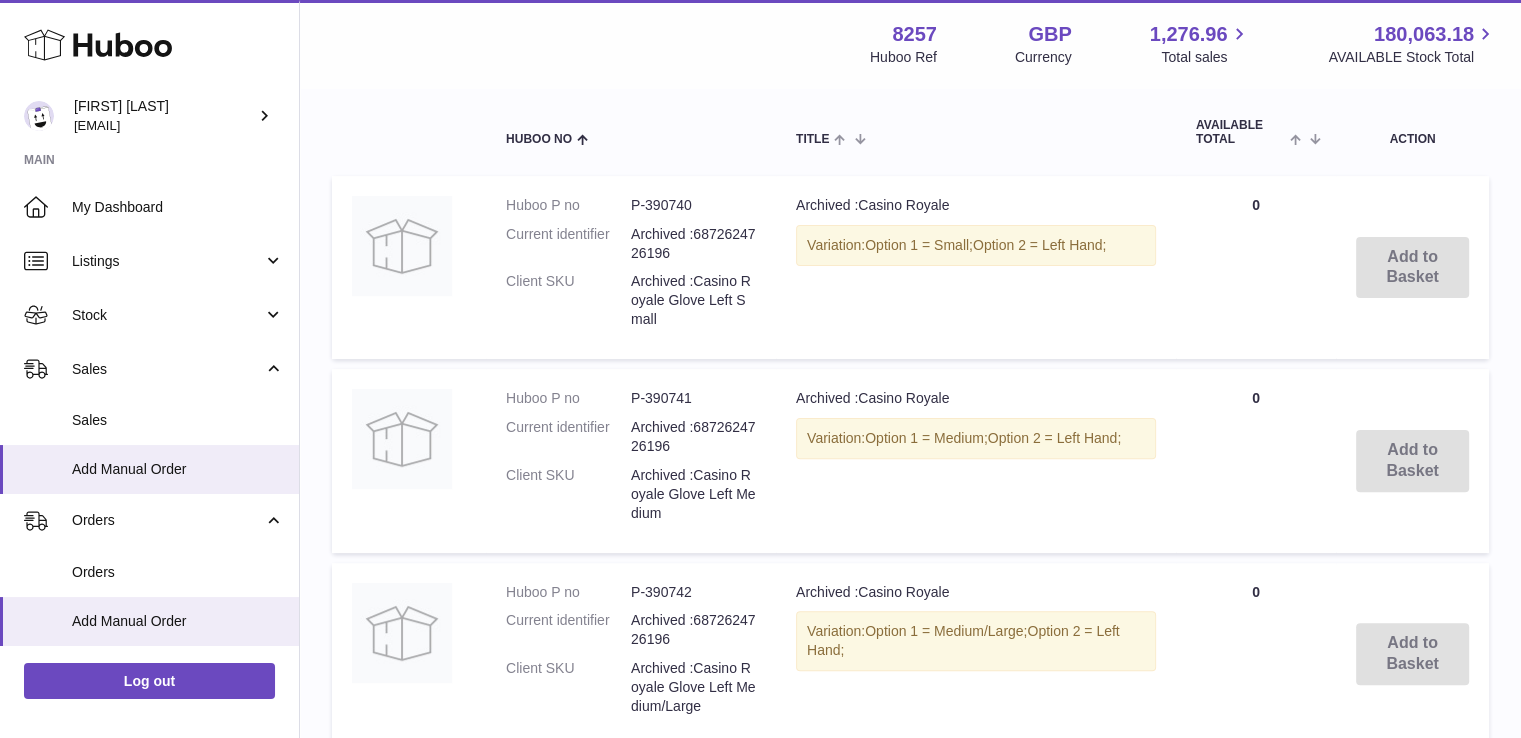 scroll, scrollTop: 100, scrollLeft: 0, axis: vertical 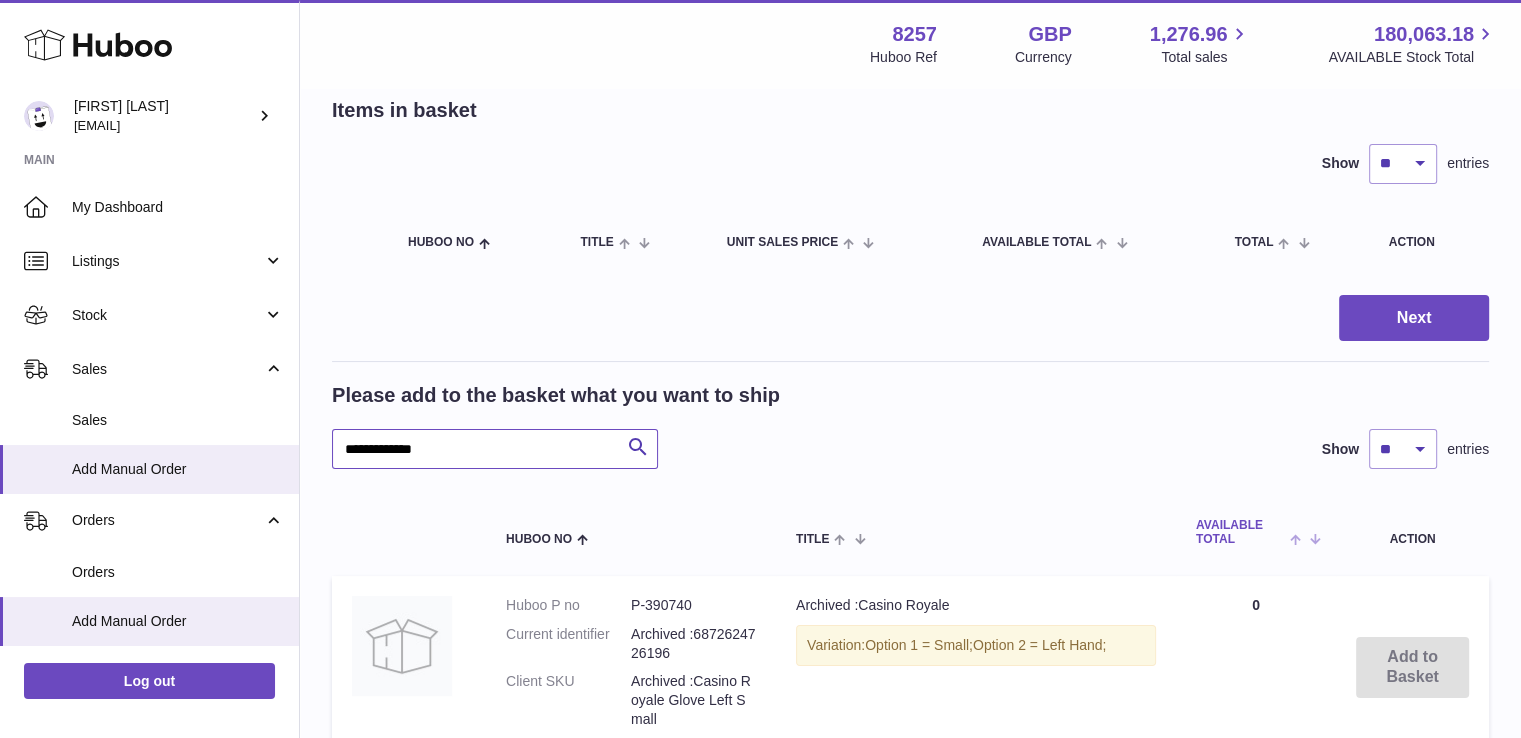 type on "**********" 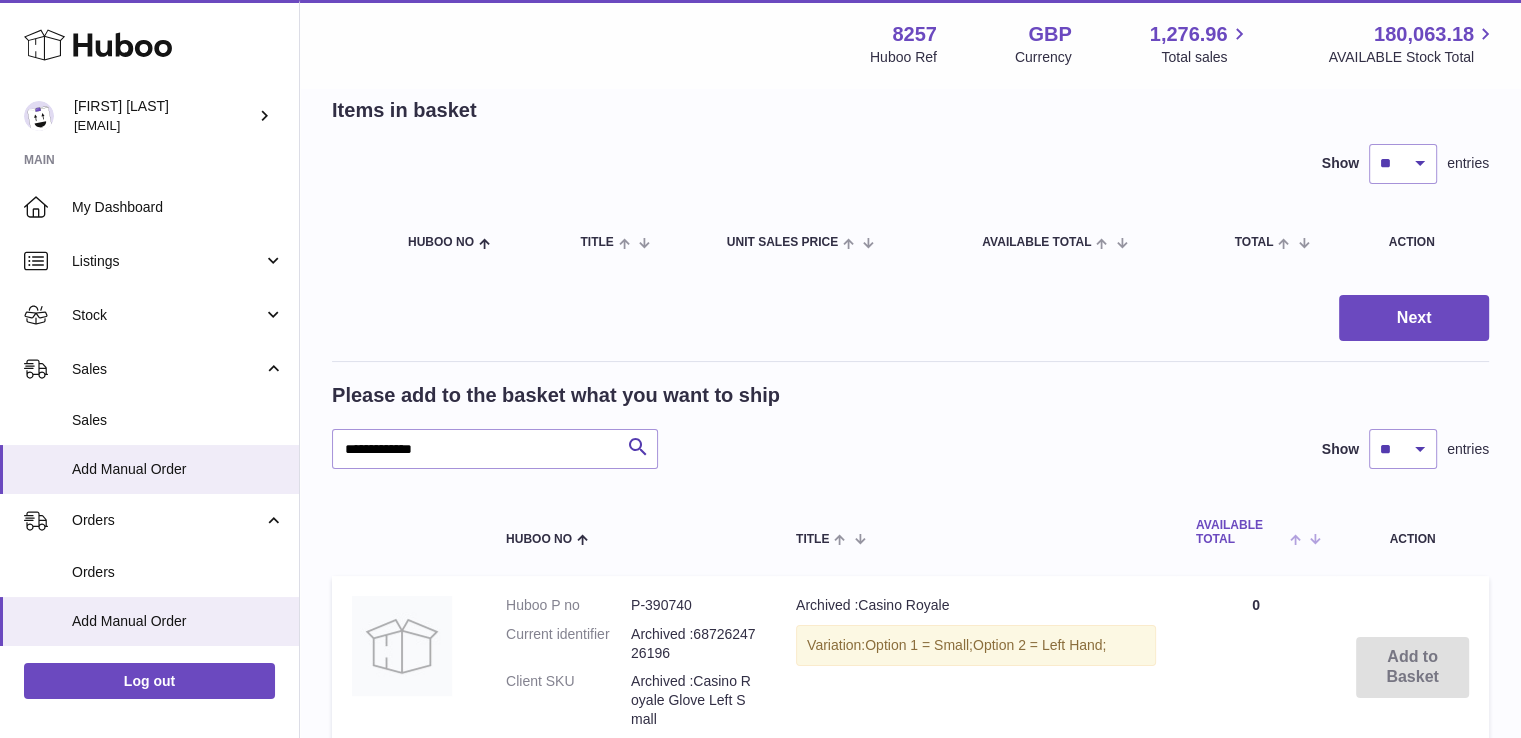 click at bounding box center [1300, 538] 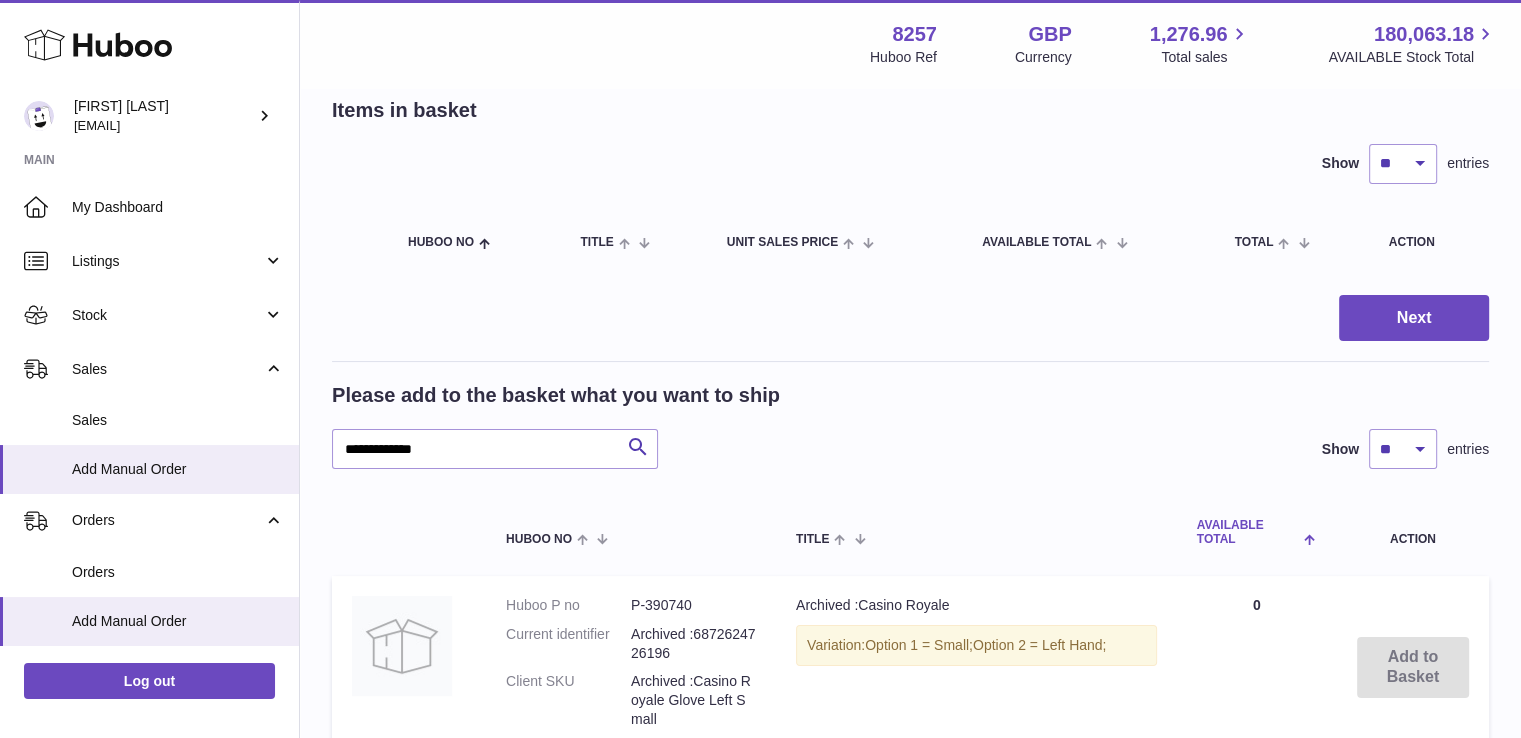 click at bounding box center [1307, 538] 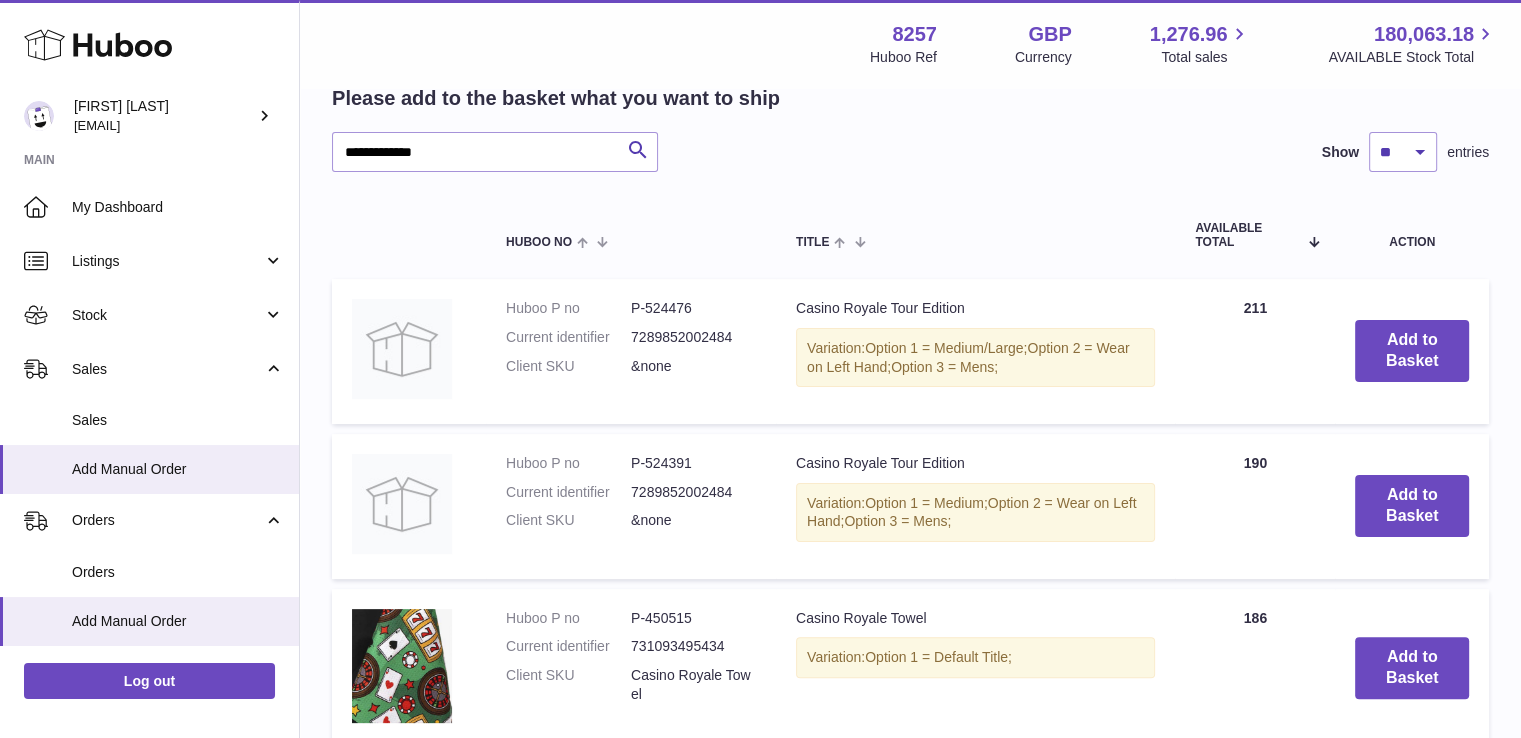 scroll, scrollTop: 400, scrollLeft: 0, axis: vertical 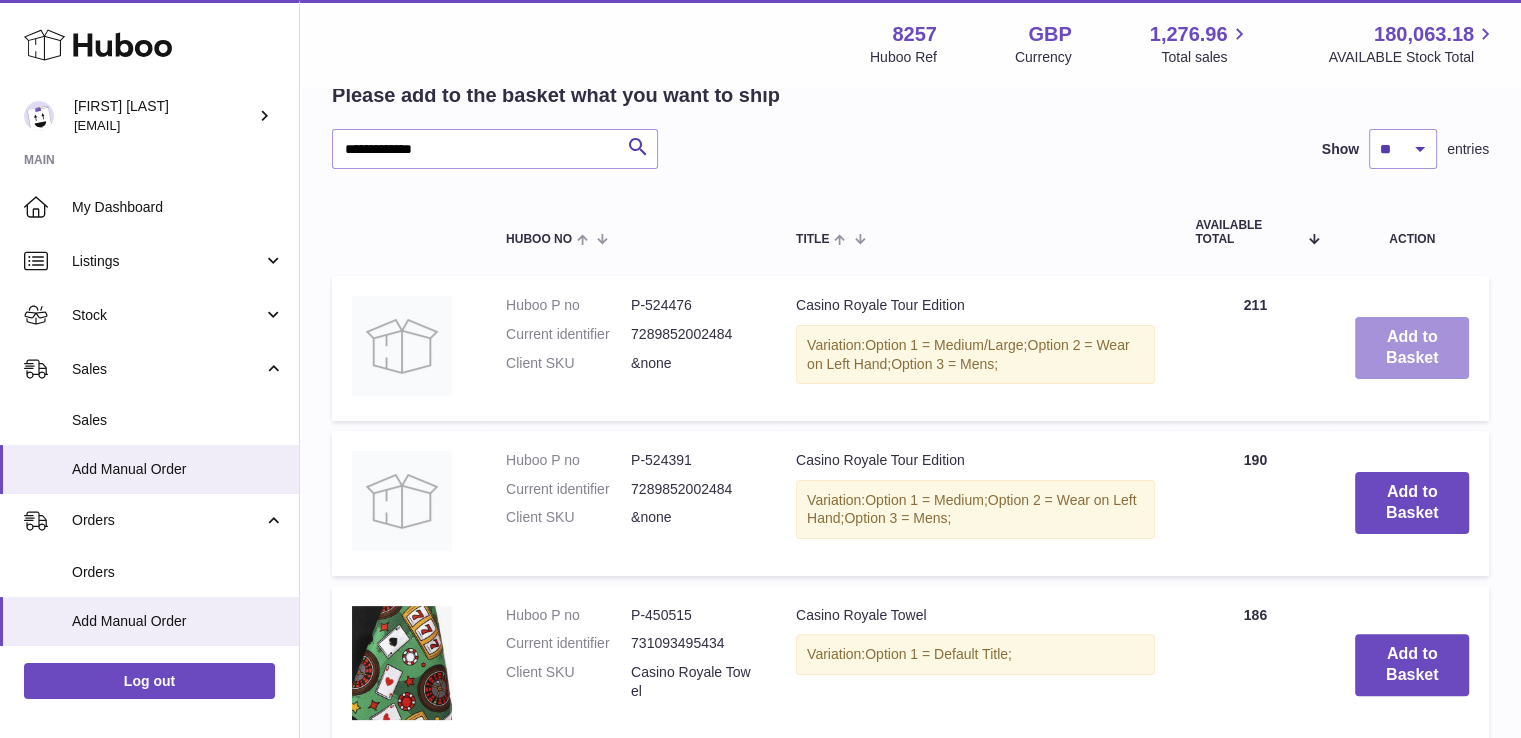 click on "Add to Basket" at bounding box center [1412, 348] 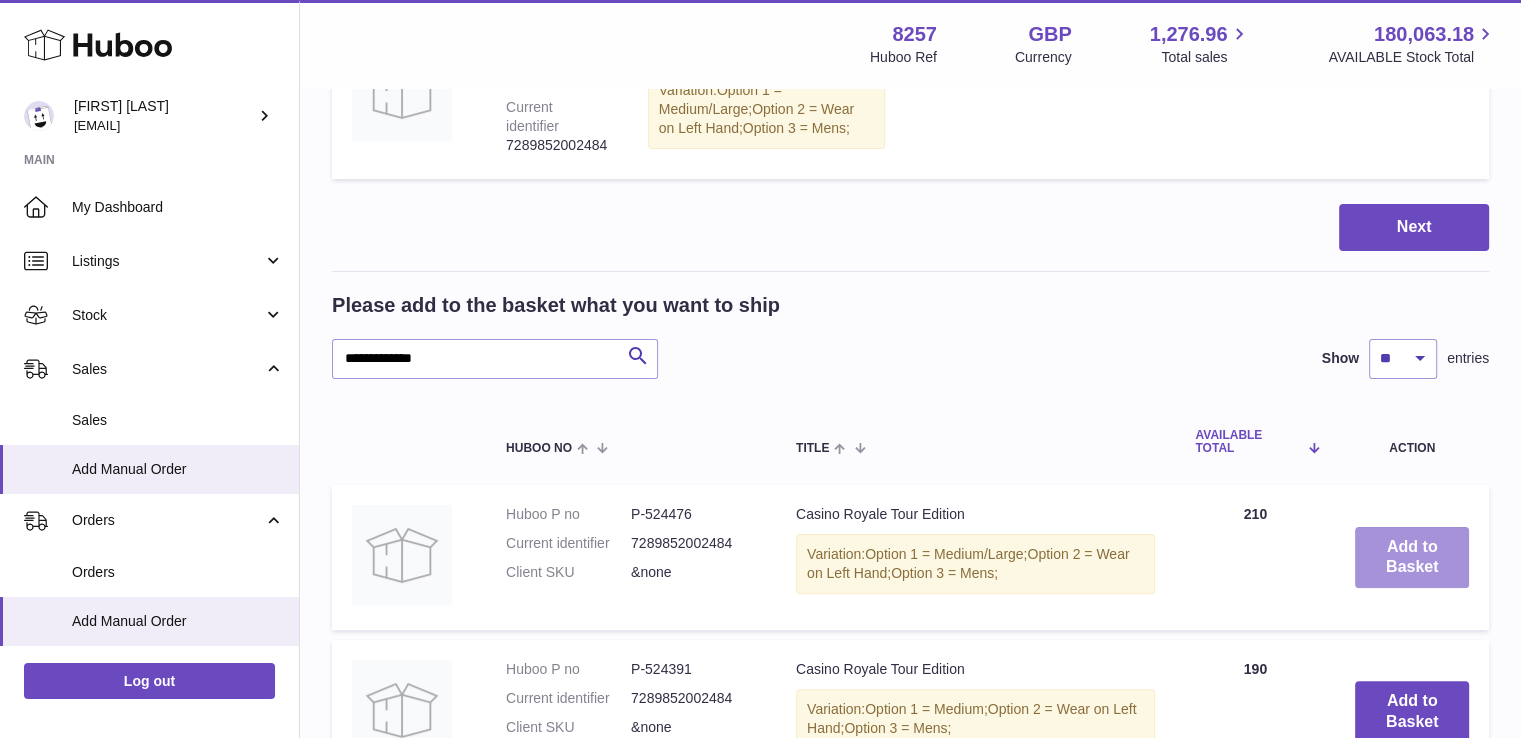 scroll, scrollTop: 0, scrollLeft: 0, axis: both 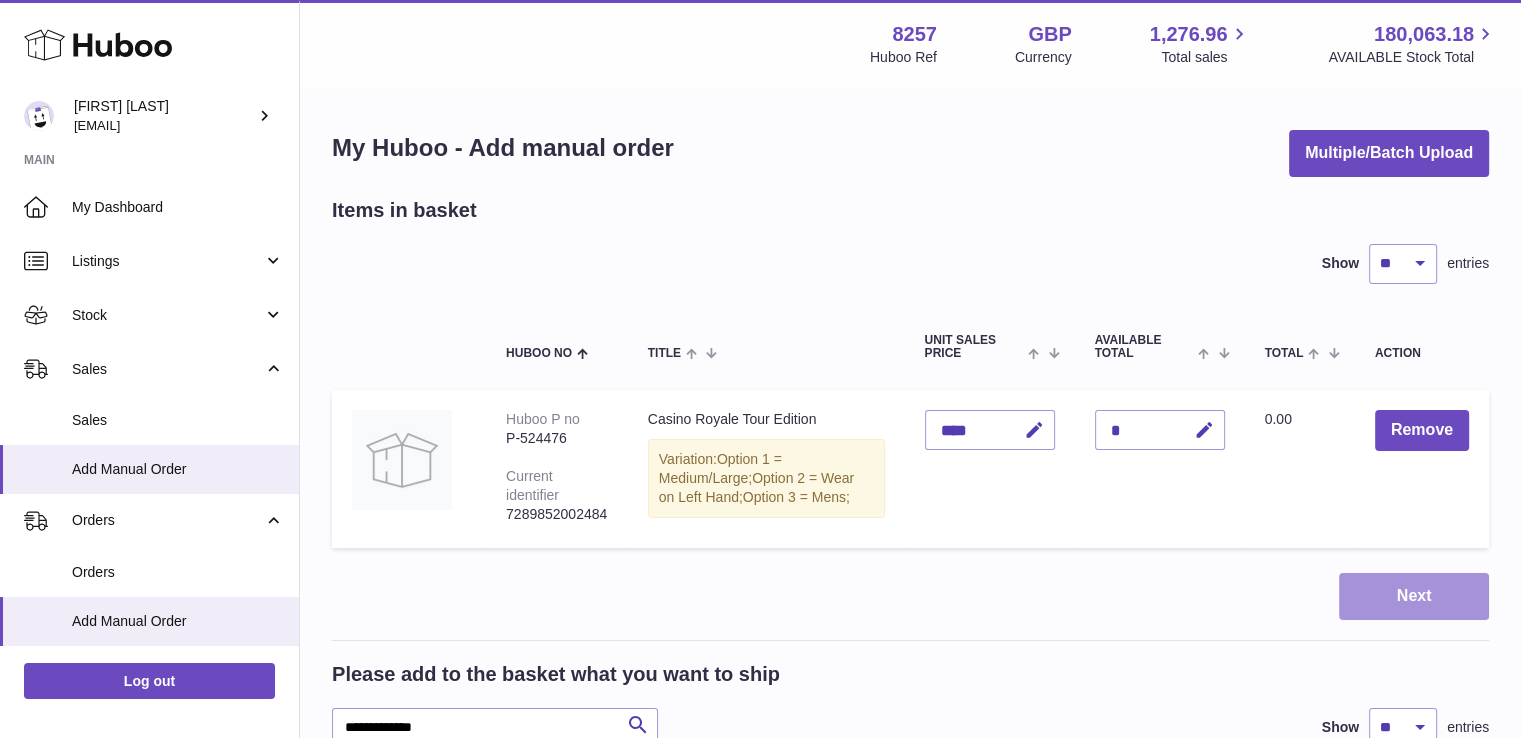 click on "Next" at bounding box center (1414, 596) 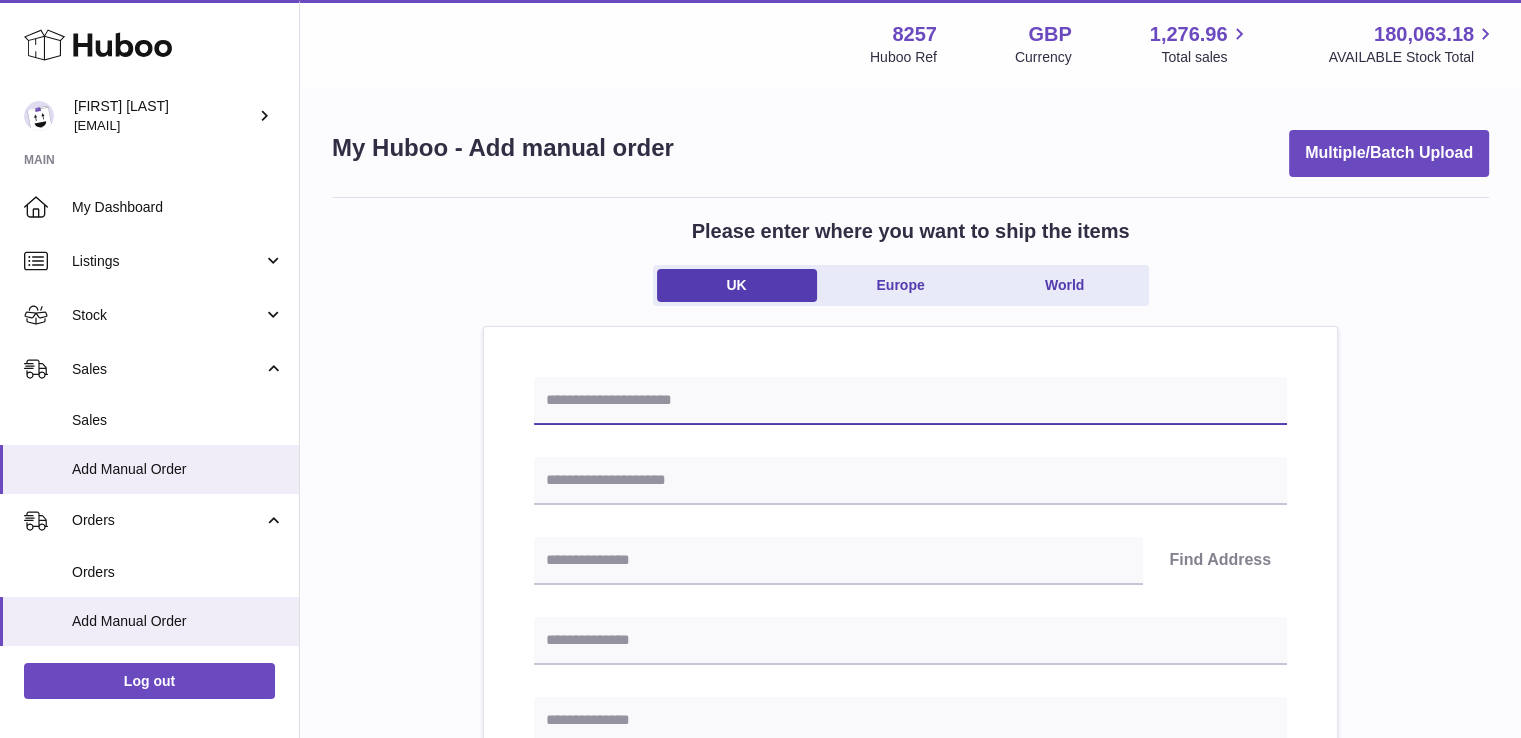 click at bounding box center [910, 401] 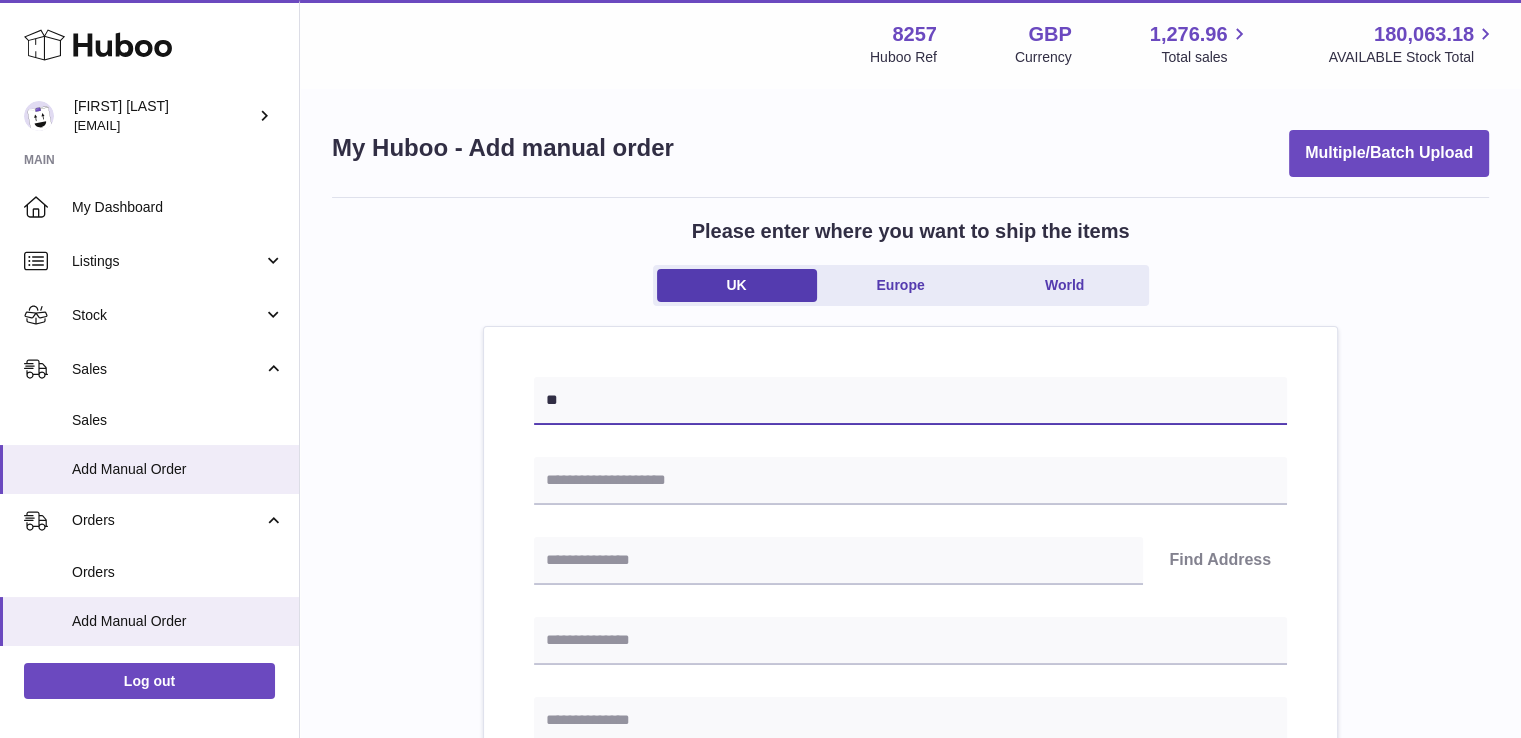 type on "**" 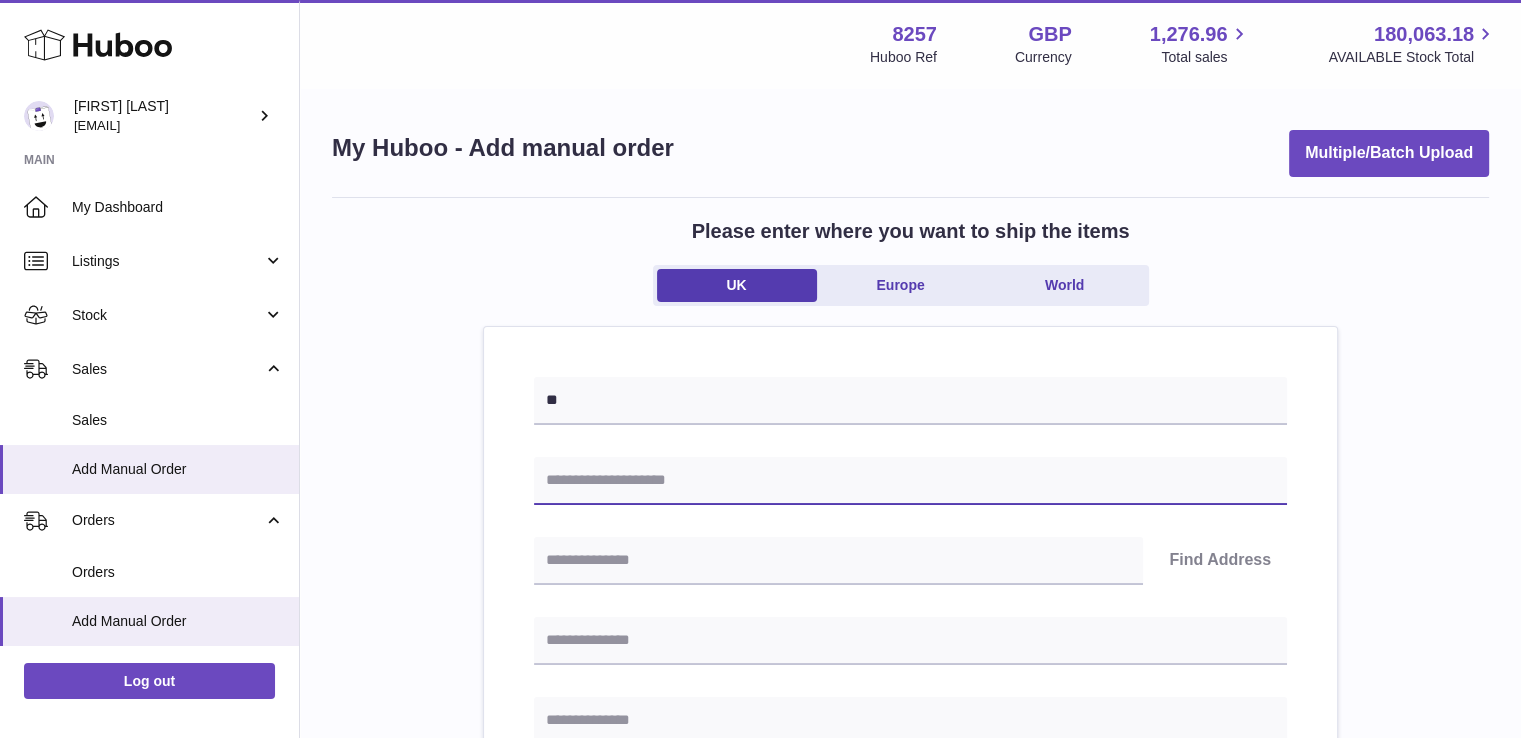 click at bounding box center (910, 481) 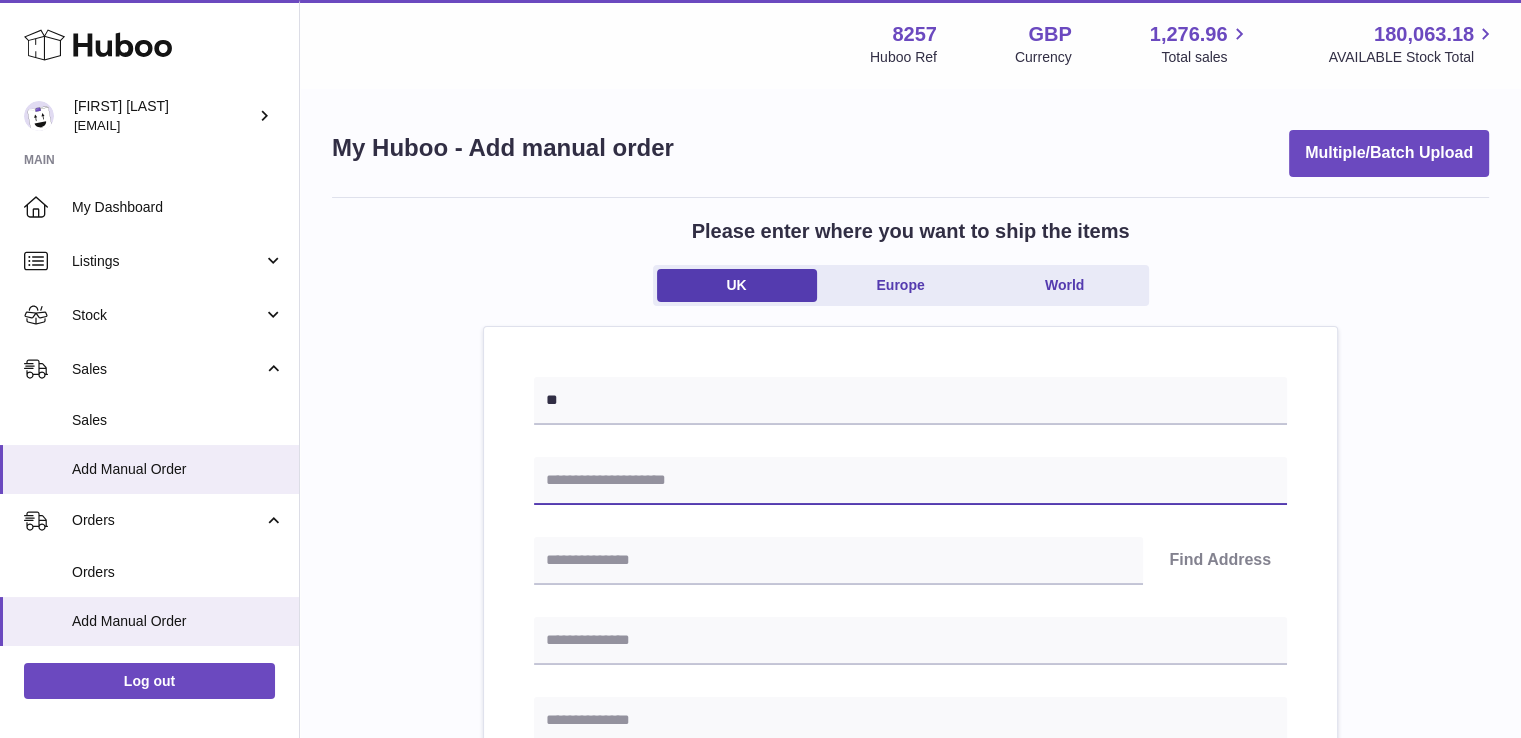 paste on "**********" 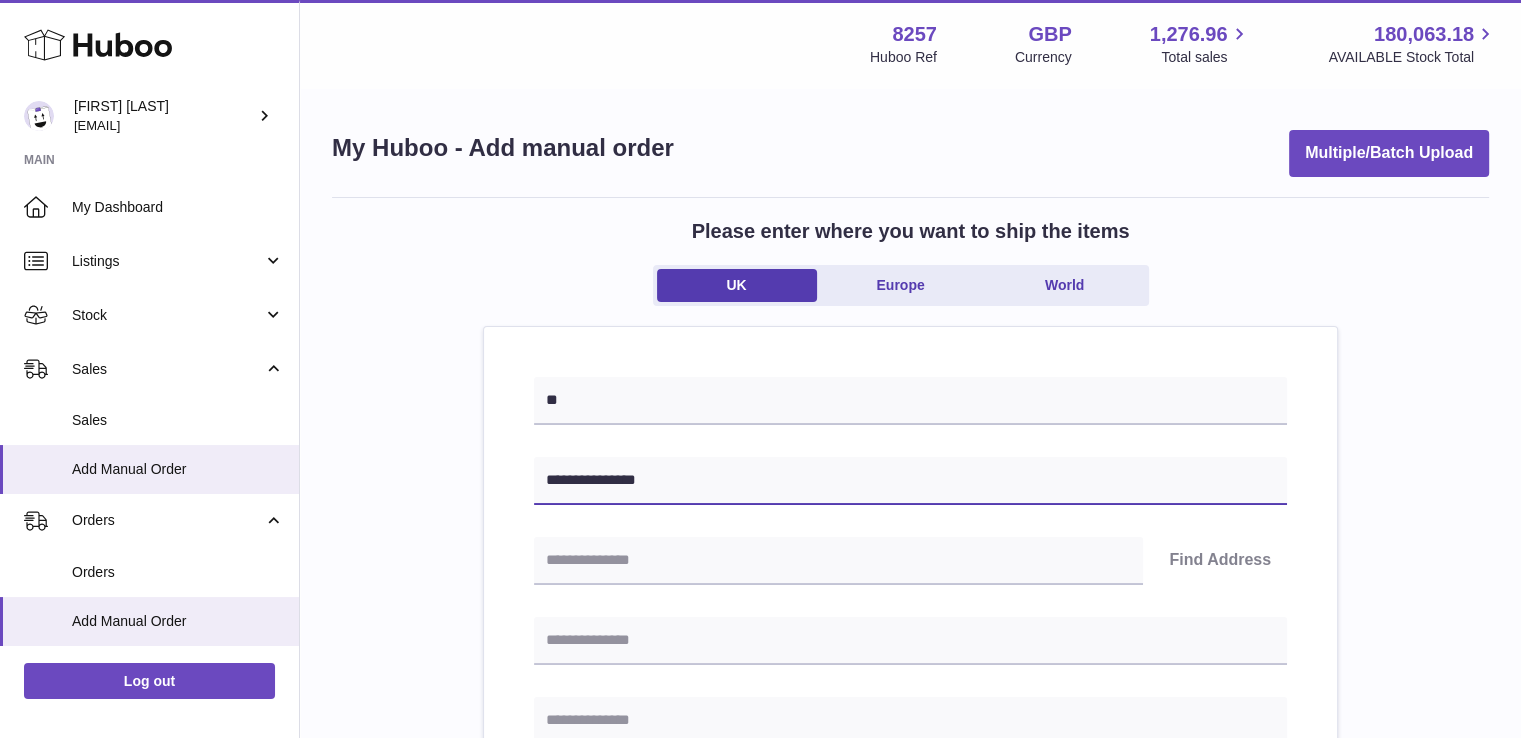 type on "**********" 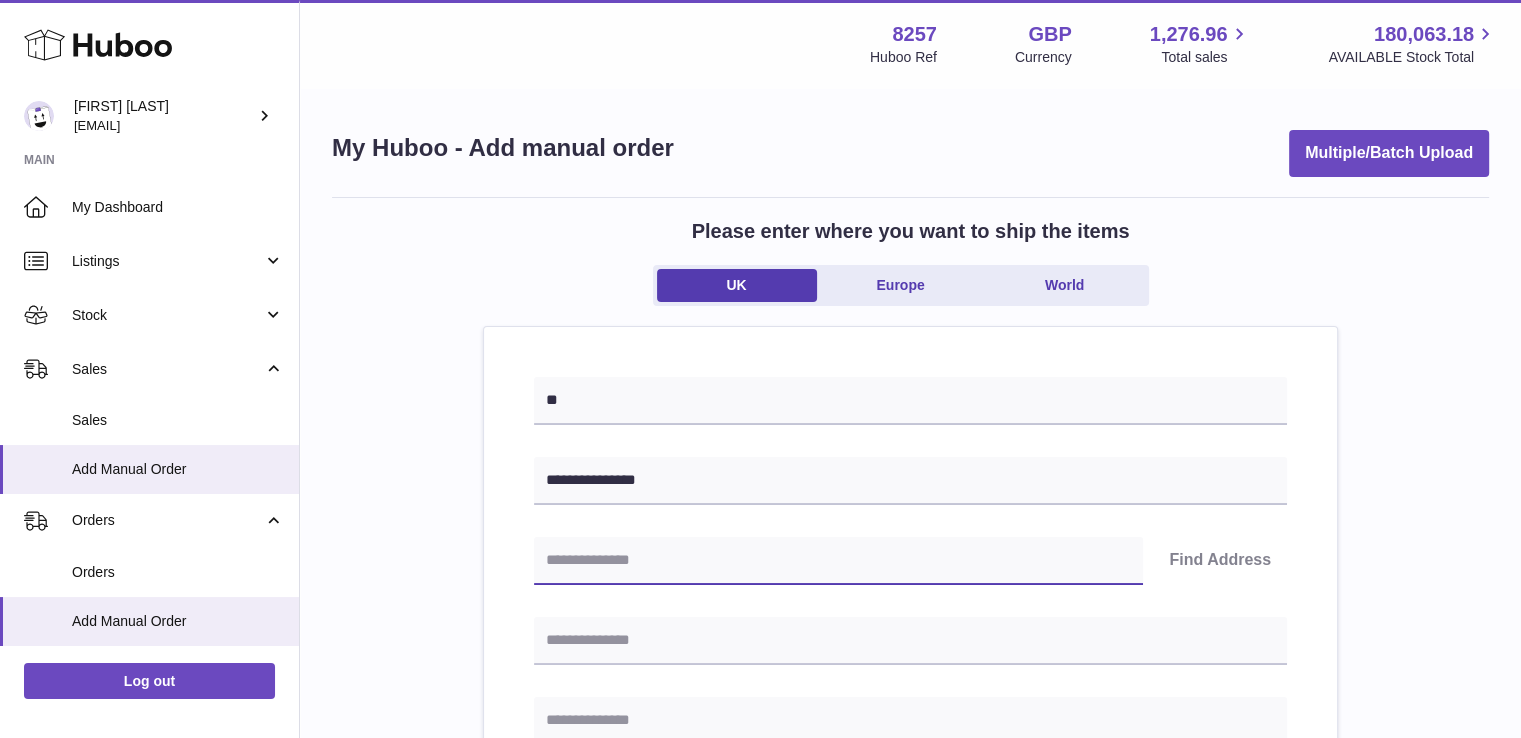 click at bounding box center (838, 561) 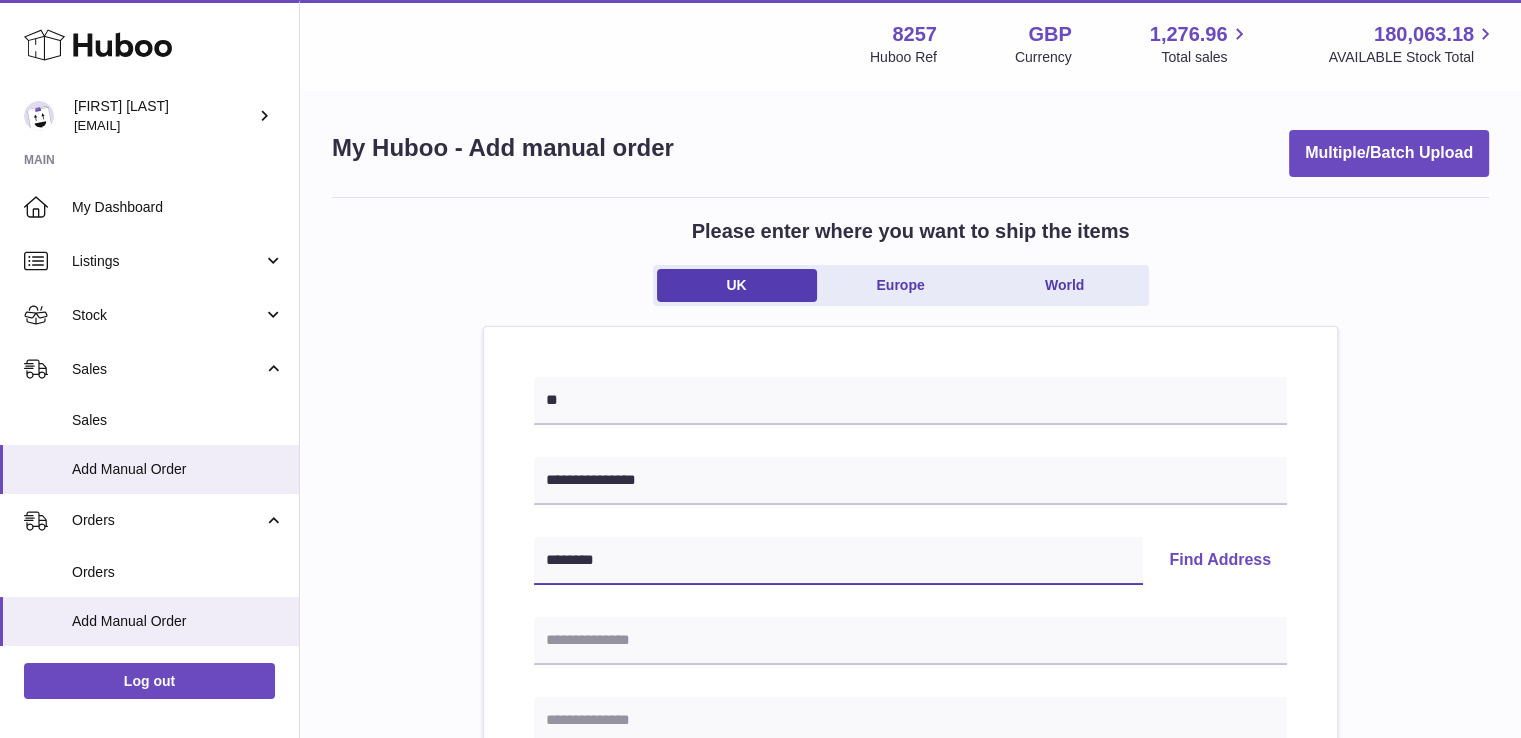 type on "********" 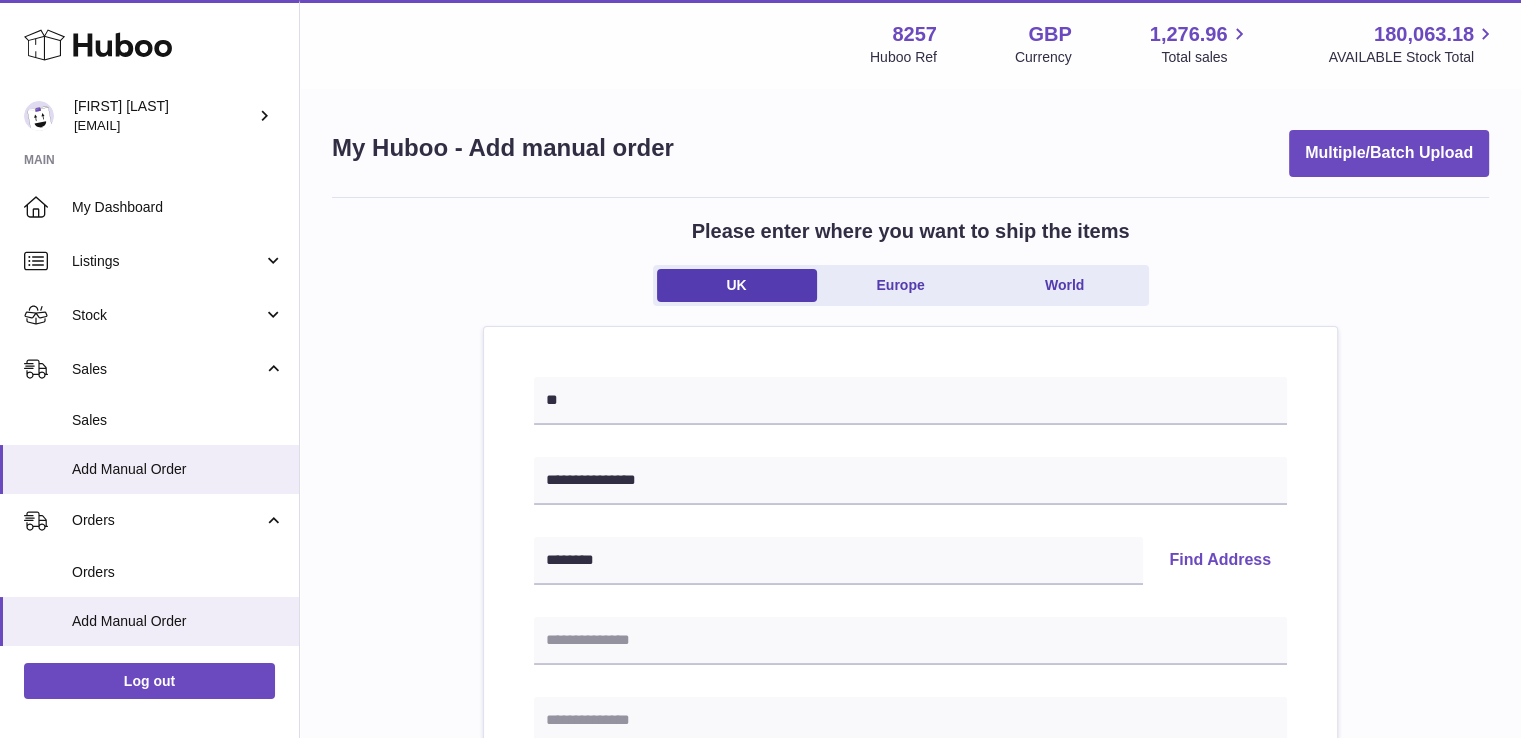 click on "Find Address" at bounding box center [1220, 561] 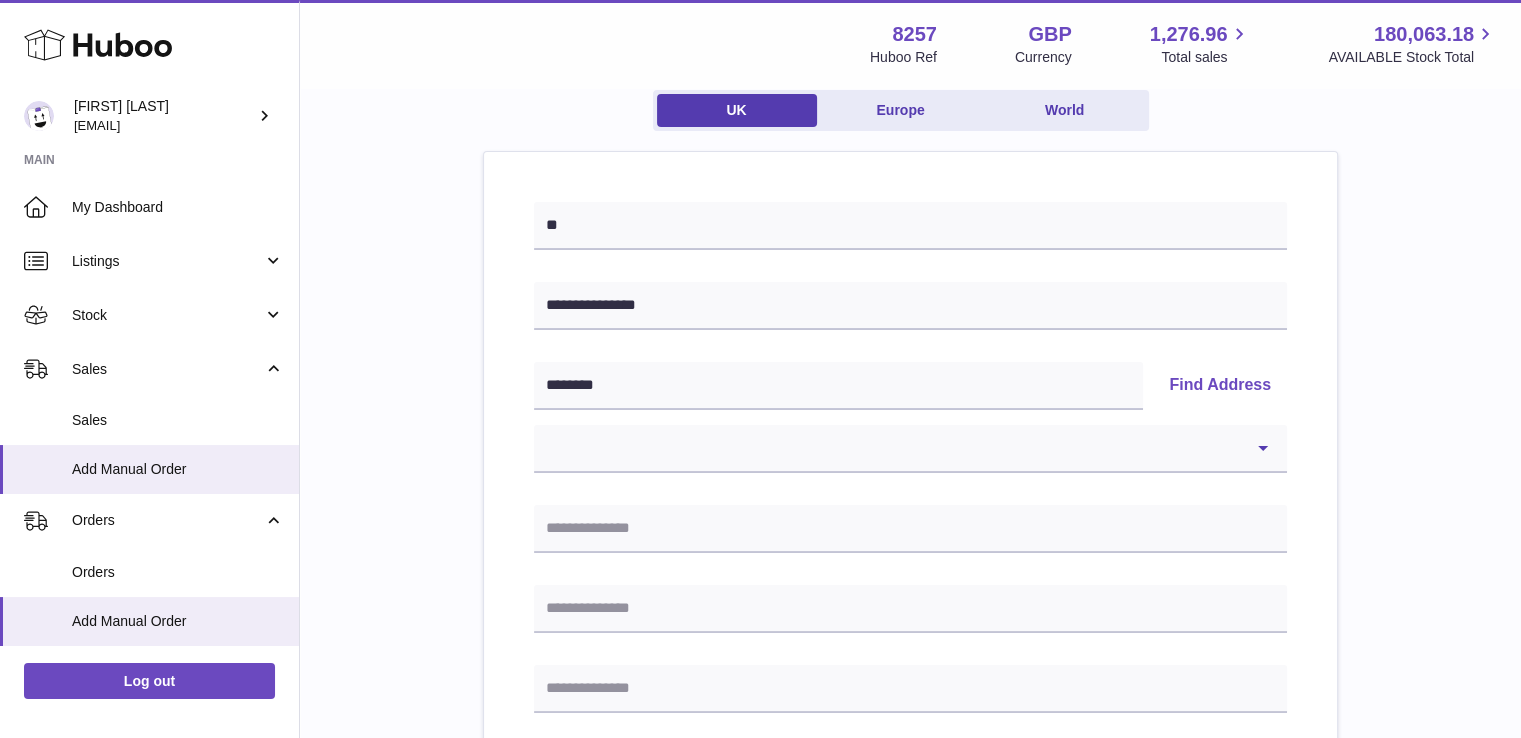 scroll, scrollTop: 200, scrollLeft: 0, axis: vertical 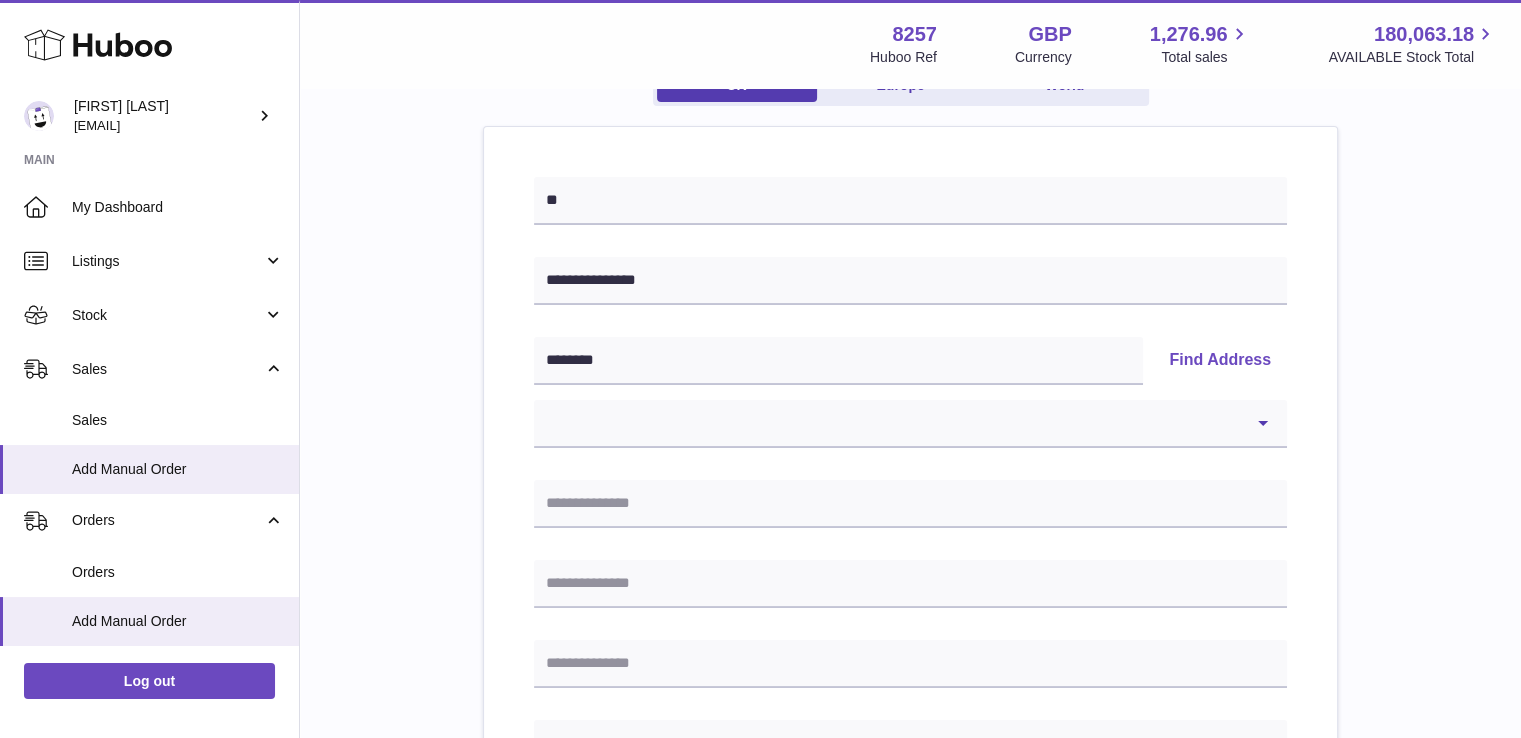 click on "Find Address" at bounding box center [1220, 361] 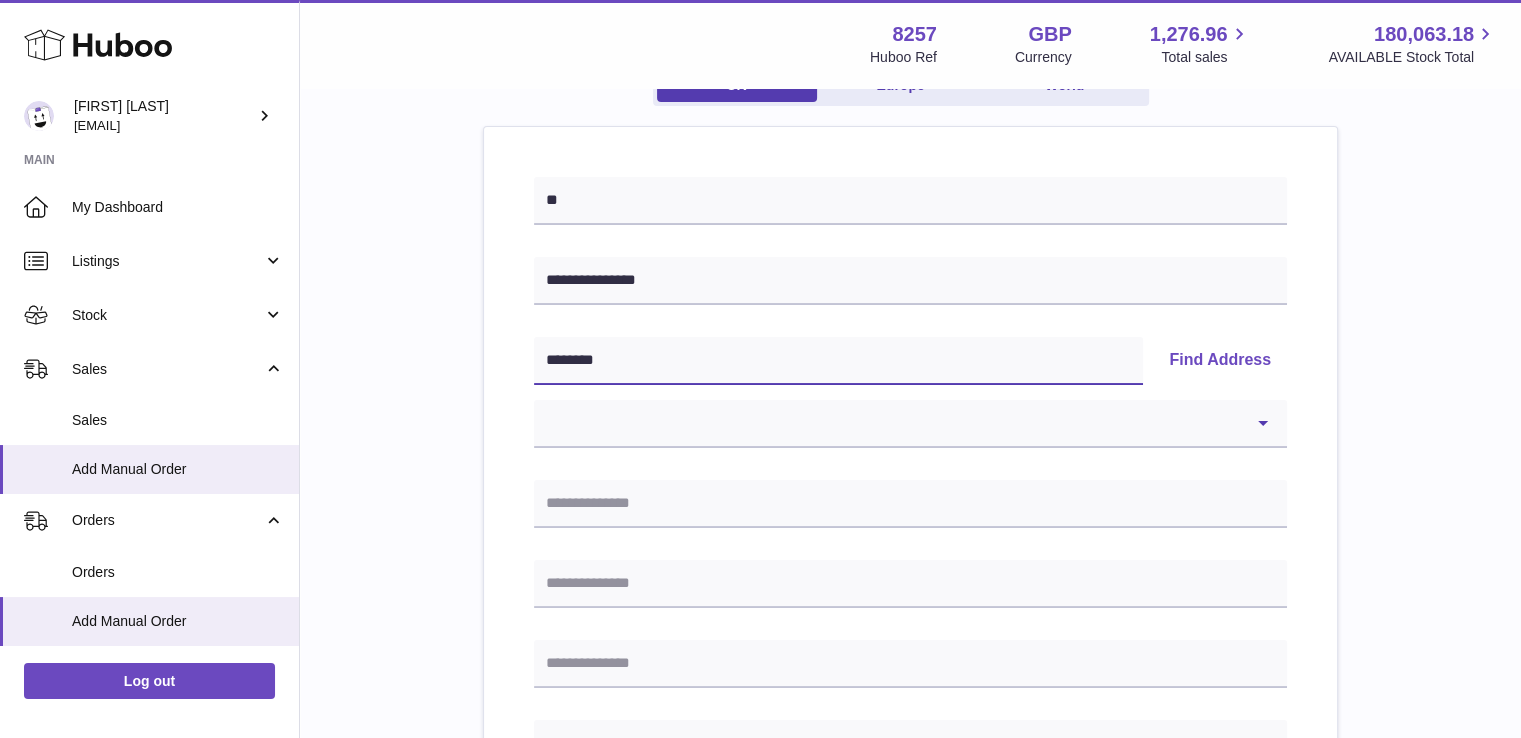 click on "********" at bounding box center (838, 361) 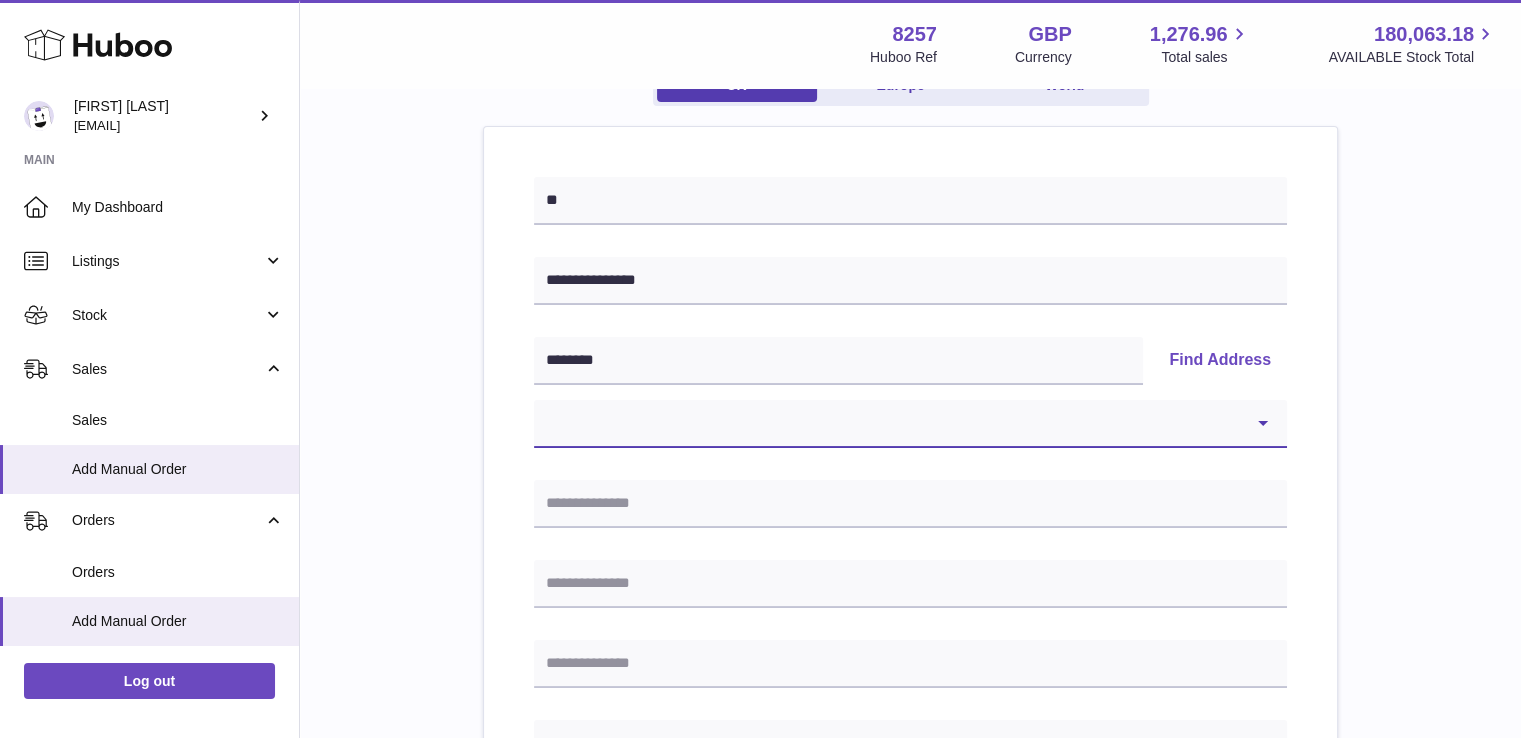 click on "**********" at bounding box center [910, 424] 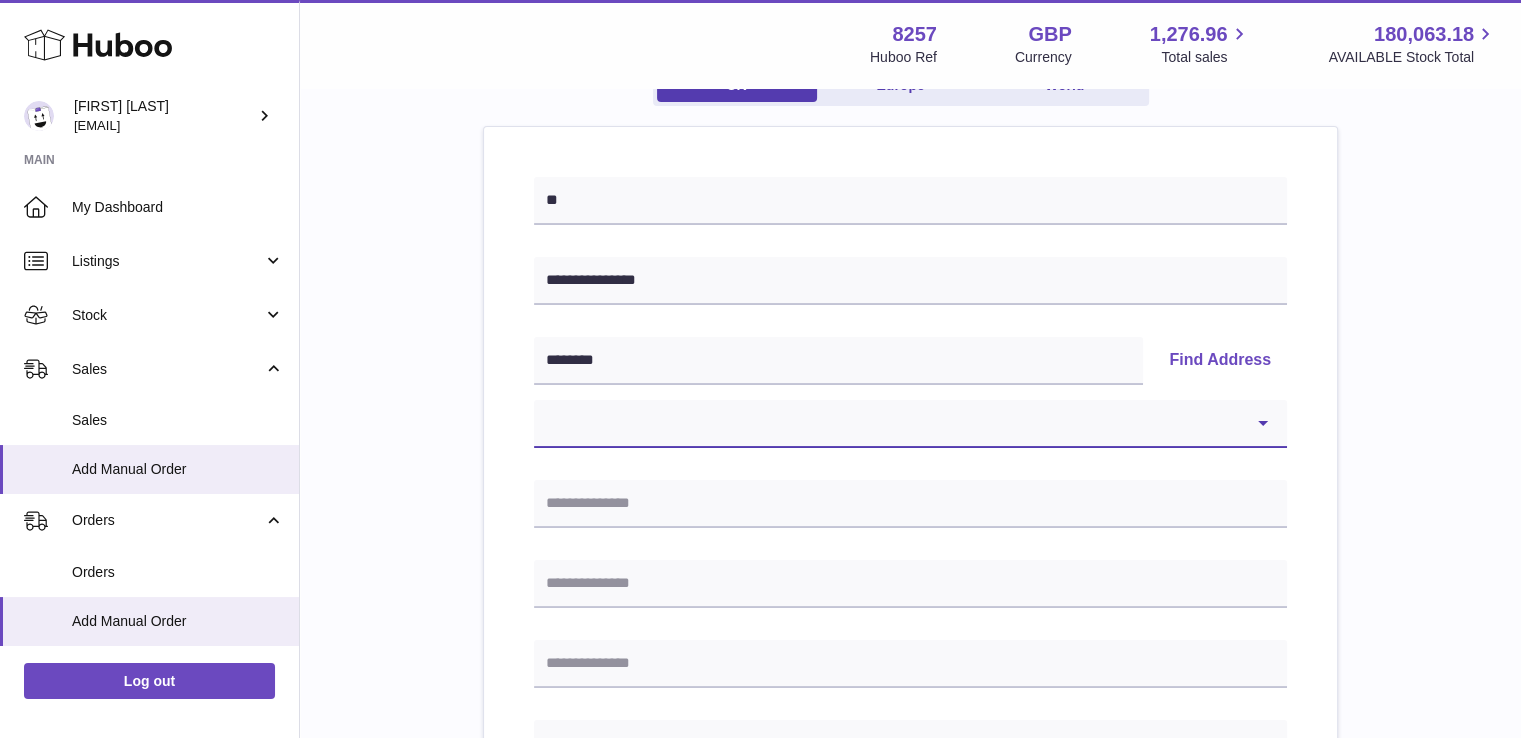 select on "**" 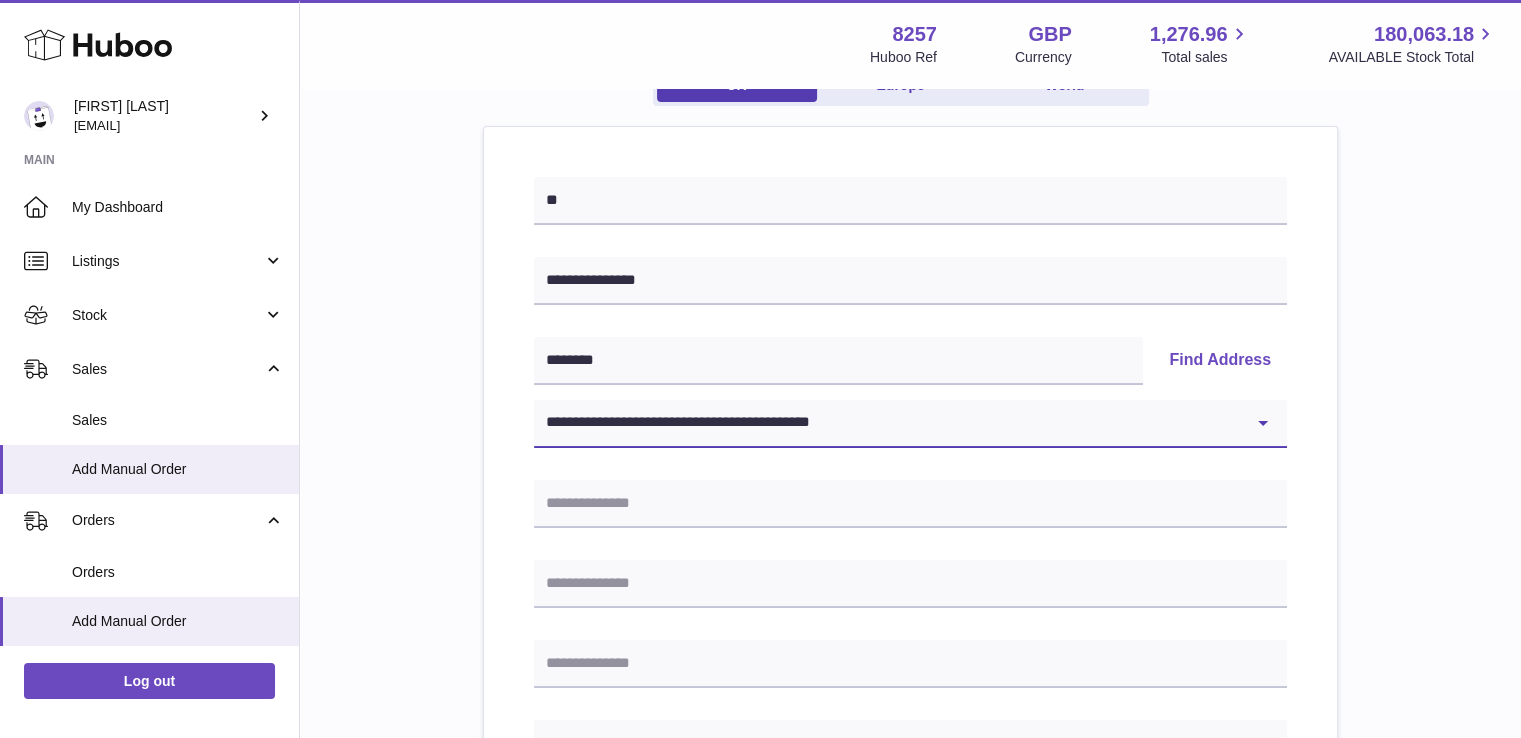 click on "**********" at bounding box center (910, 424) 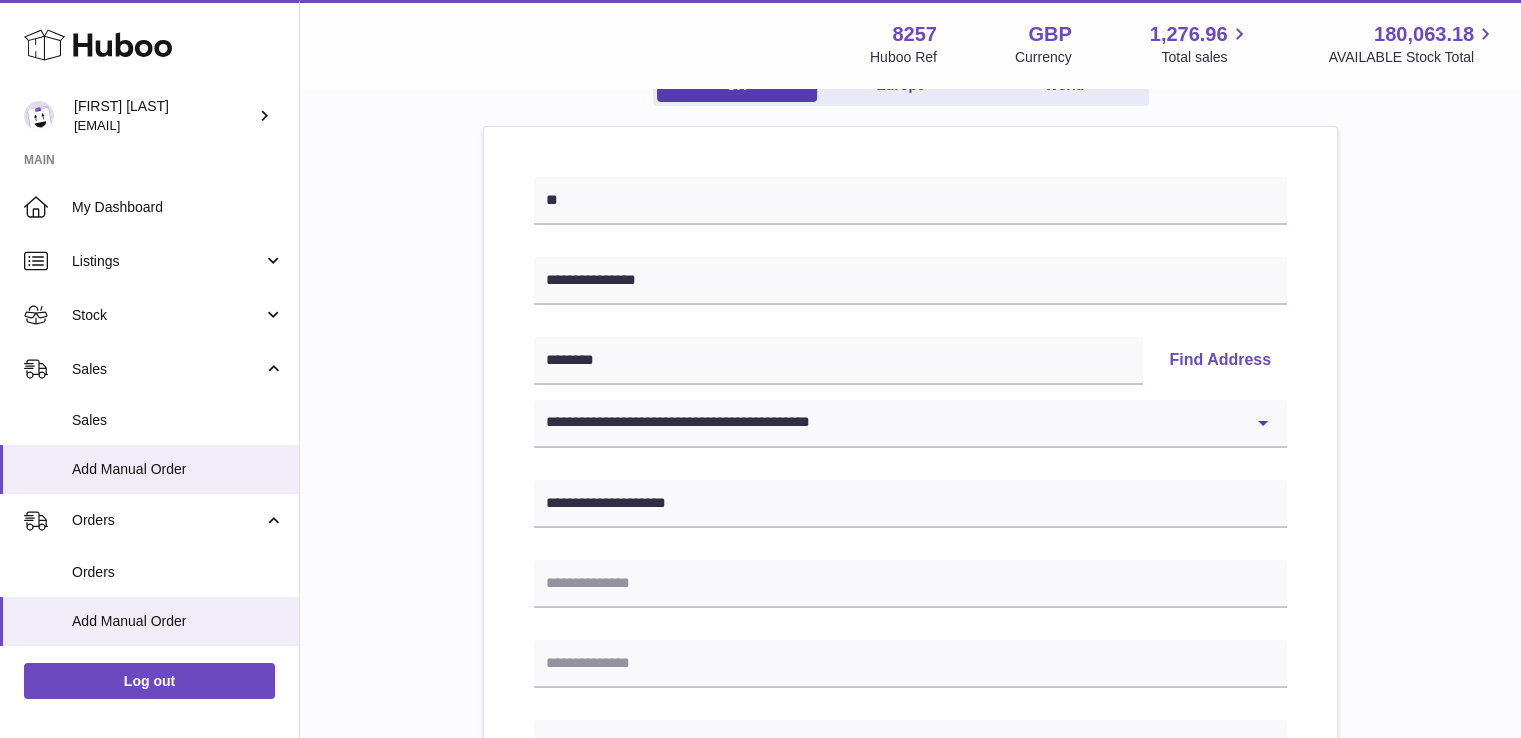 click on "**********" at bounding box center (910, 725) 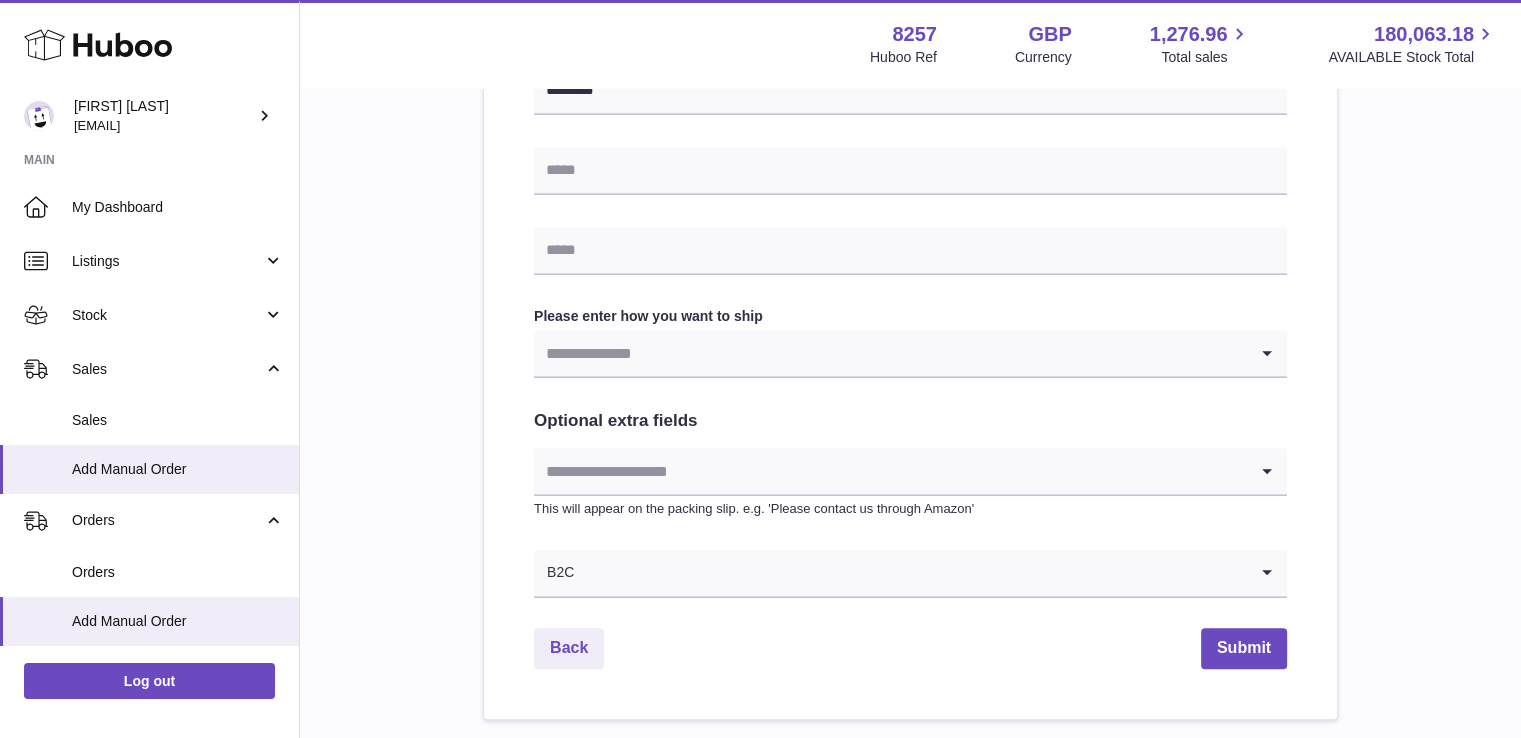 scroll, scrollTop: 800, scrollLeft: 0, axis: vertical 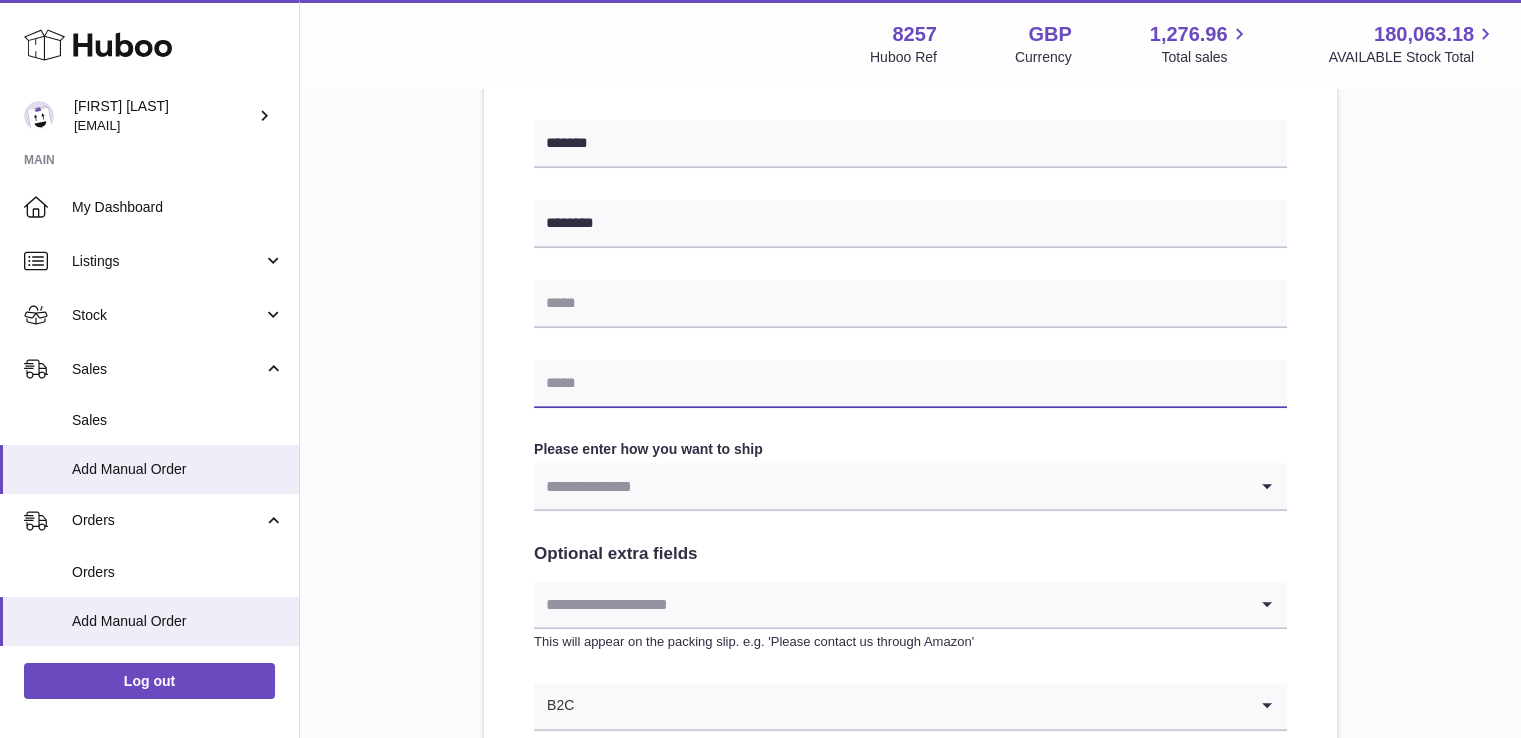click at bounding box center (910, 384) 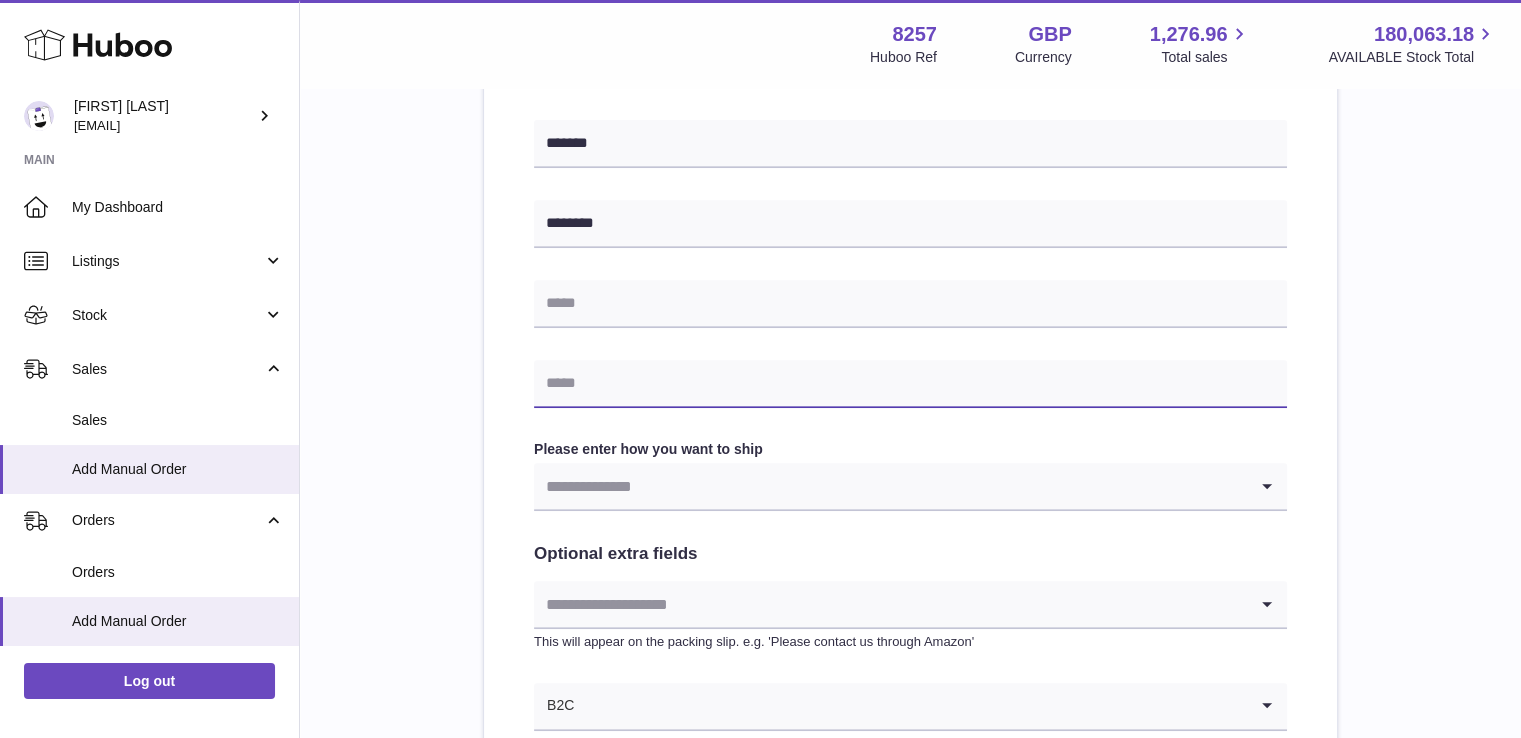 paste on "**********" 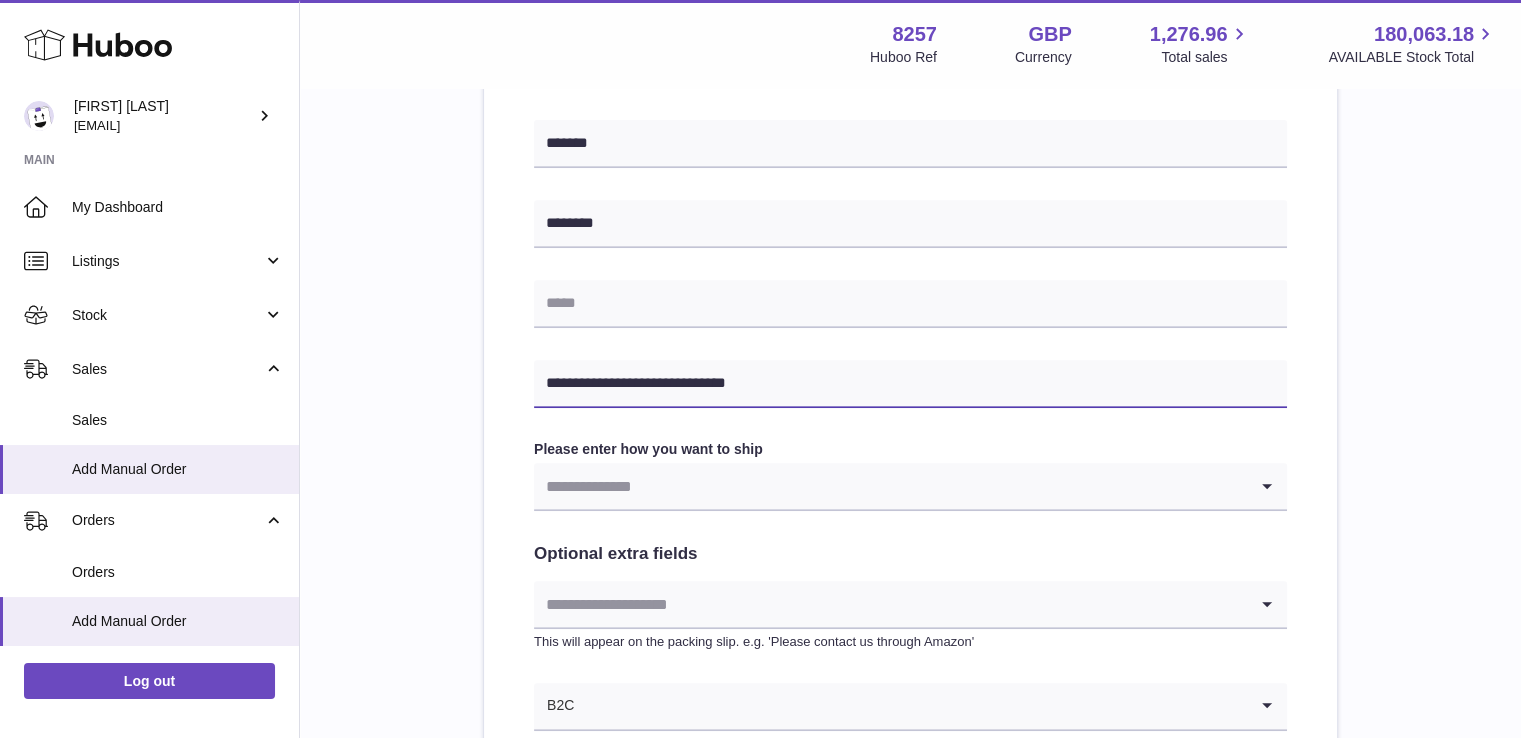 type on "**********" 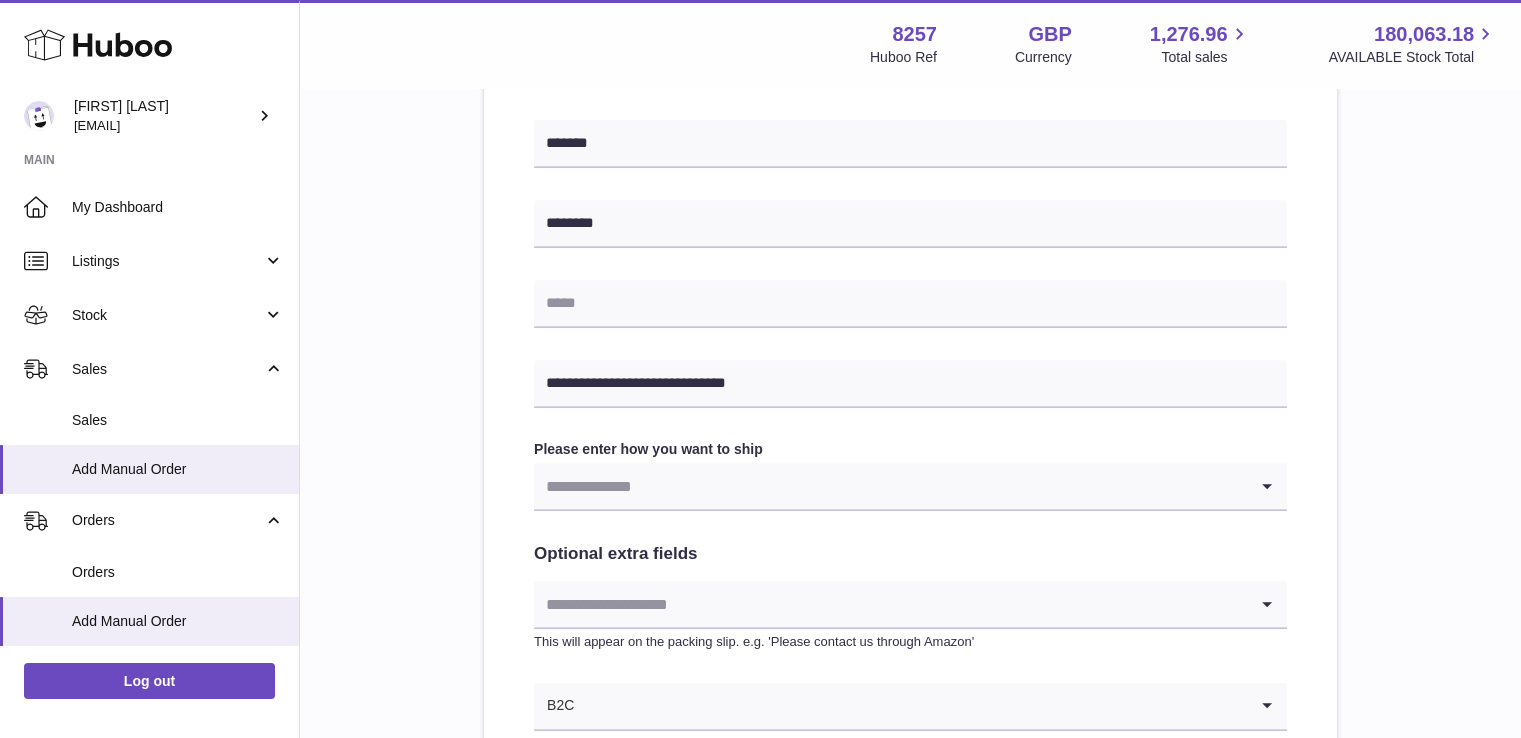 click on "**********" at bounding box center [910, 125] 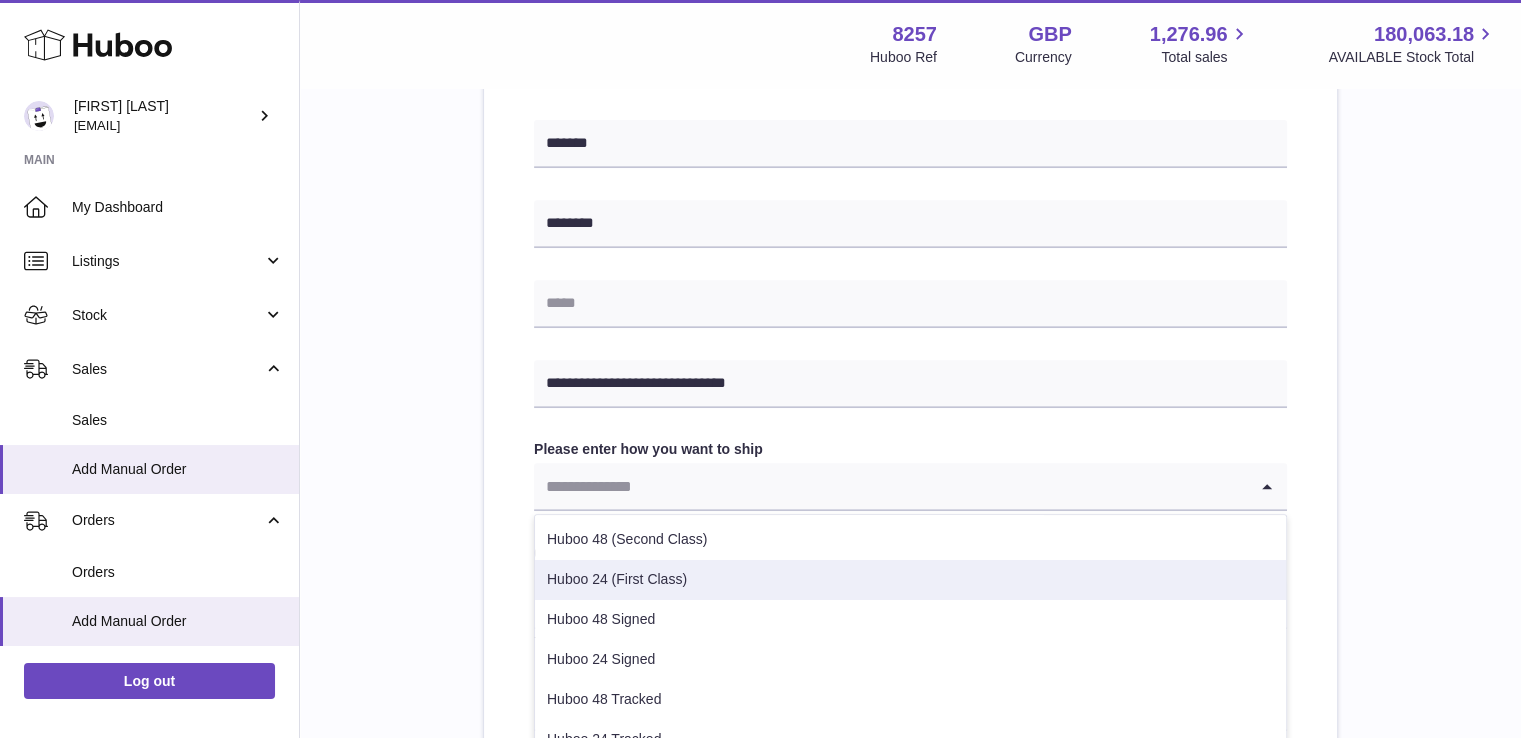 click on "Huboo 24 (First Class)" at bounding box center (910, 580) 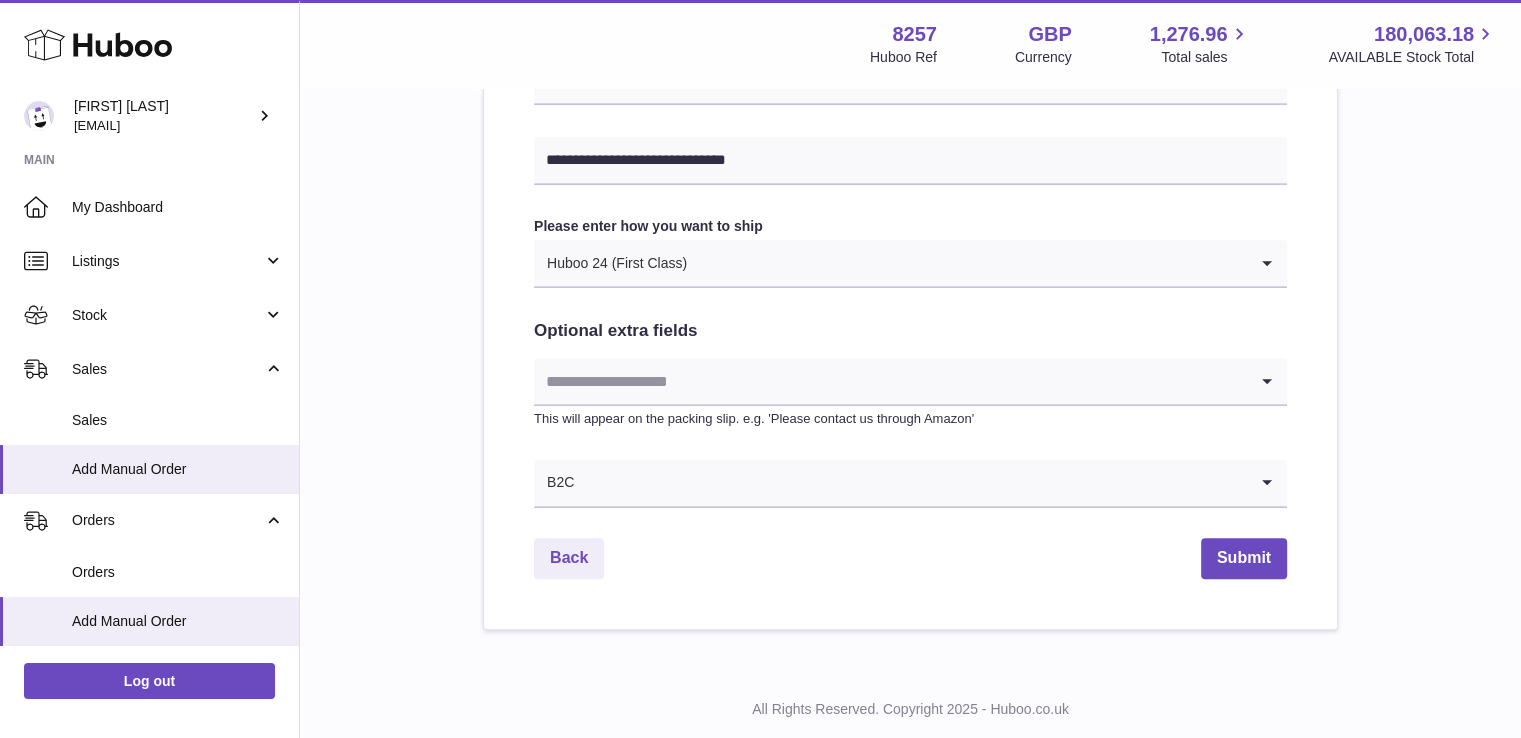 scroll, scrollTop: 1072, scrollLeft: 0, axis: vertical 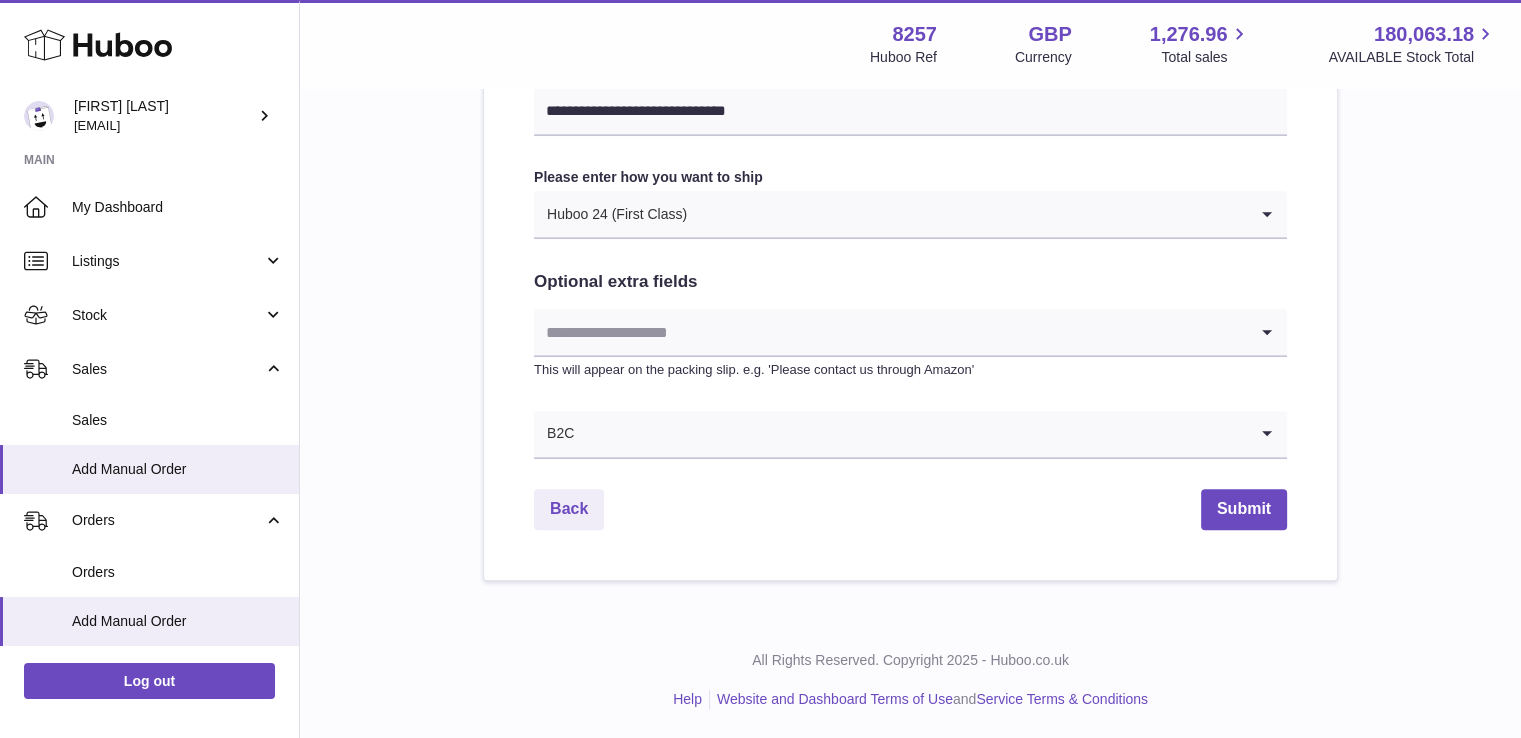 click on "**********" at bounding box center [910, -83] 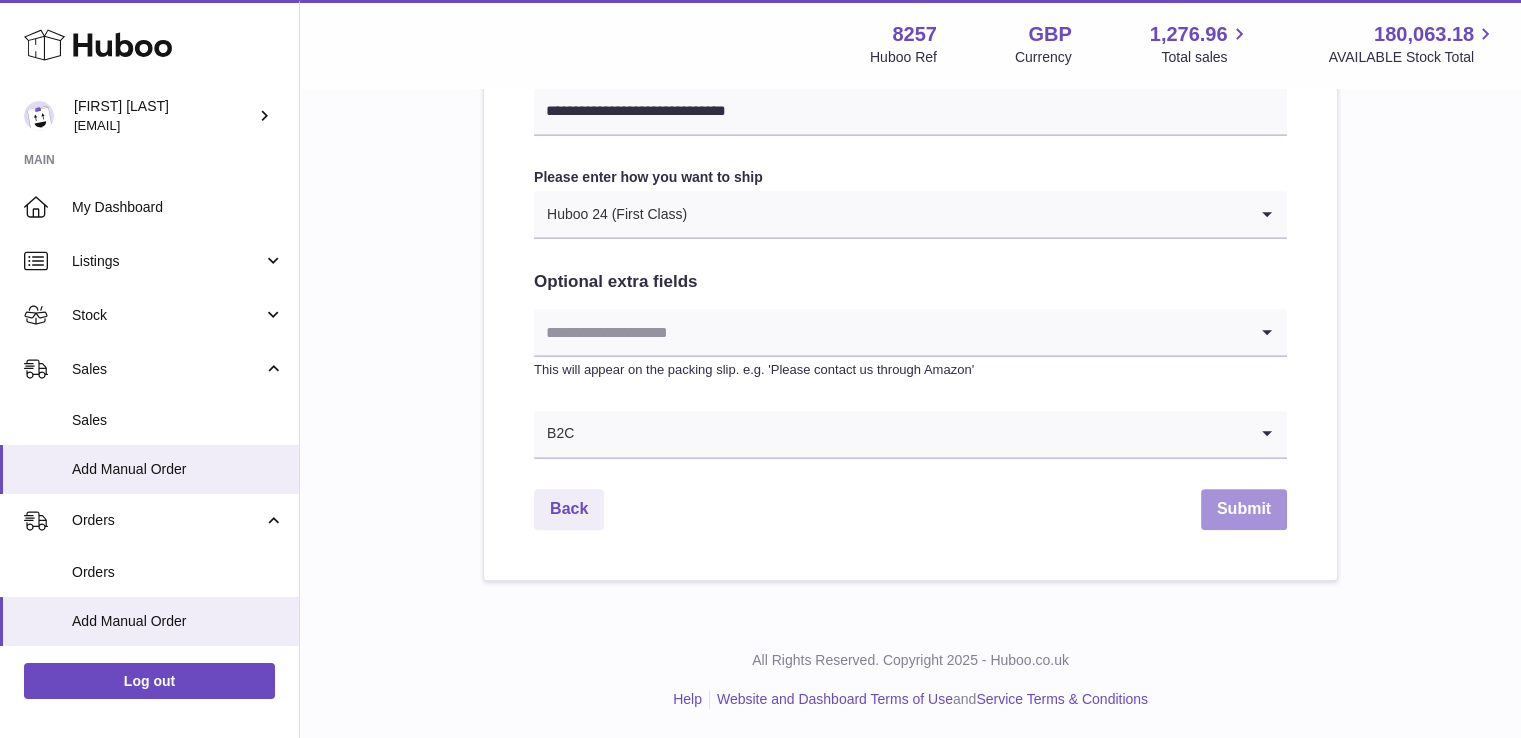 click on "Submit" at bounding box center (1244, 509) 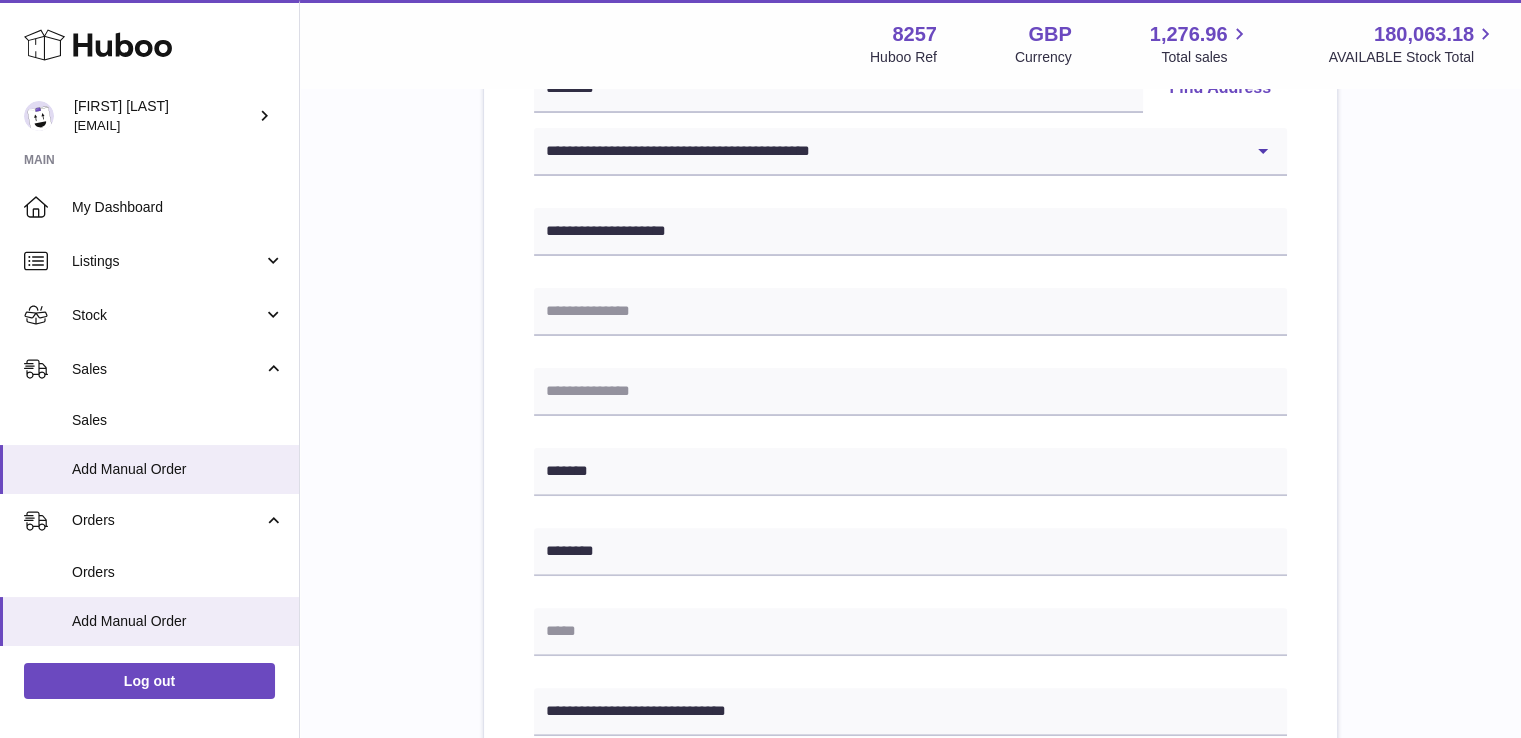 scroll, scrollTop: 0, scrollLeft: 0, axis: both 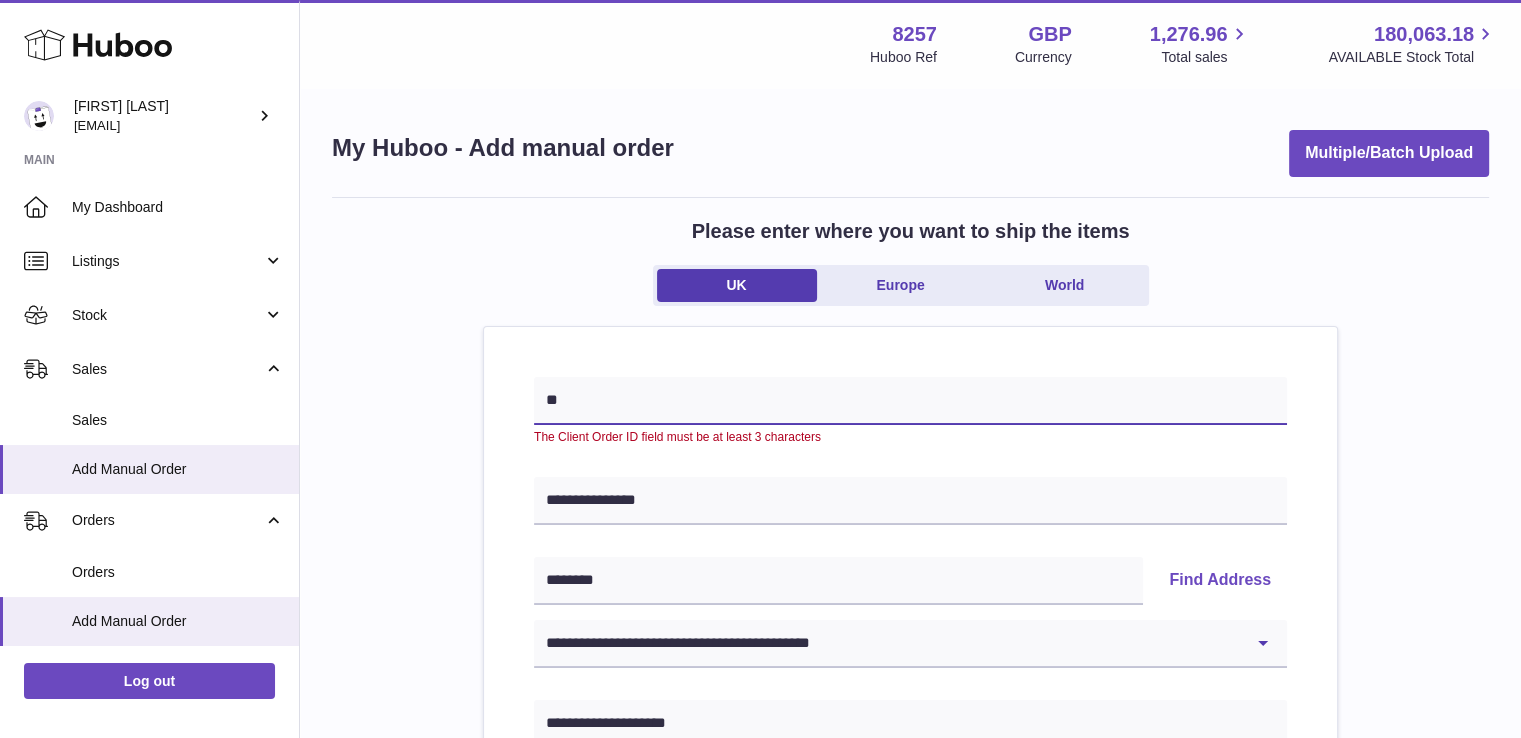 drag, startPoint x: 656, startPoint y: 389, endPoint x: 463, endPoint y: 397, distance: 193.16573 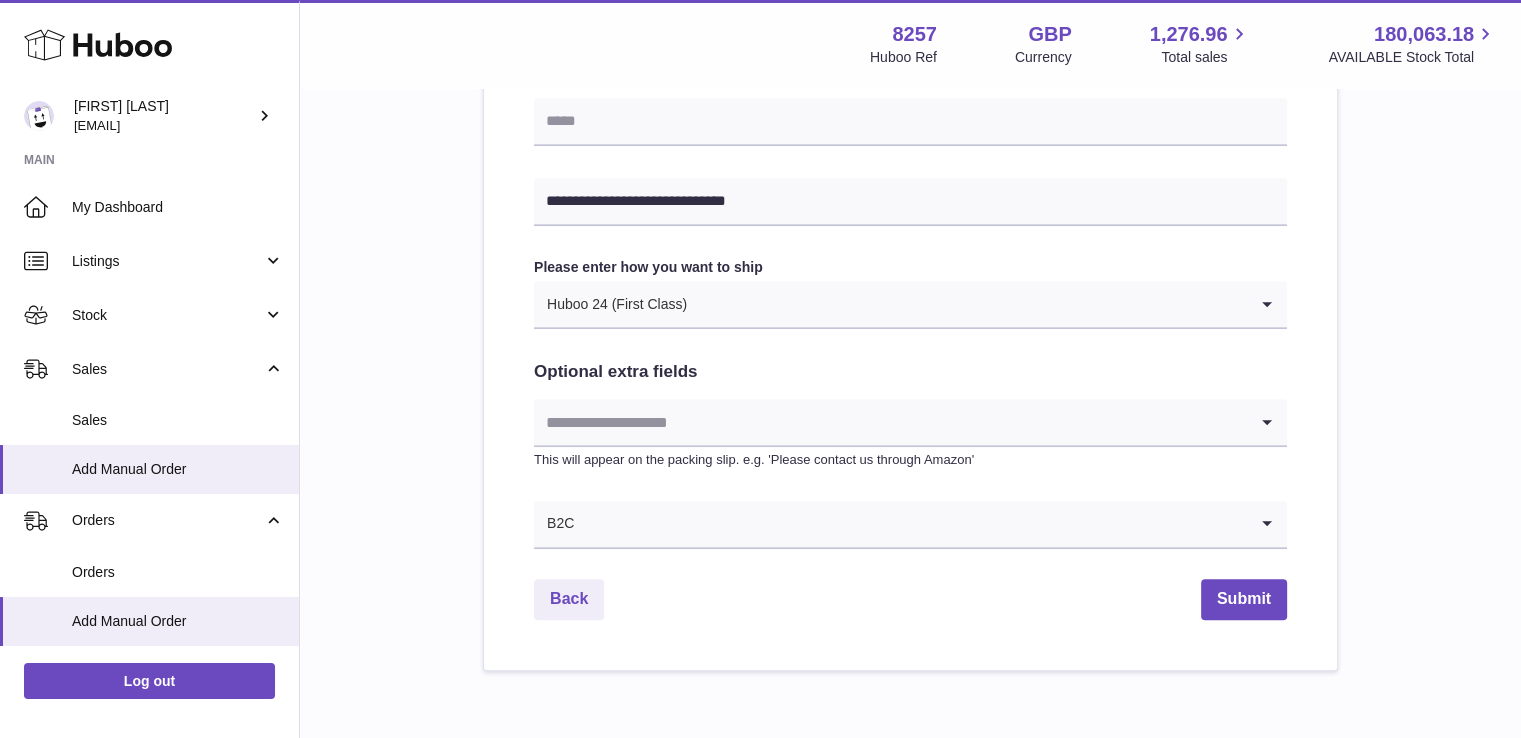 scroll, scrollTop: 1072, scrollLeft: 0, axis: vertical 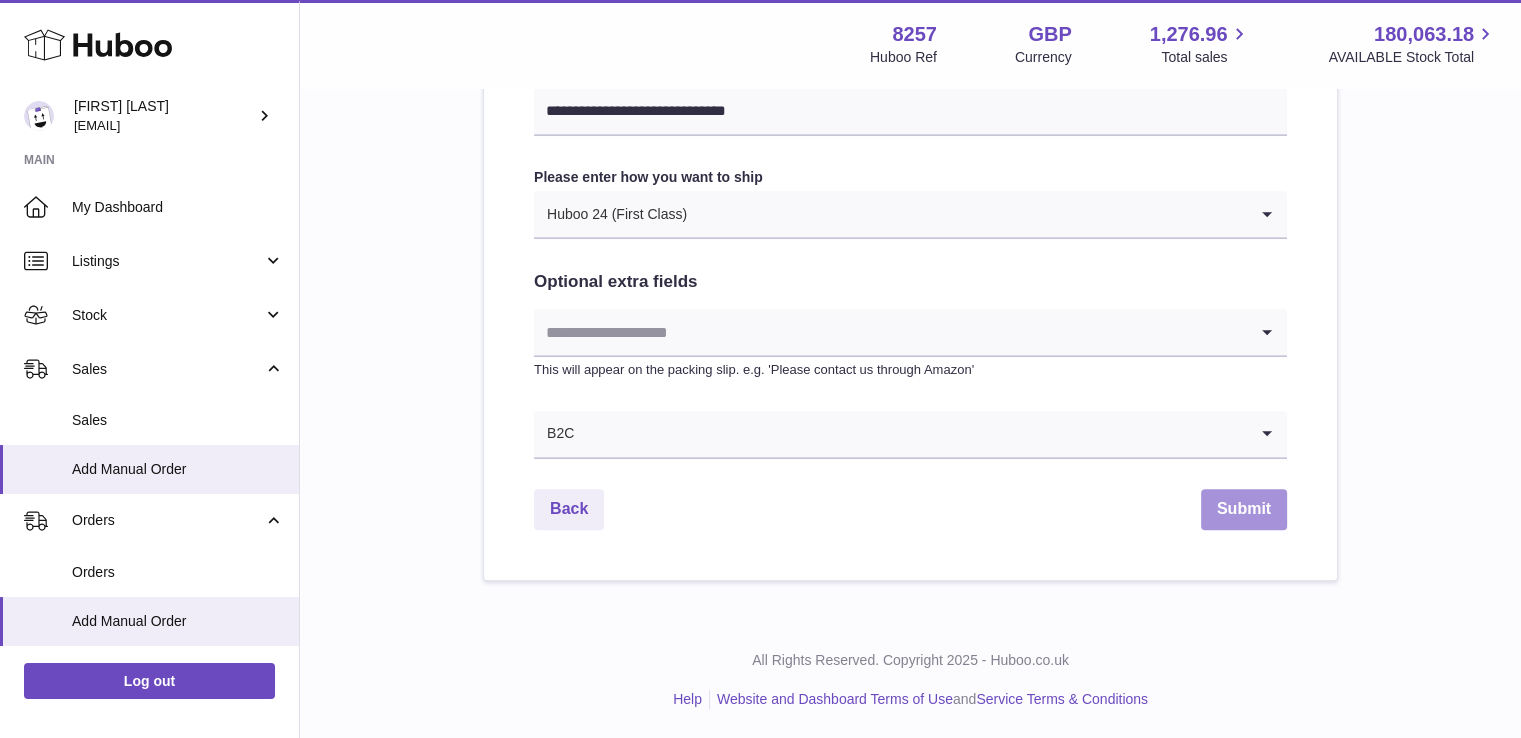 type on "*******" 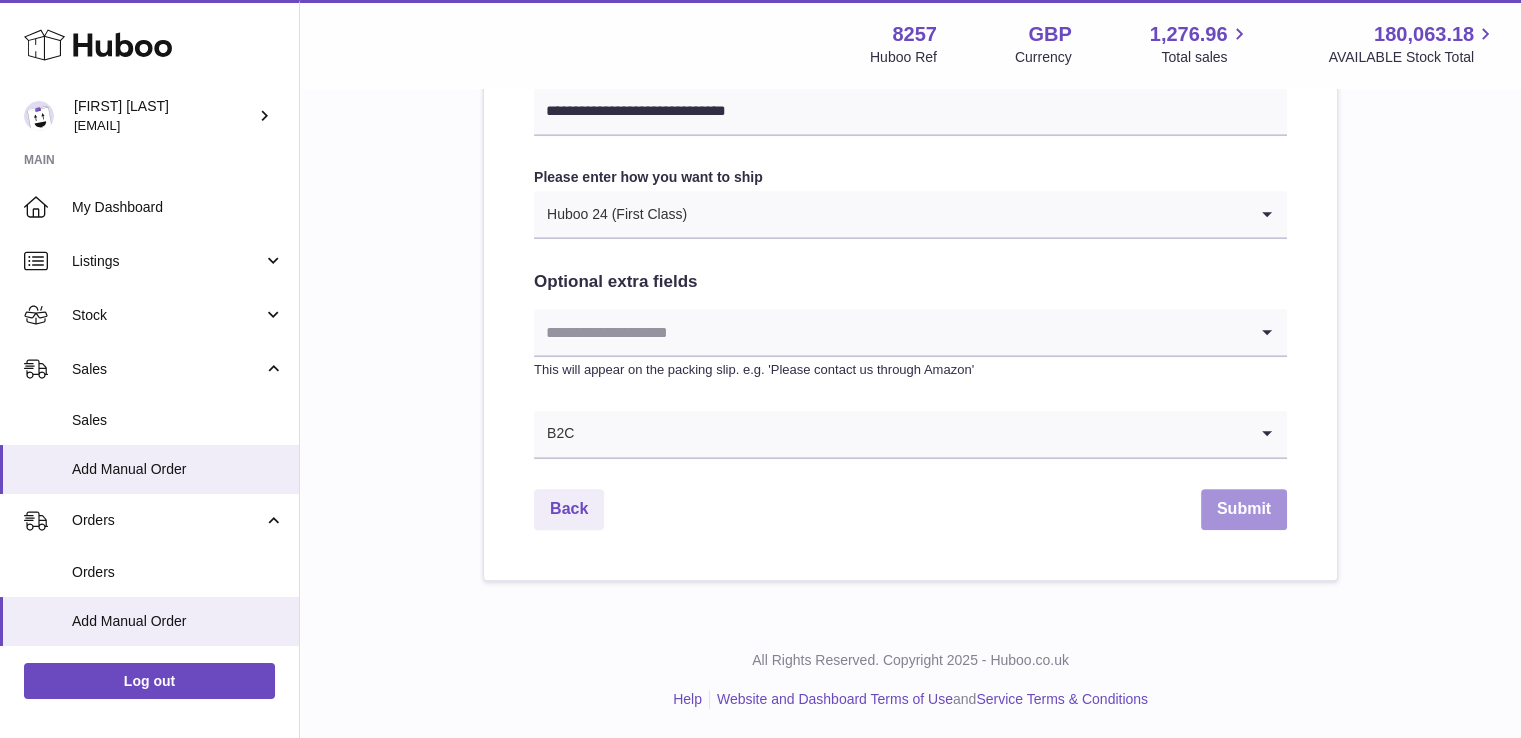 click on "Submit" at bounding box center [1244, 509] 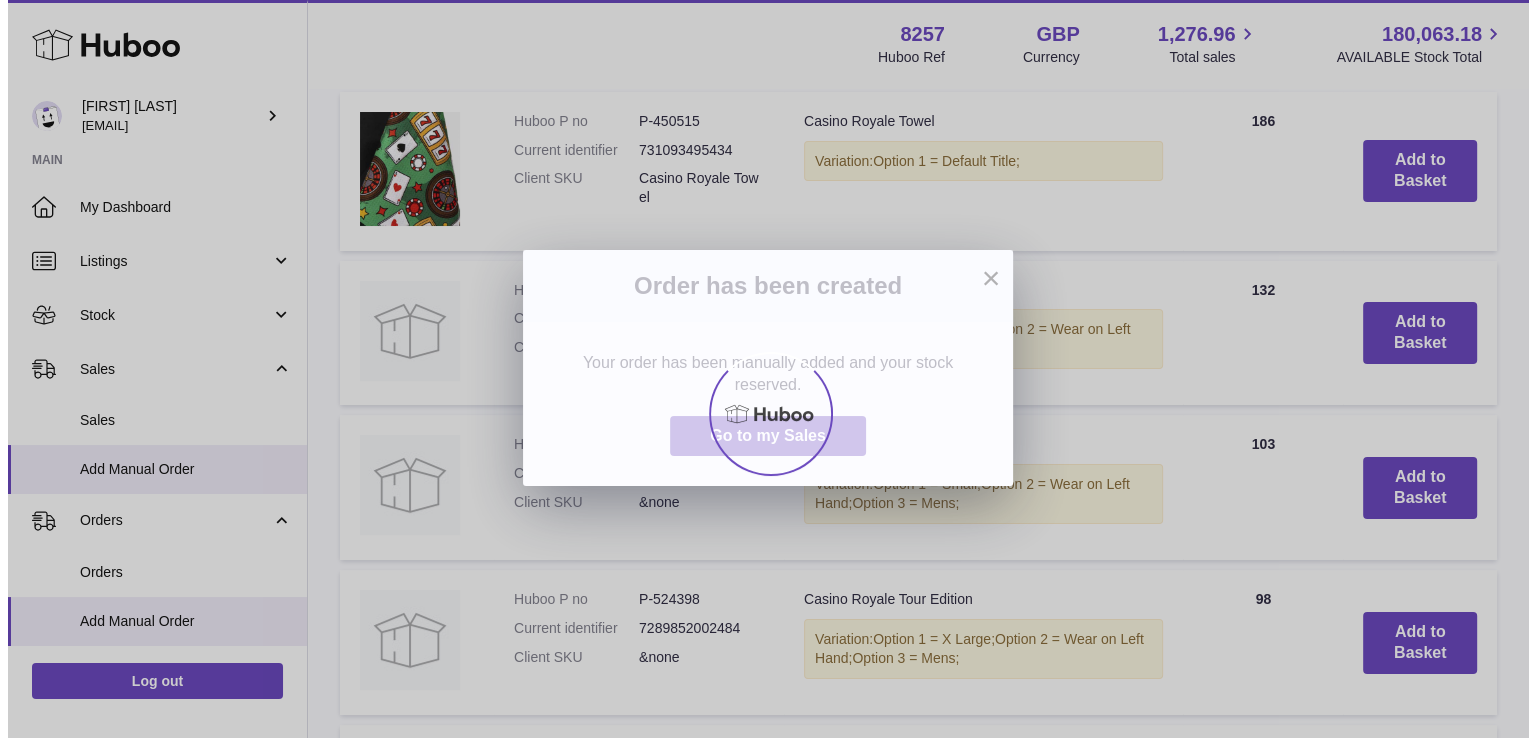 scroll, scrollTop: 0, scrollLeft: 0, axis: both 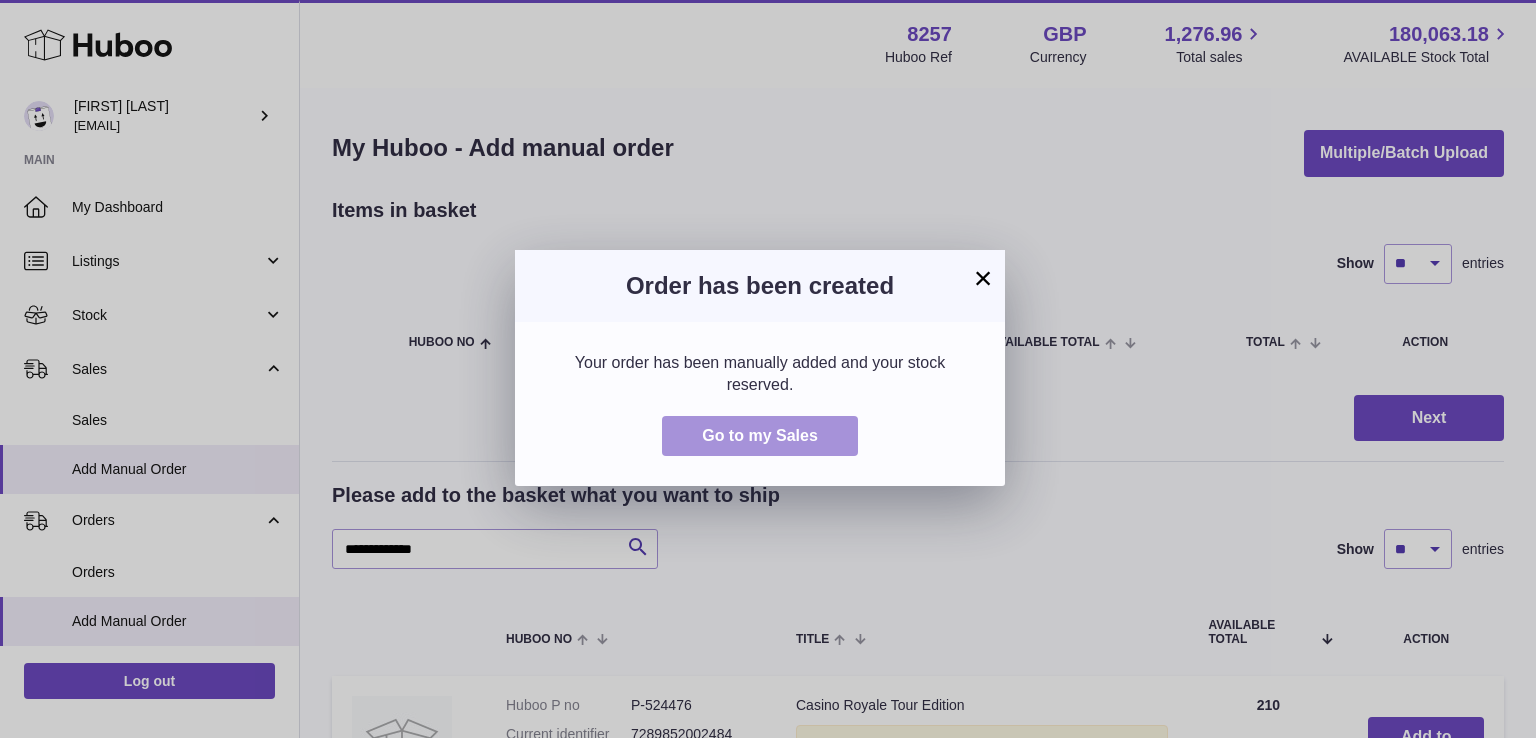 click on "Go to my Sales" at bounding box center [760, 436] 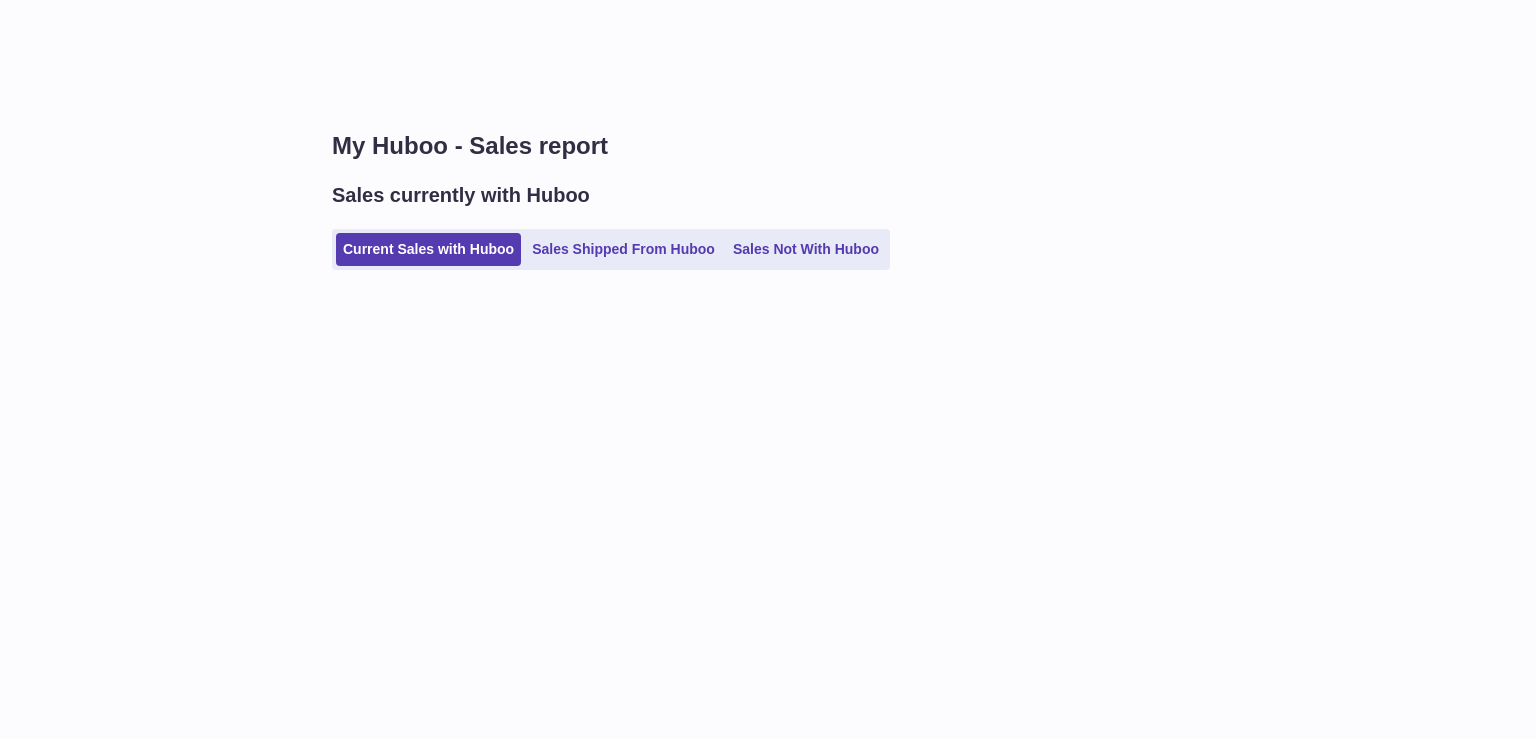 scroll, scrollTop: 0, scrollLeft: 0, axis: both 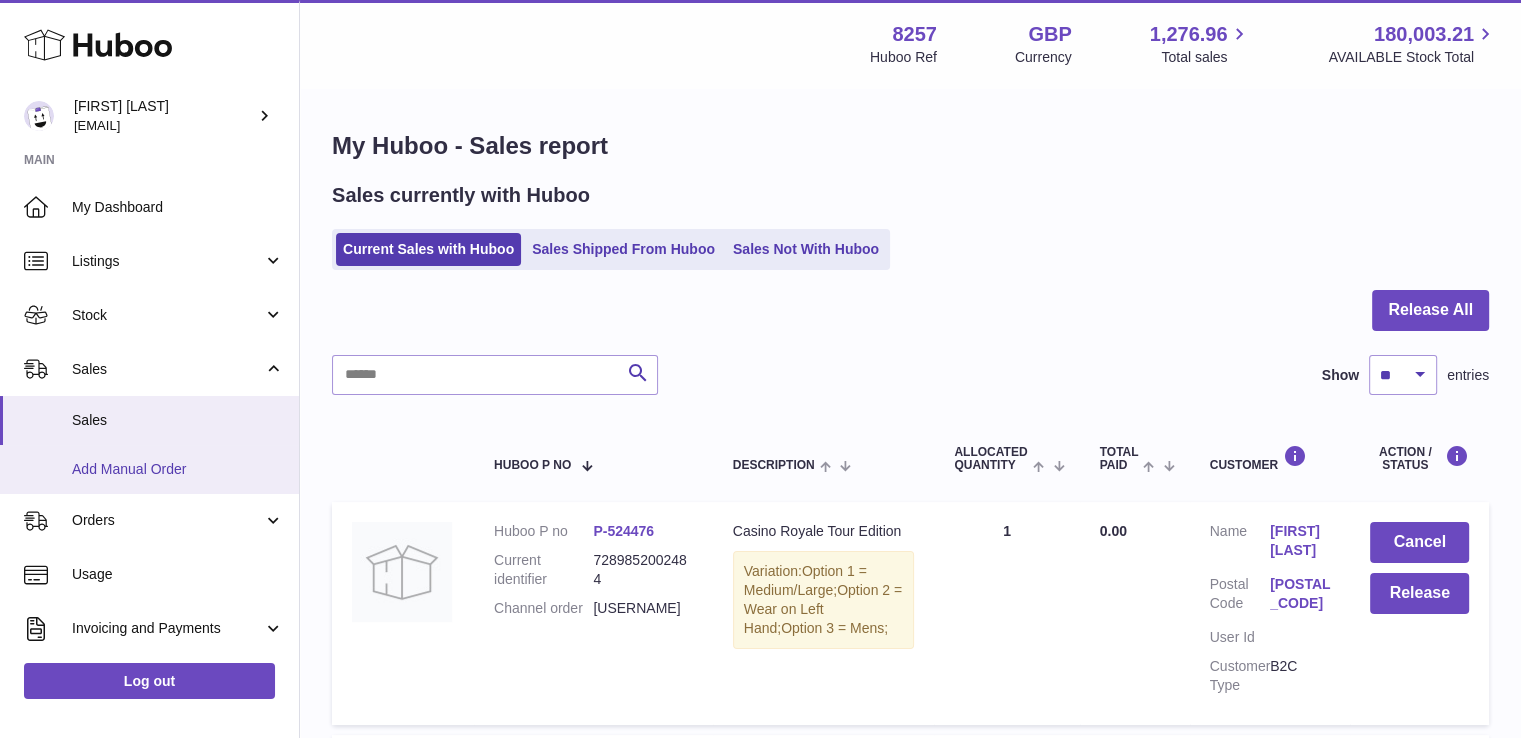 click on "Add Manual Order" at bounding box center [178, 469] 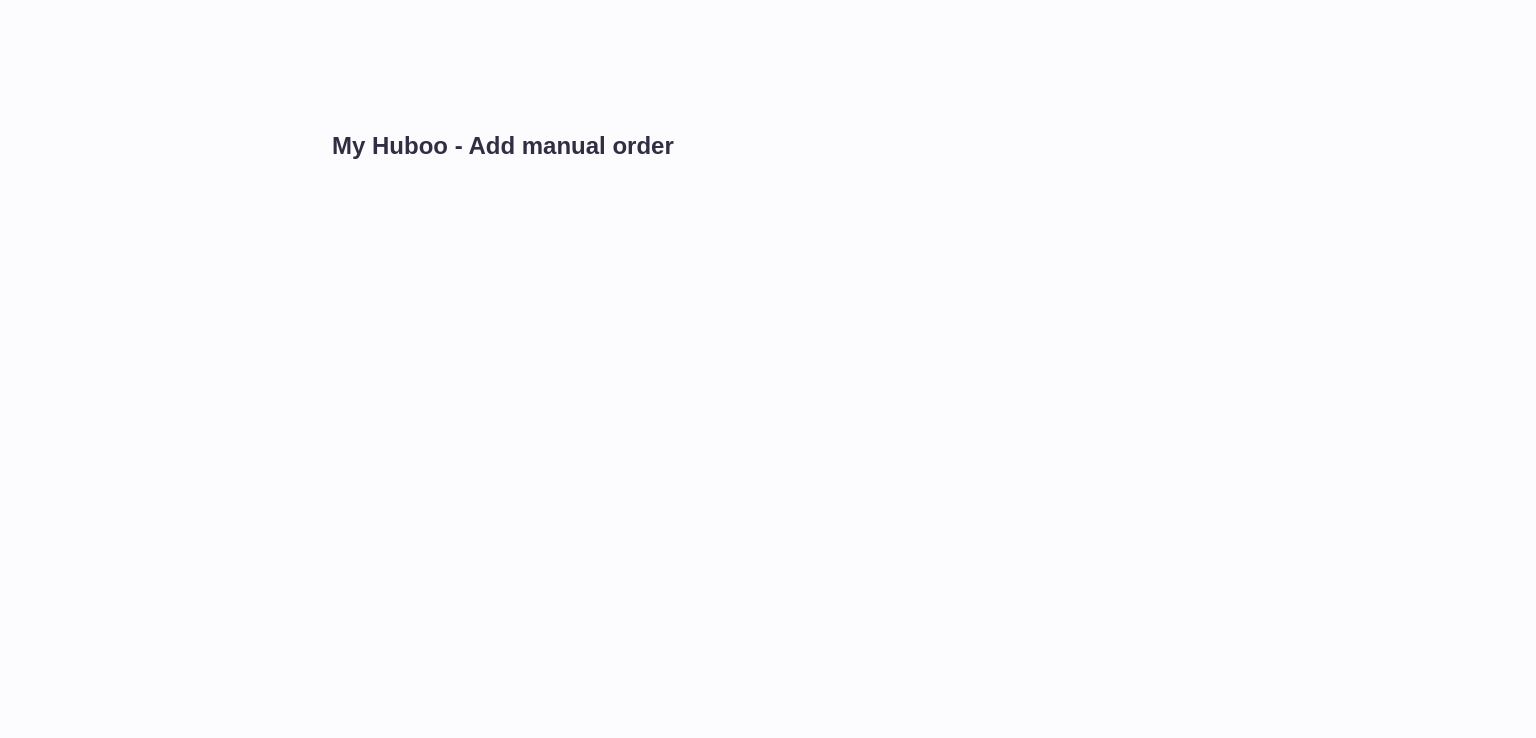 scroll, scrollTop: 0, scrollLeft: 0, axis: both 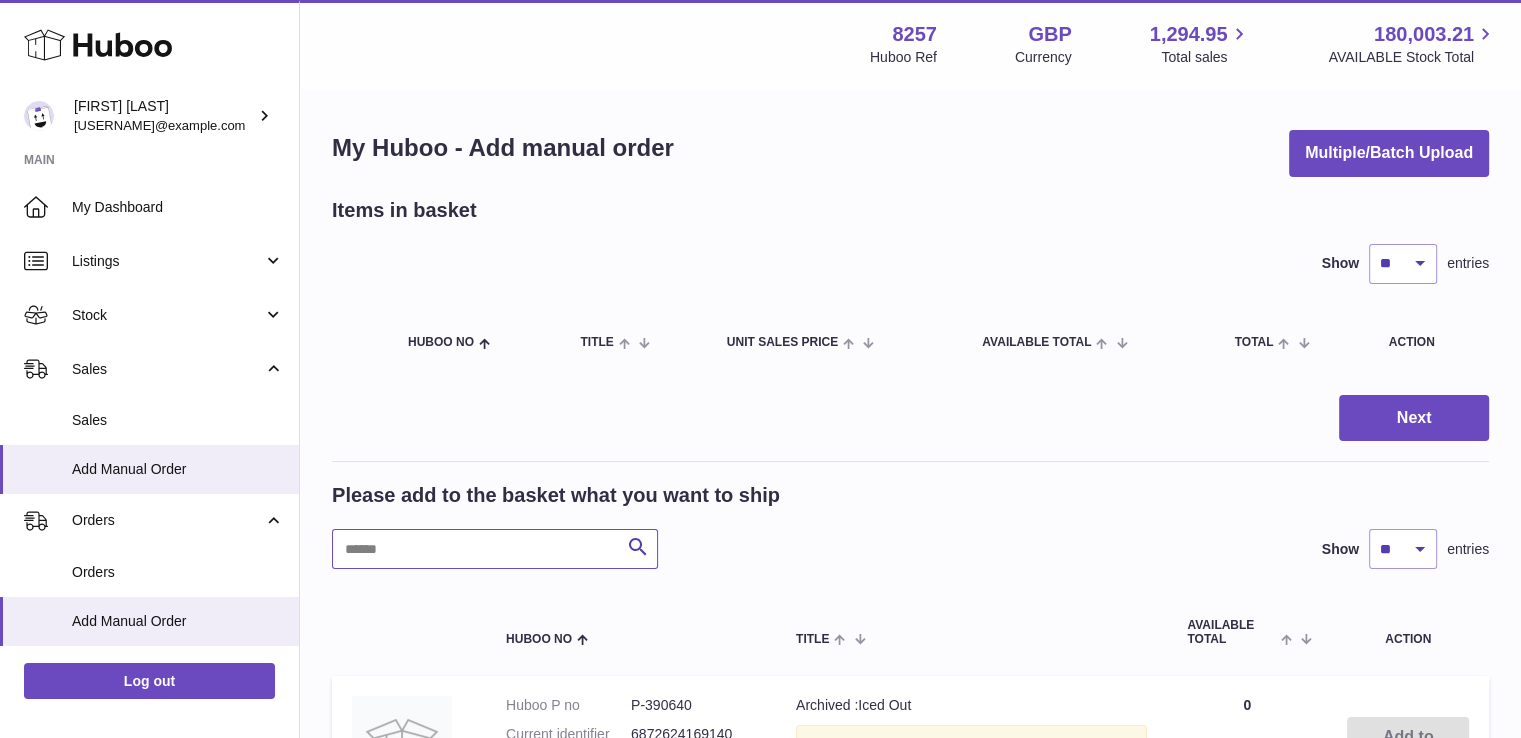 click at bounding box center [495, 549] 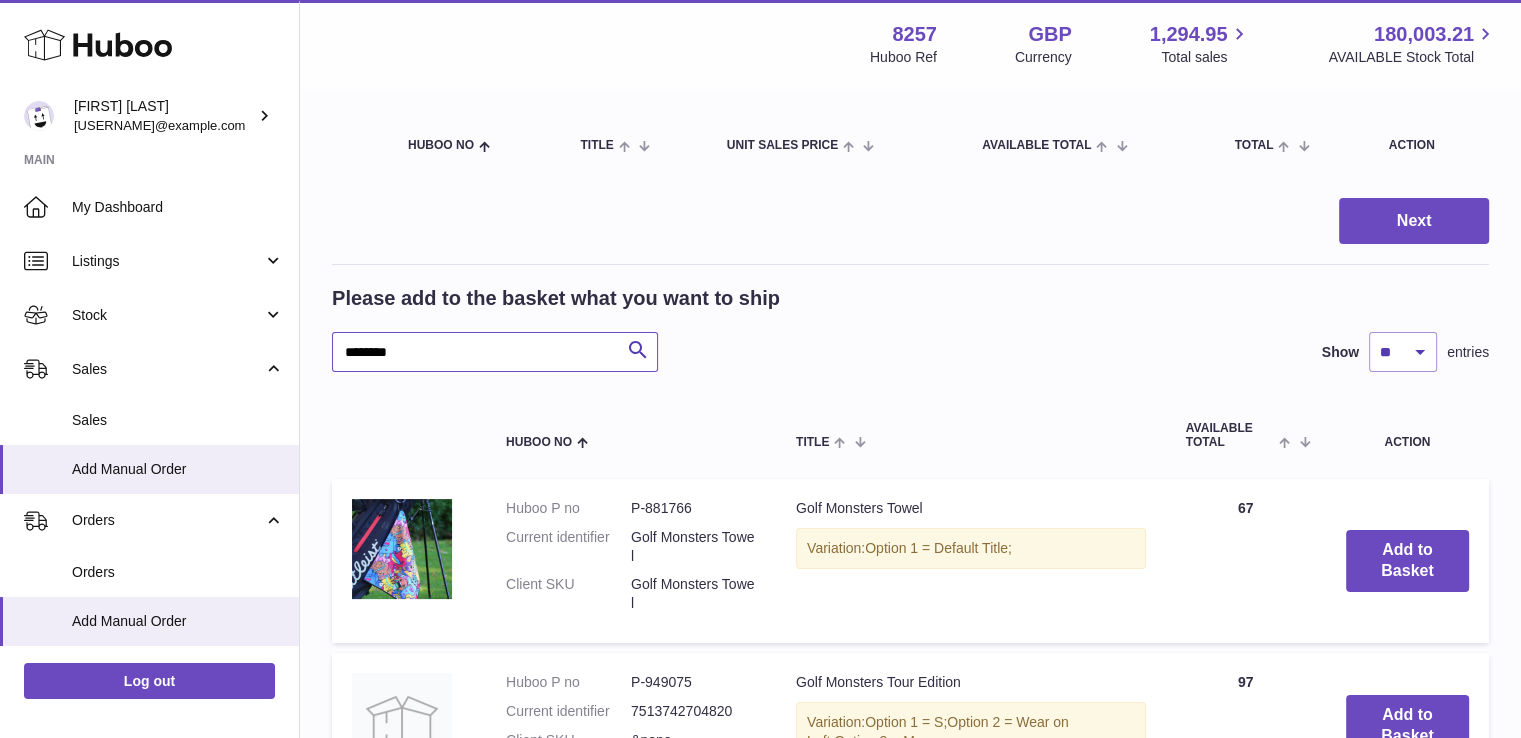 scroll, scrollTop: 200, scrollLeft: 0, axis: vertical 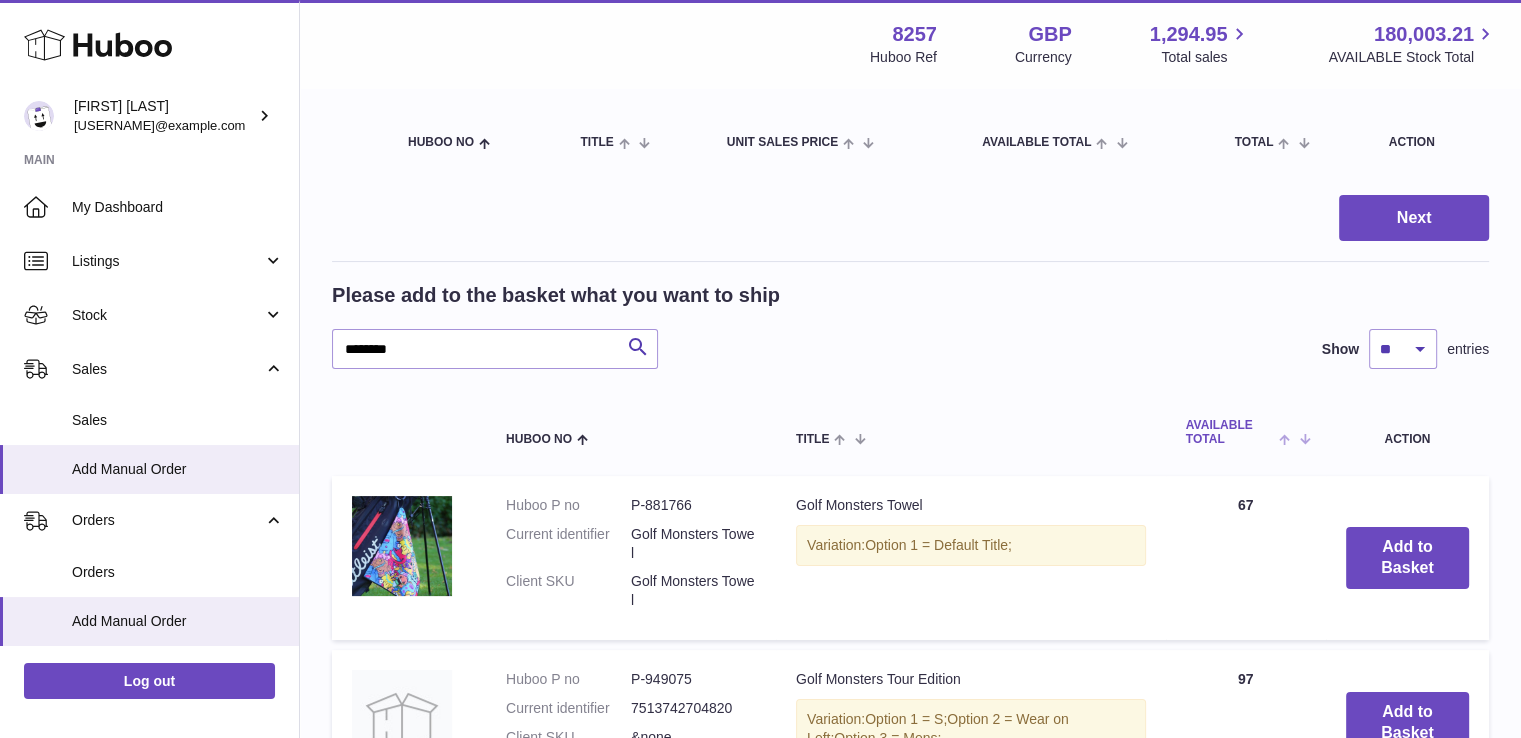 click on "AVAILABLE Total" at bounding box center (1230, 432) 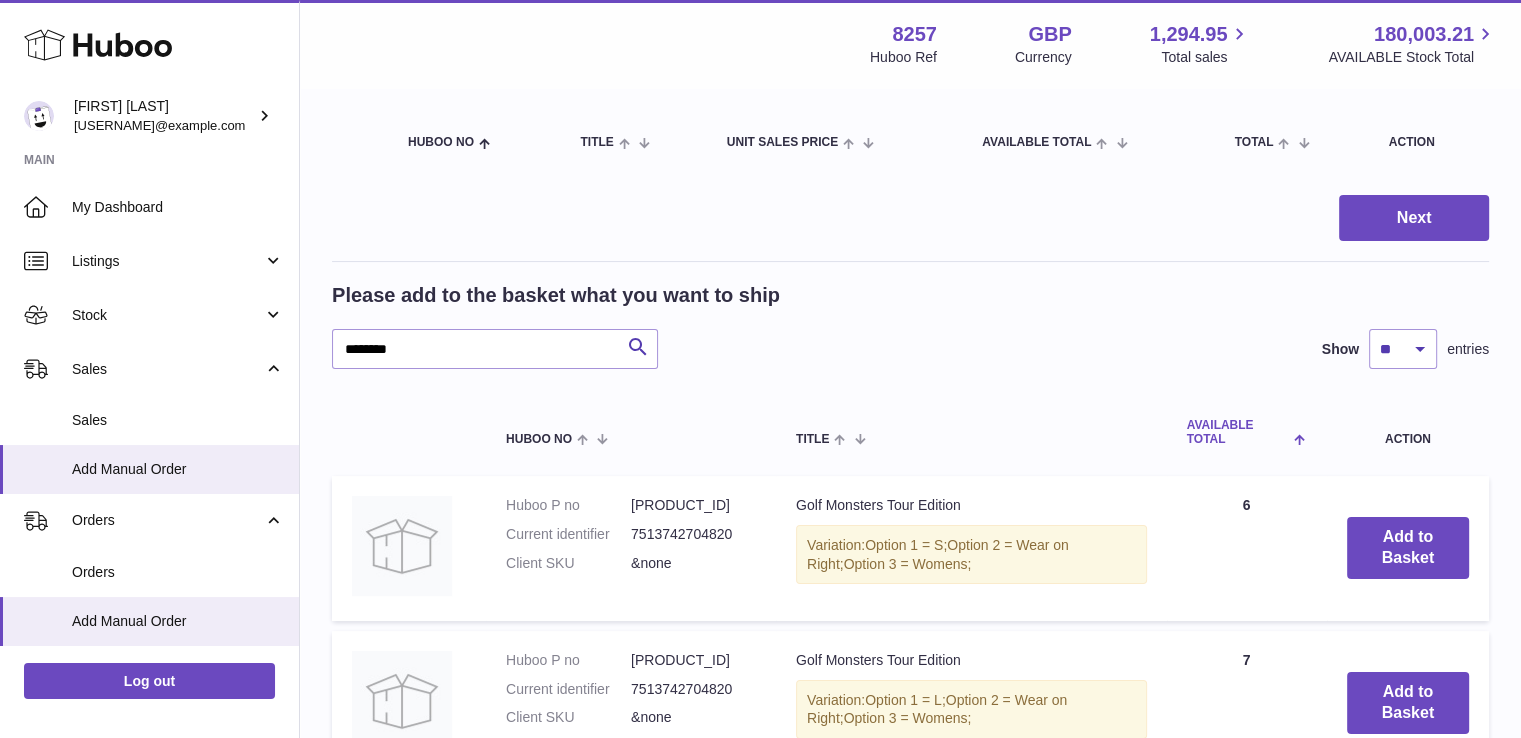 click on "AVAILABLE Total" at bounding box center (1238, 432) 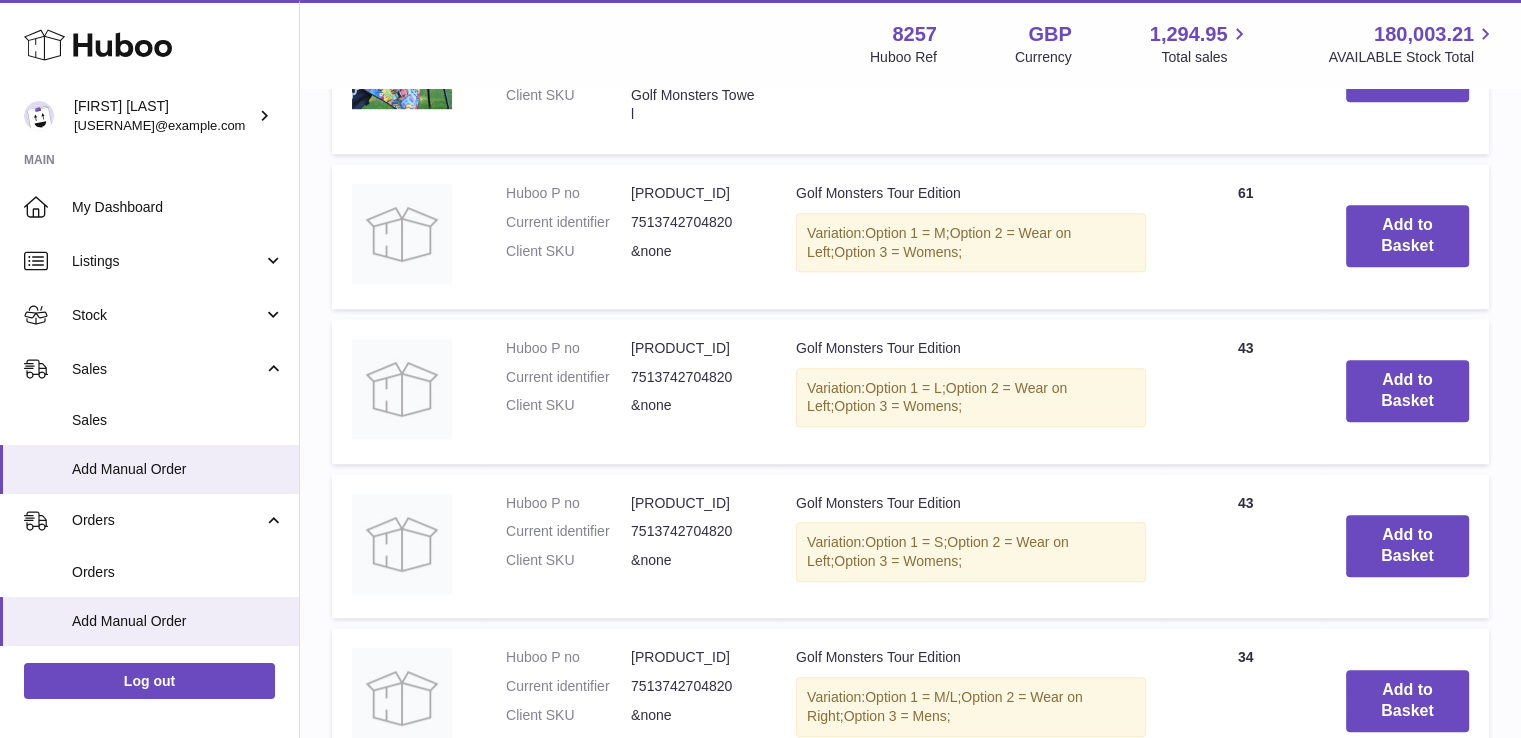 scroll, scrollTop: 1760, scrollLeft: 0, axis: vertical 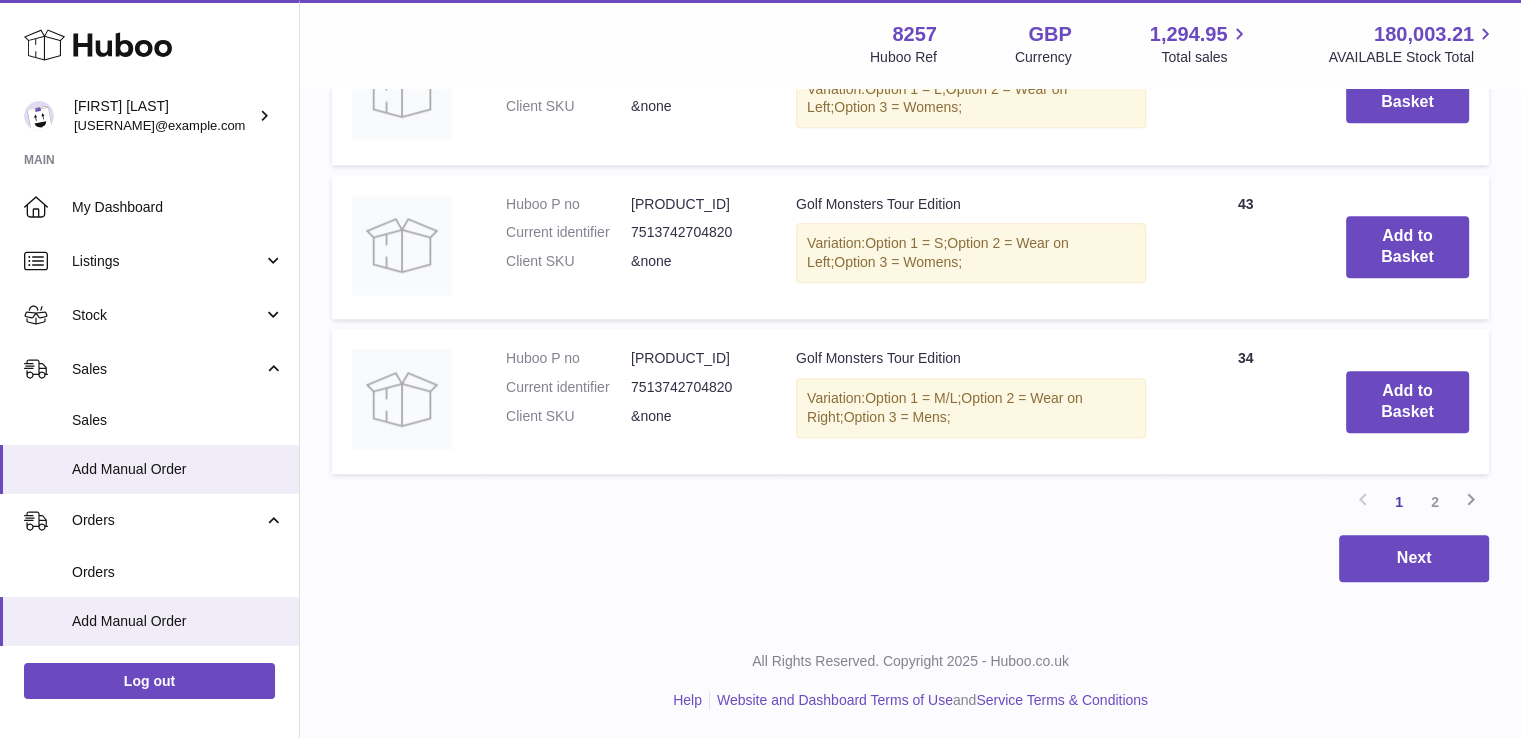 click on "My Huboo - Add manual order
Multiple/Batch Upload
Items in basket
Show
[REDACTED]
entries
Huboo no       Title       Unit Sales Price       AVAILABLE Total       Total
Action
Next
Please add to the basket what you want to ship   [REDACTED]     Search
Show
[REDACTED]
entries
Huboo no       Title
AVAILABLE Total
Action
Huboo P no   P-949080   Current identifier   [NUMBER]     Client SKU   &none
Golf Monsters Tour Edition
Variation:
Option 1 = M/L;
Option 2 = Wear on Left;
Option 3 = Mens;
Quantity 288
Add to Basket
Huboo P no   P-949082   Current identifier" at bounding box center (910, -524) 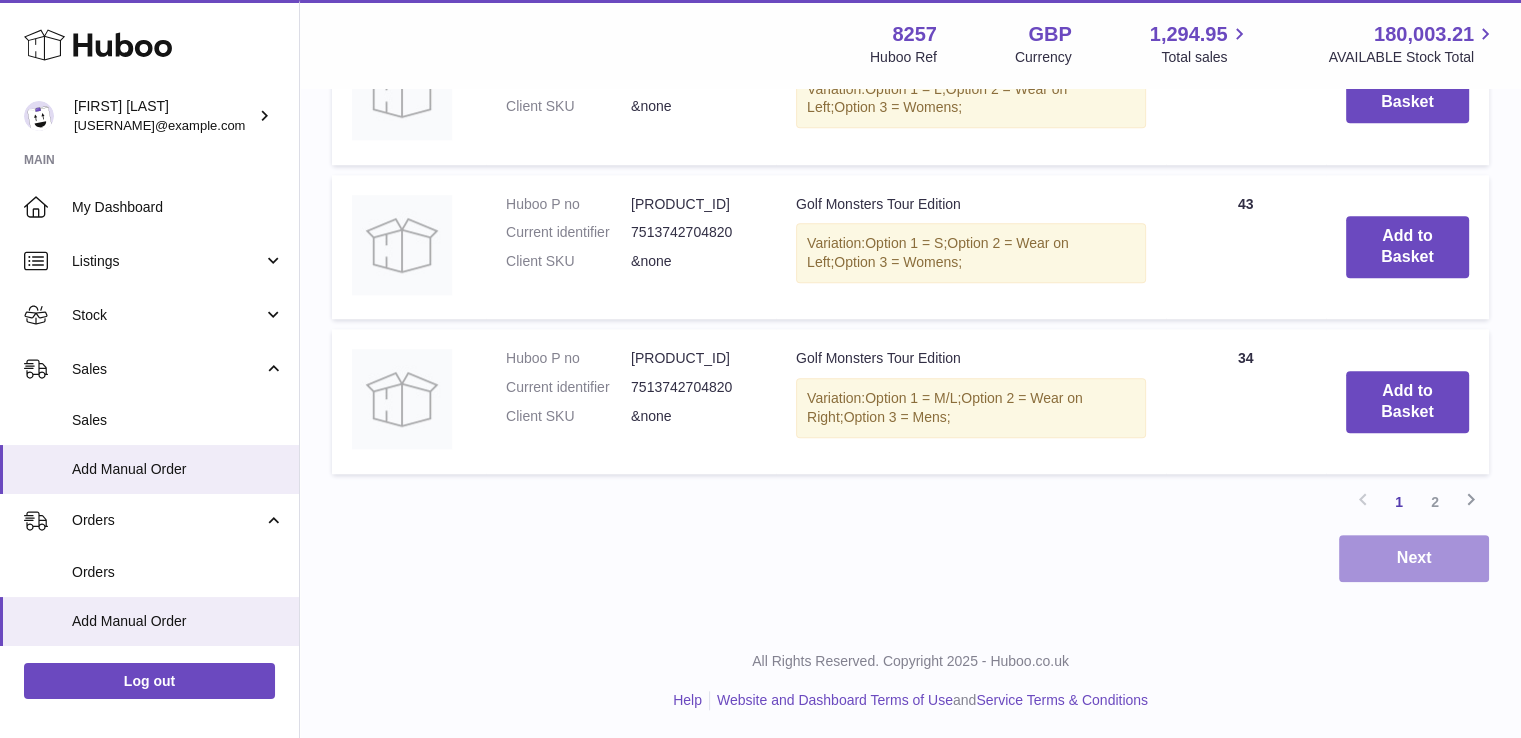 click on "Next" at bounding box center (1414, 558) 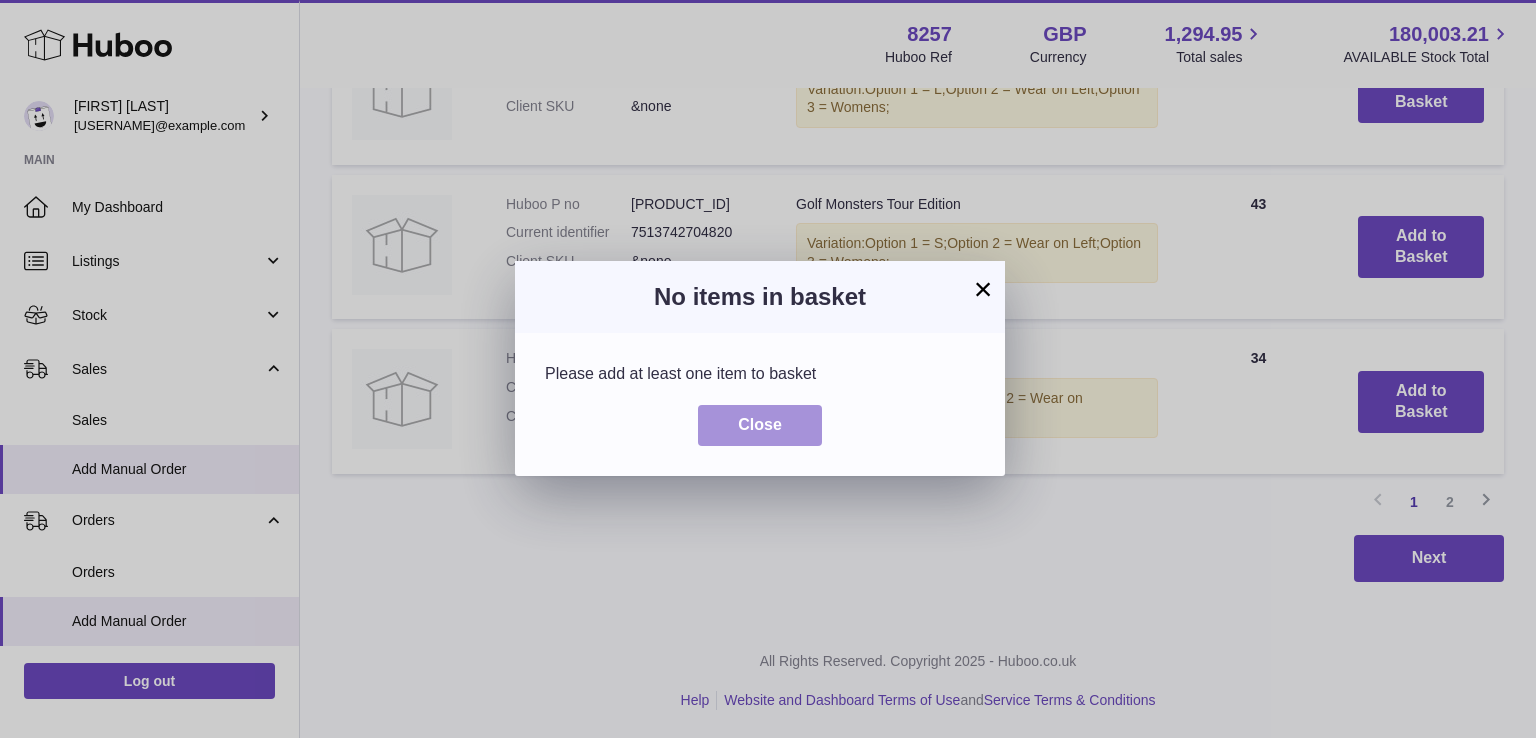 click on "Close" at bounding box center (760, 425) 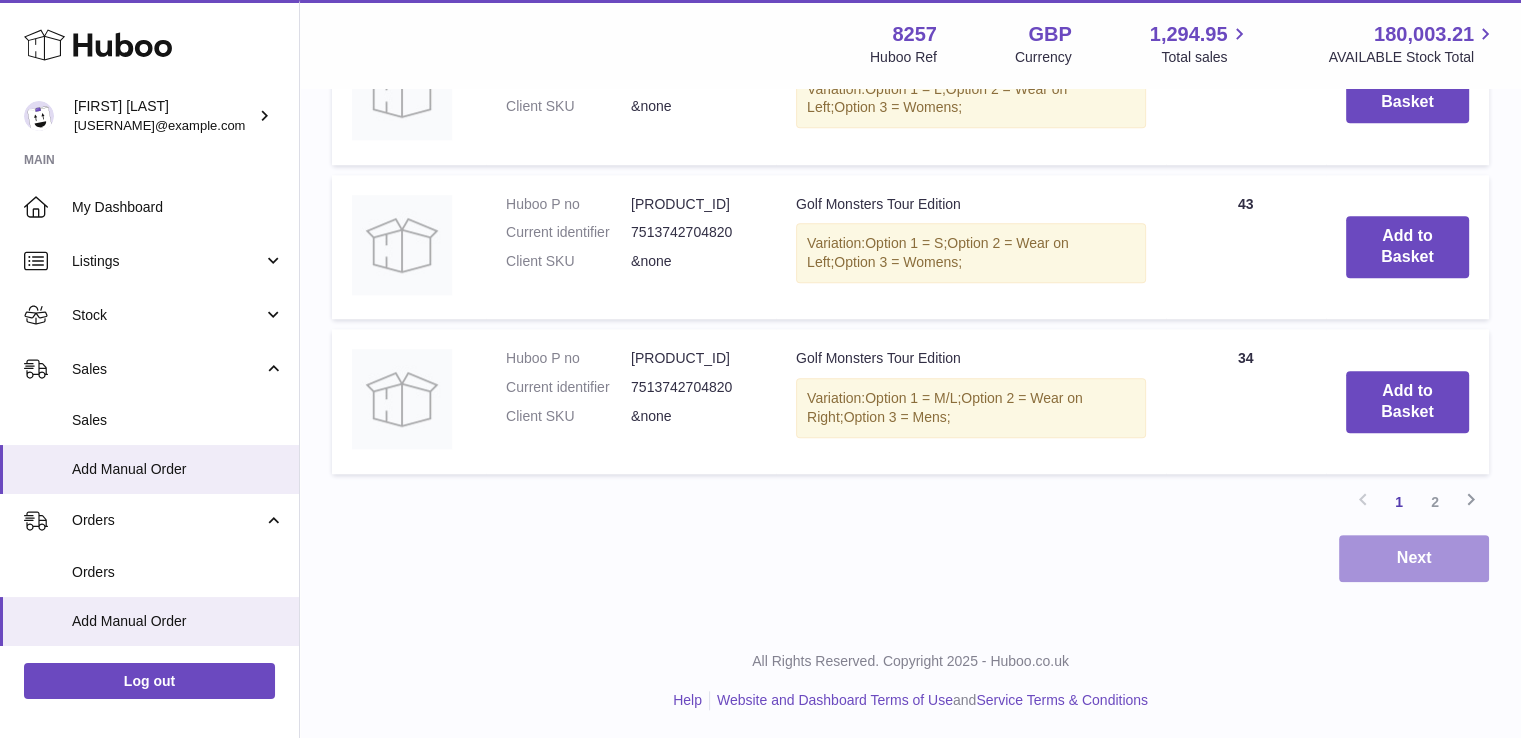 click on "Next" at bounding box center (1414, 558) 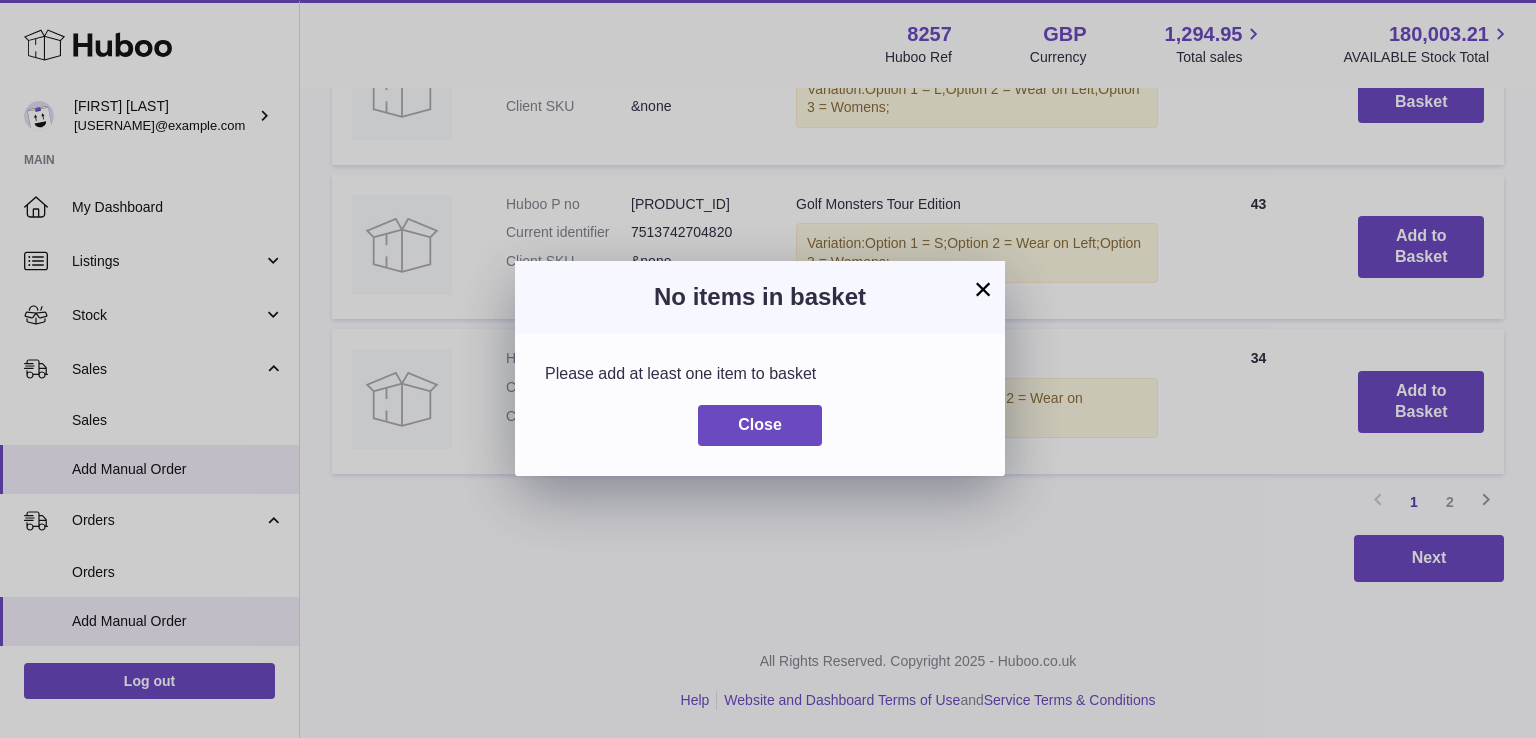 click on "No items in basket" at bounding box center [760, 297] 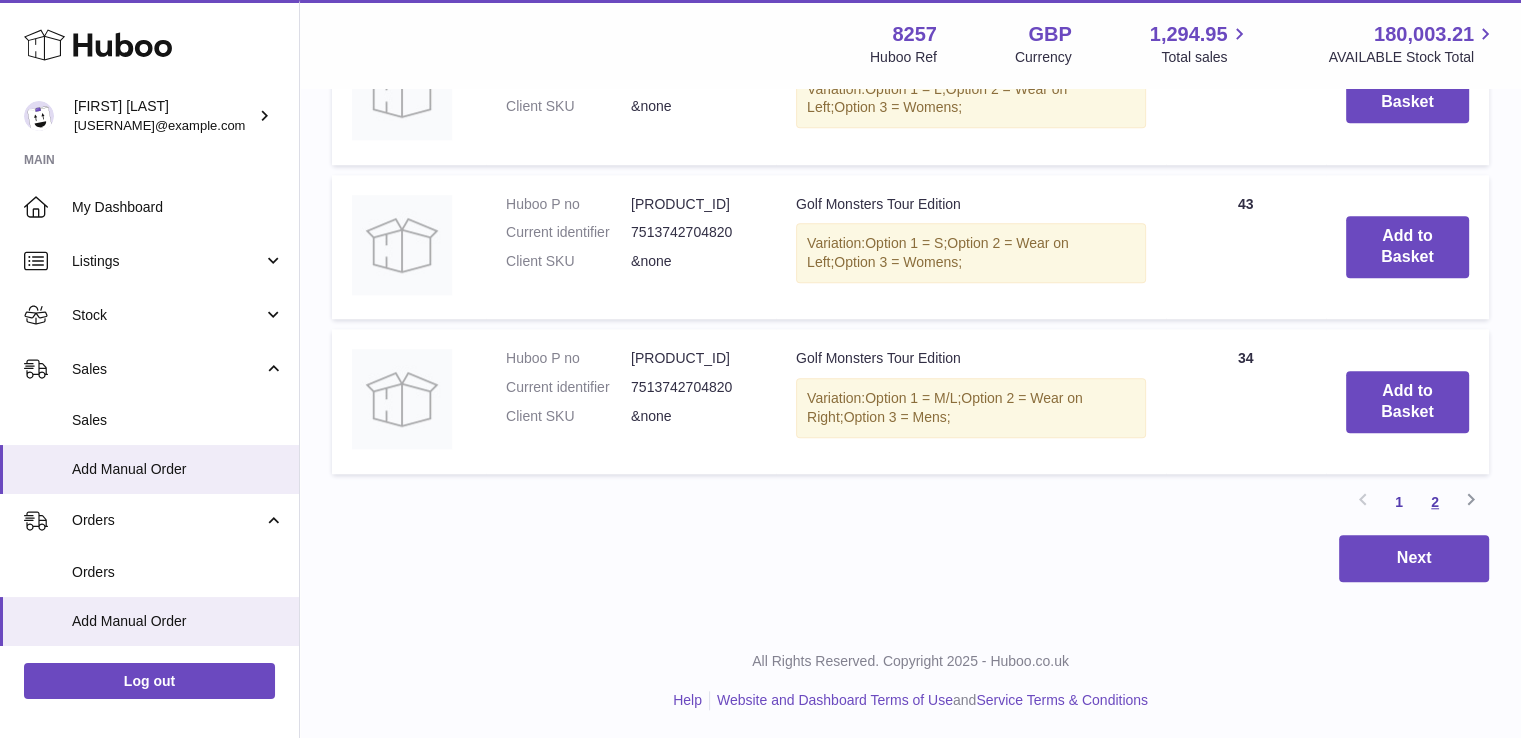 click on "2" at bounding box center [1435, 502] 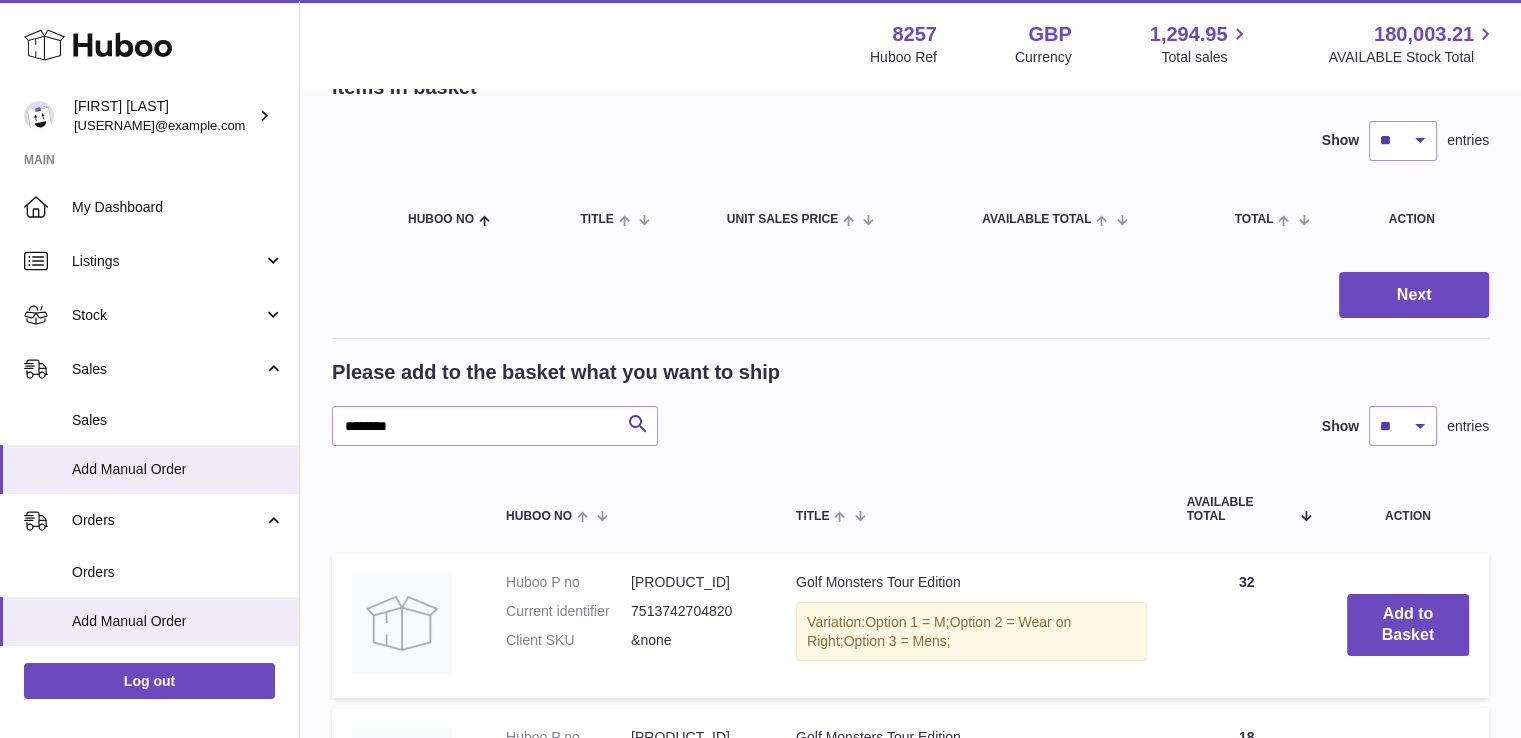 scroll, scrollTop: 0, scrollLeft: 0, axis: both 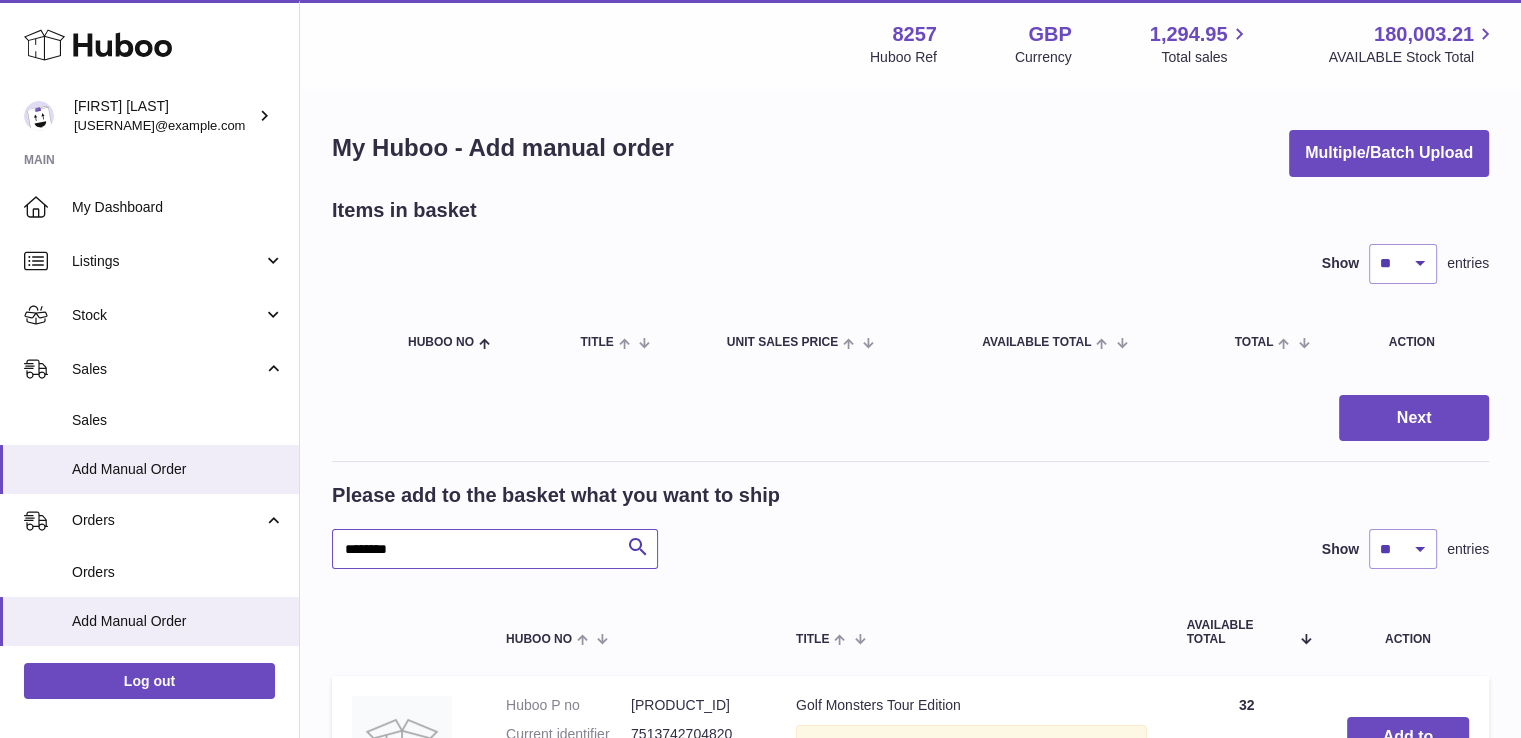 click on "********" at bounding box center (495, 549) 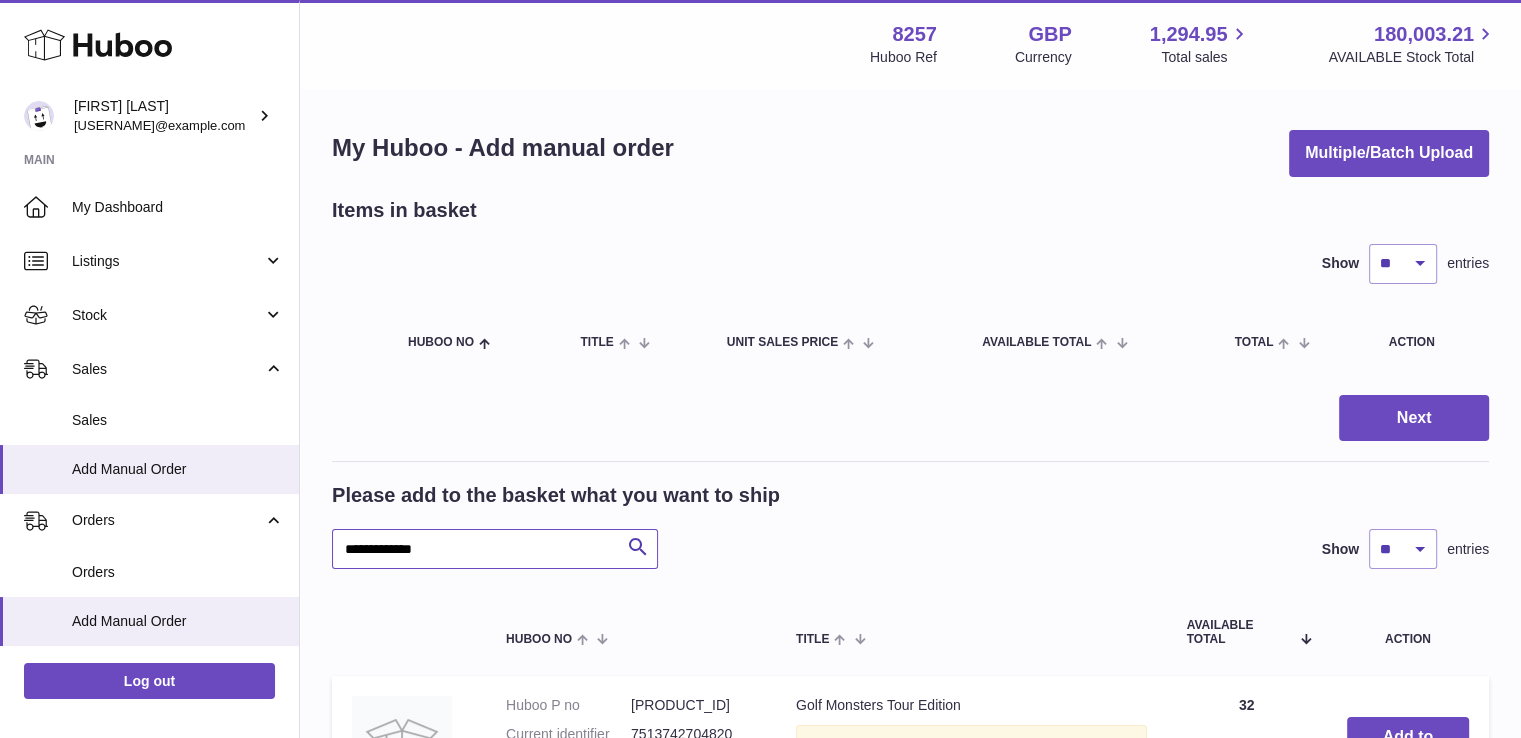 type on "**********" 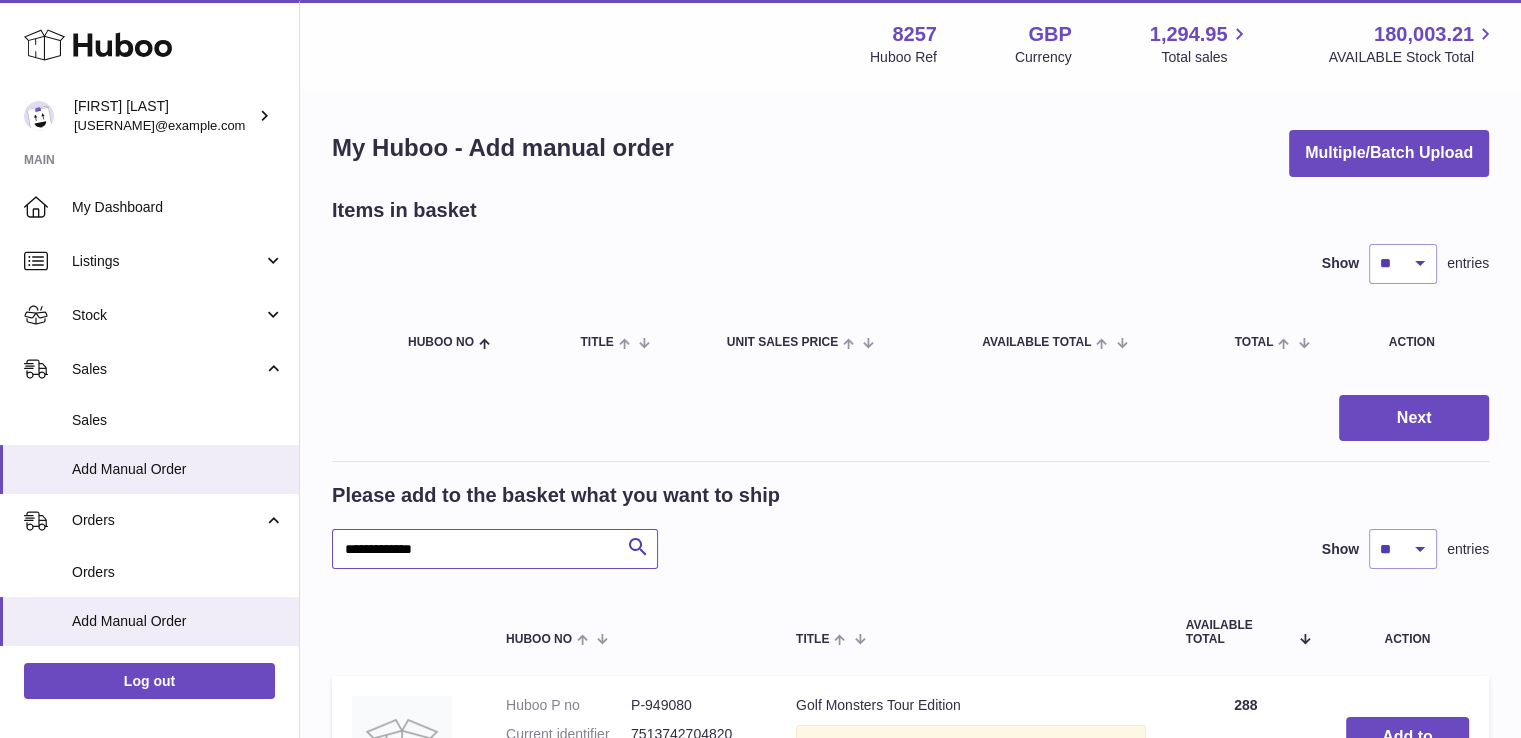 scroll, scrollTop: 300, scrollLeft: 0, axis: vertical 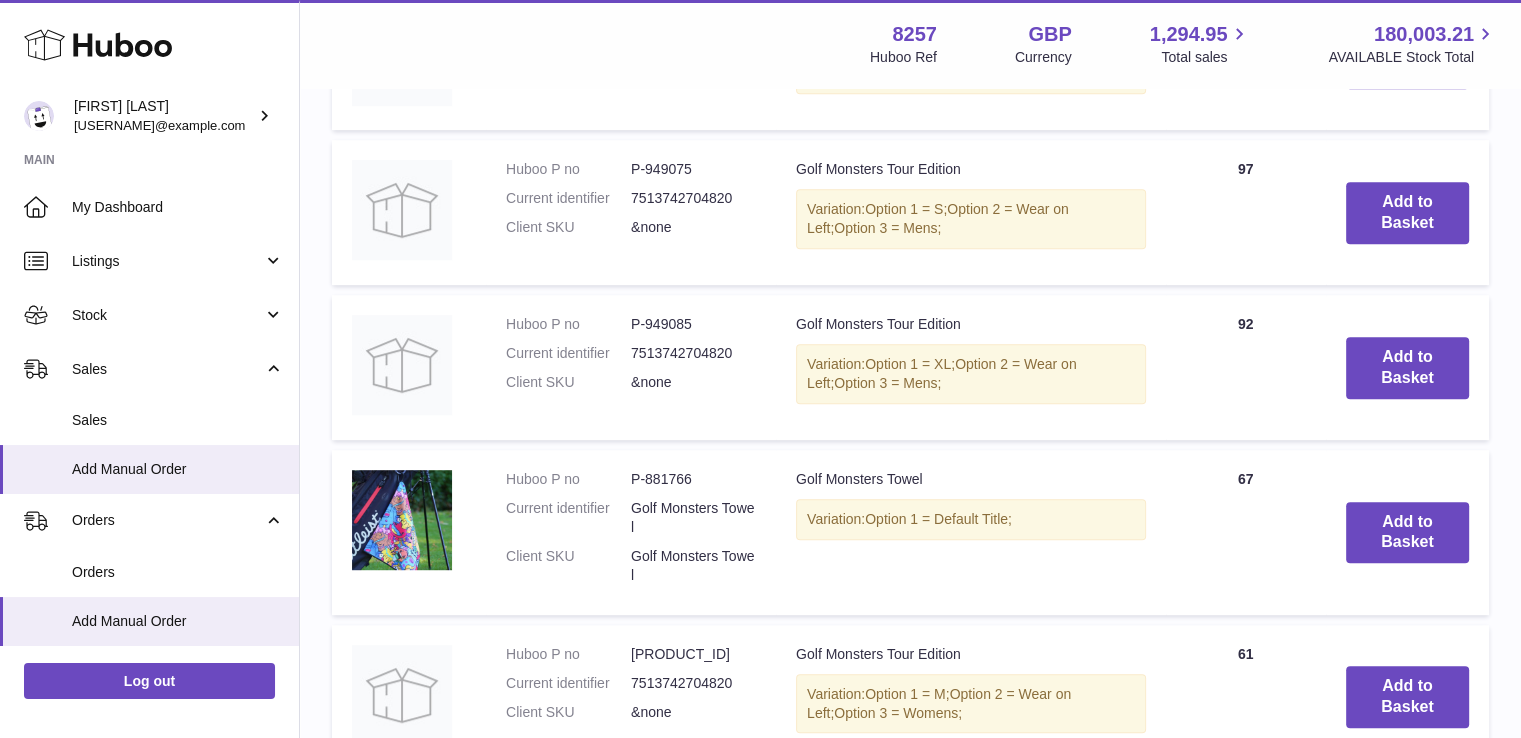click on "Option 1 = XL;" at bounding box center (910, 364) 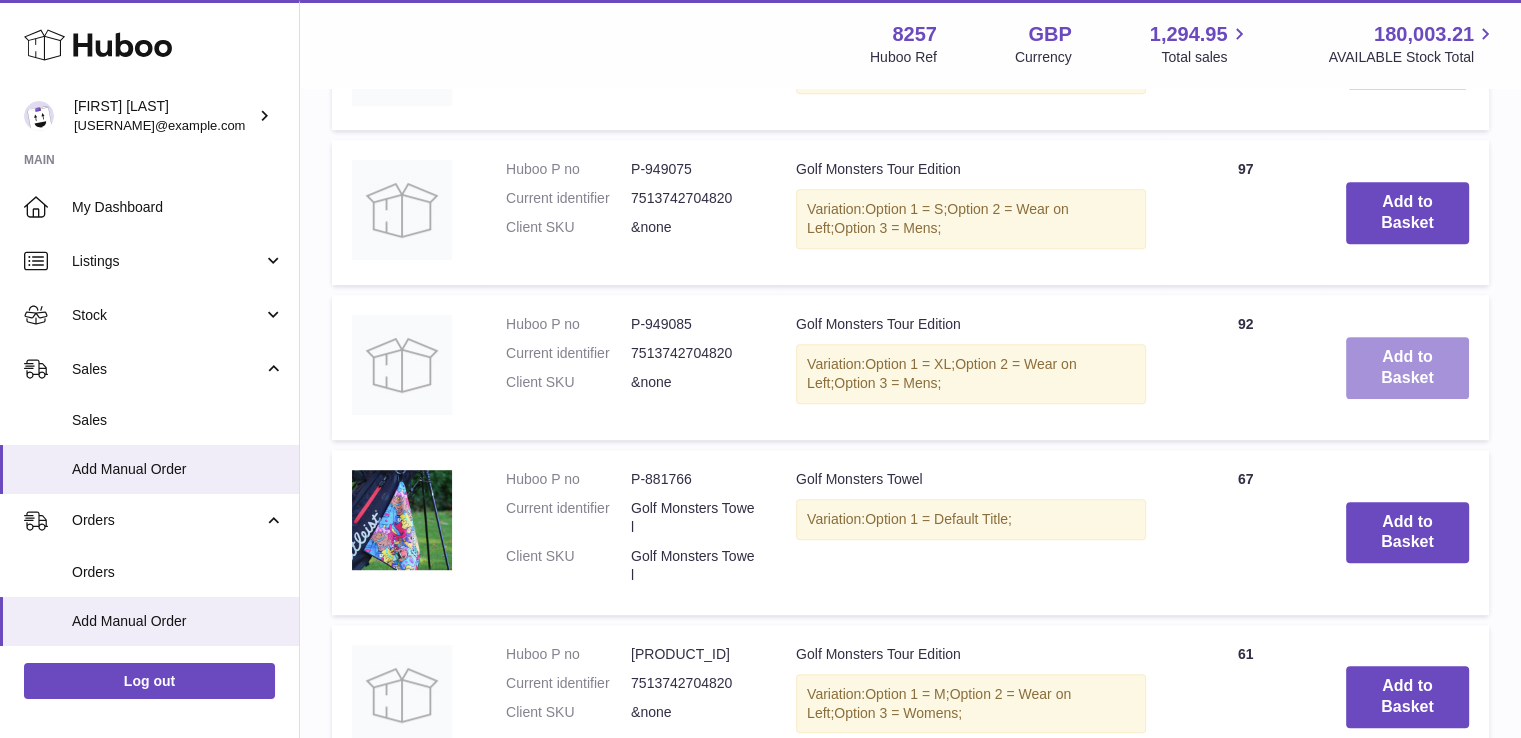 click on "Add to Basket" at bounding box center (1407, 368) 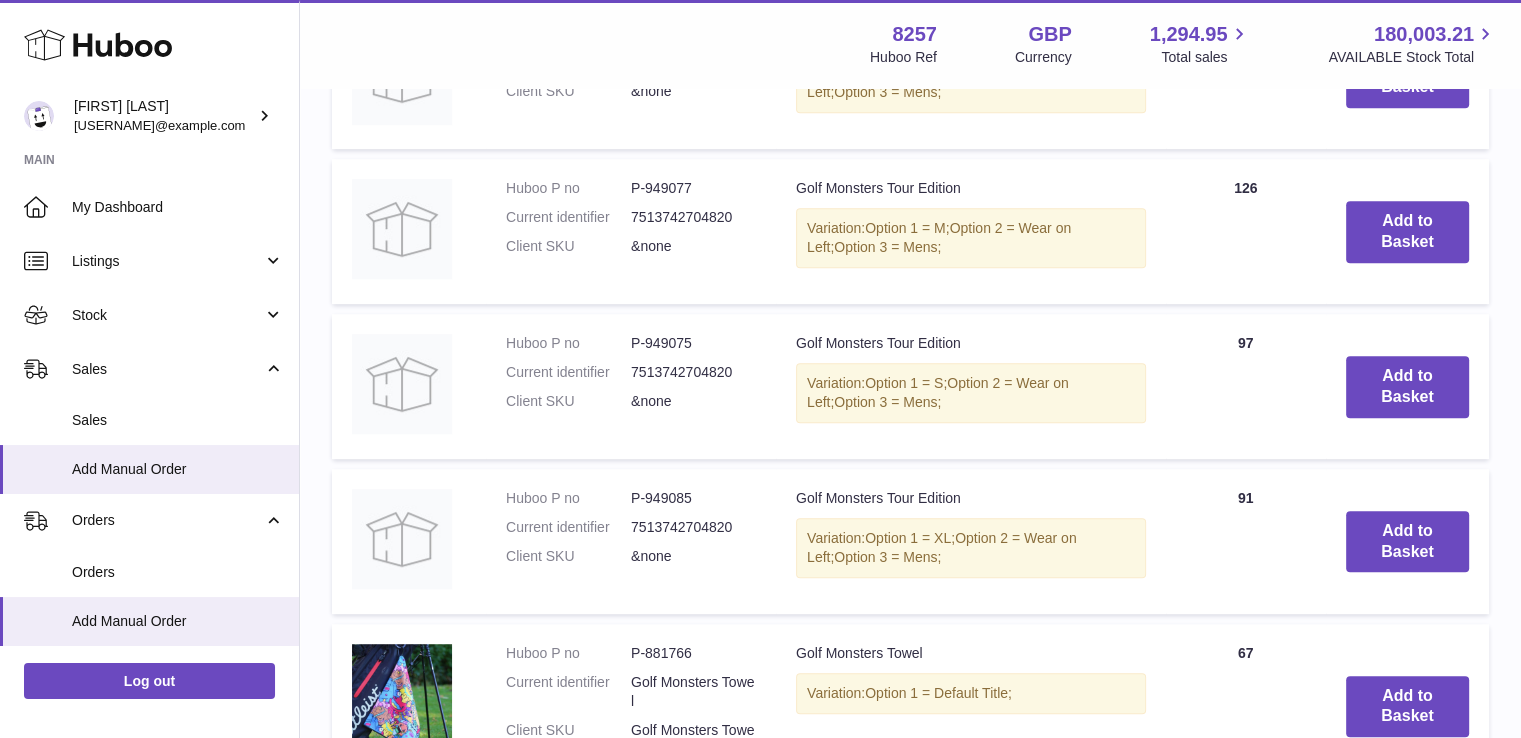 scroll, scrollTop: 1173, scrollLeft: 0, axis: vertical 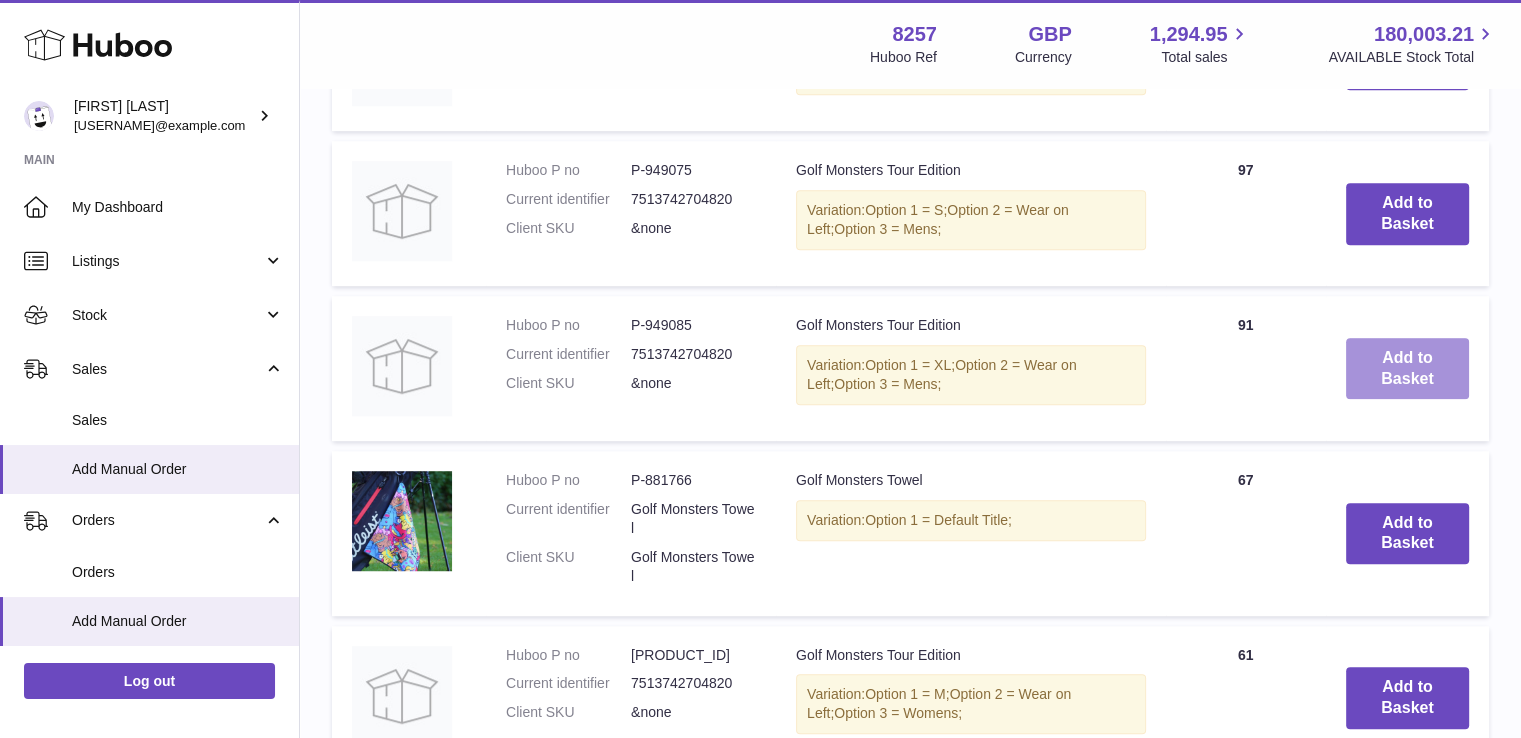 type 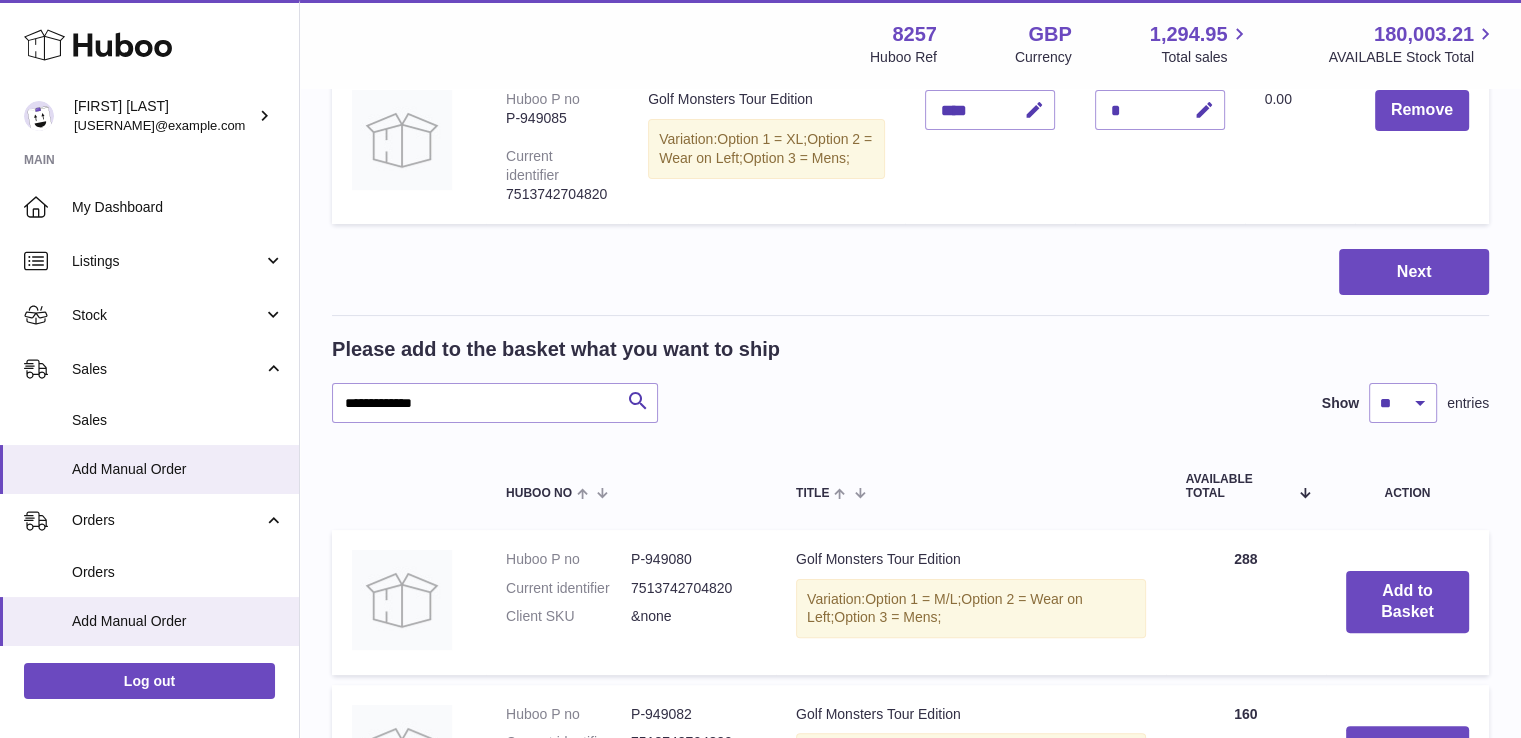 scroll, scrollTop: 73, scrollLeft: 0, axis: vertical 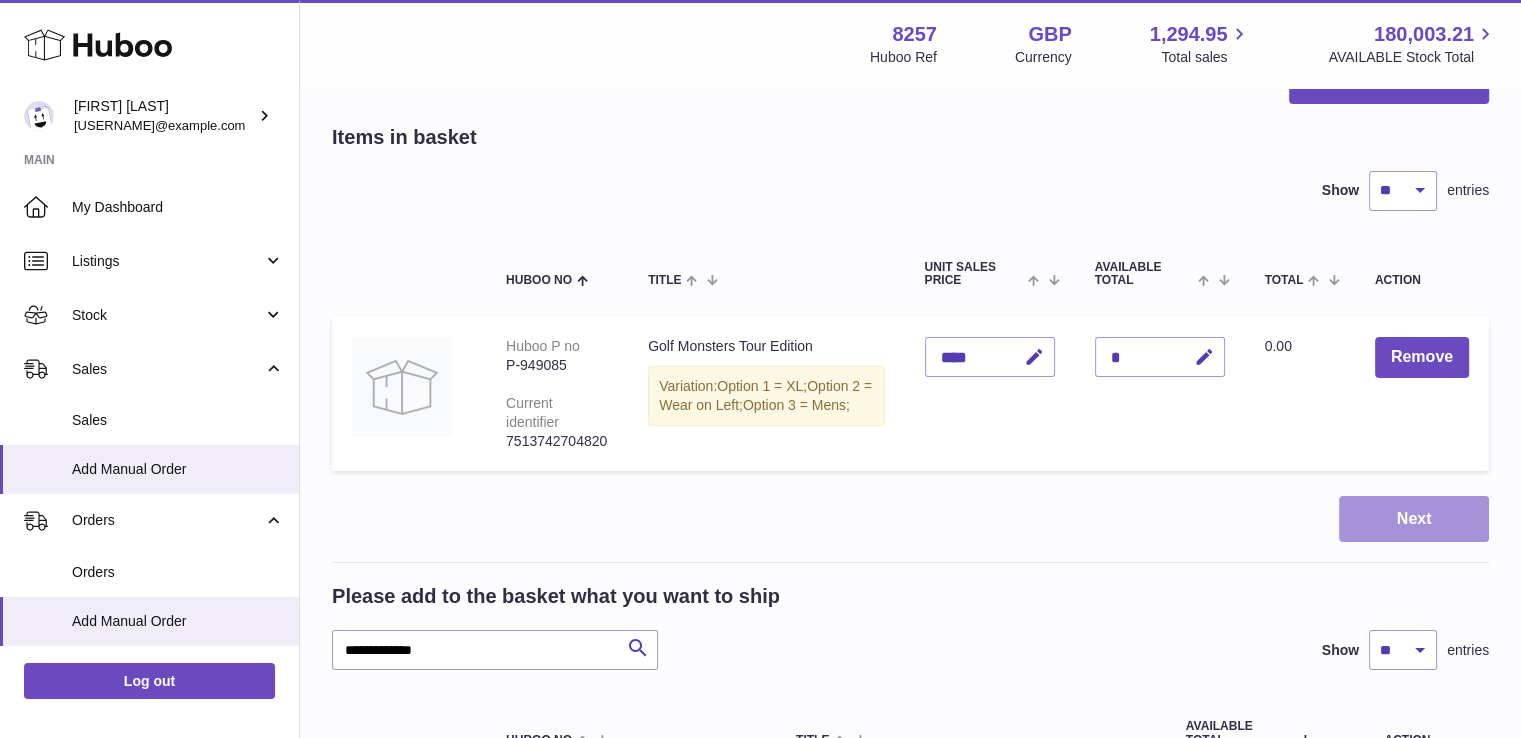 click on "Next" at bounding box center (1414, 519) 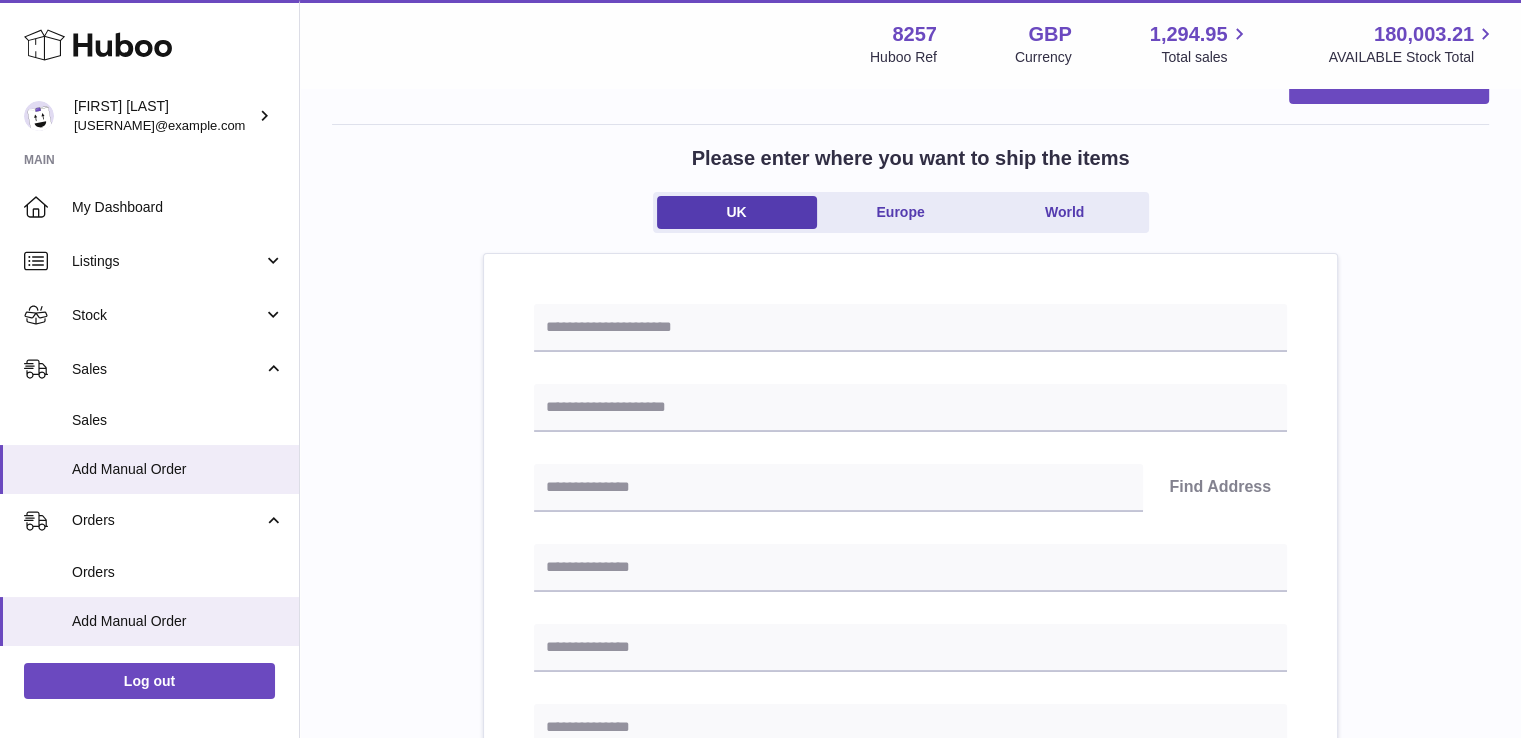 scroll, scrollTop: 0, scrollLeft: 0, axis: both 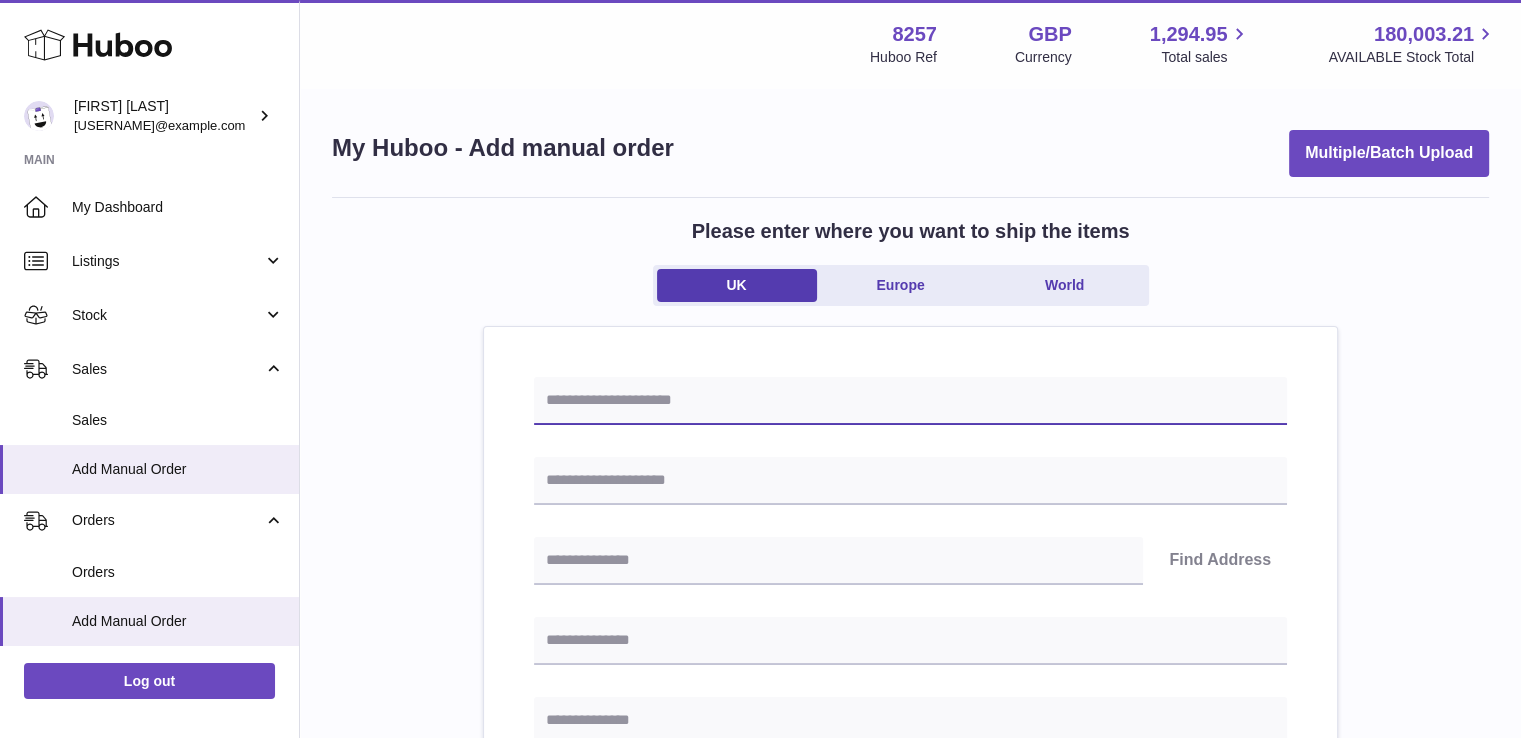 click at bounding box center [910, 401] 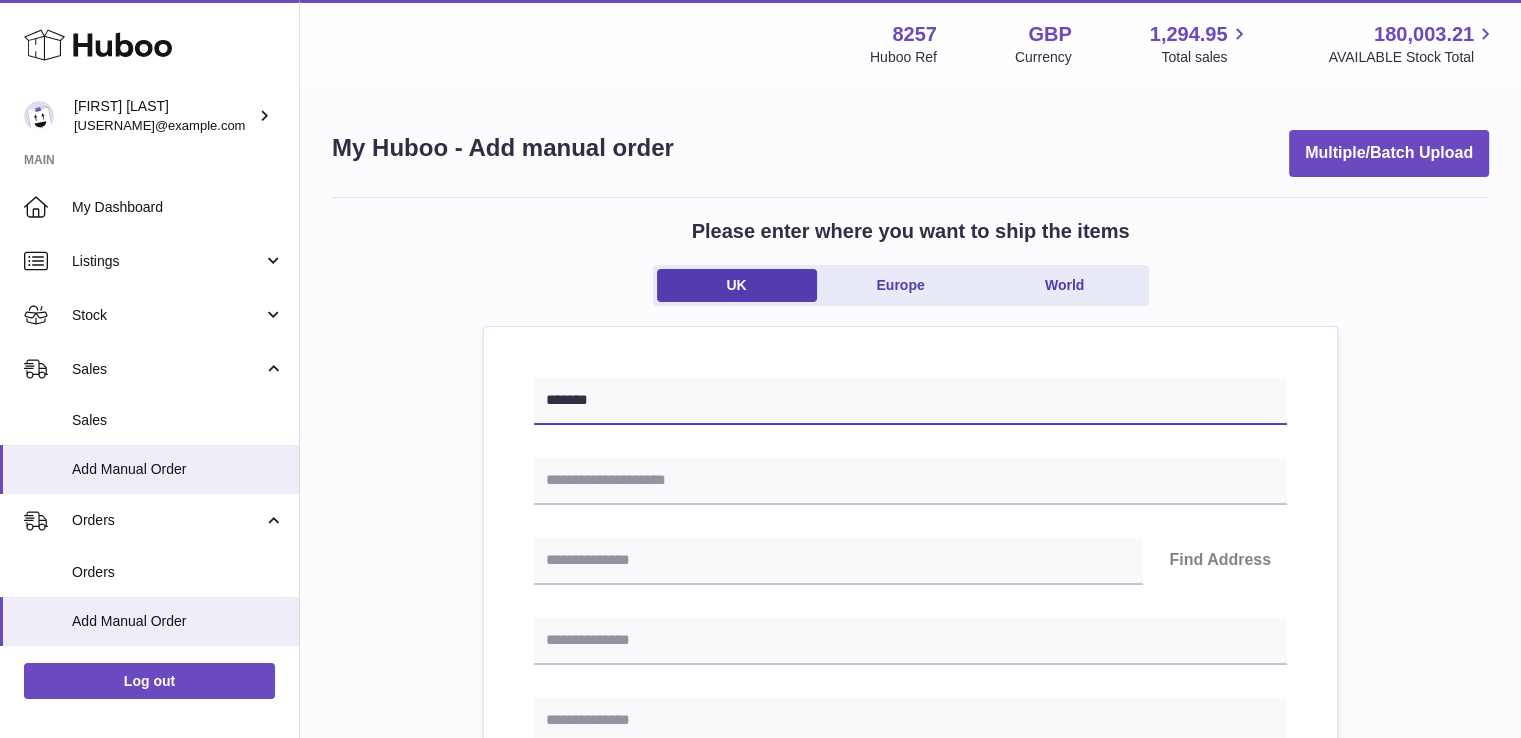 click on "*******" at bounding box center (910, 401) 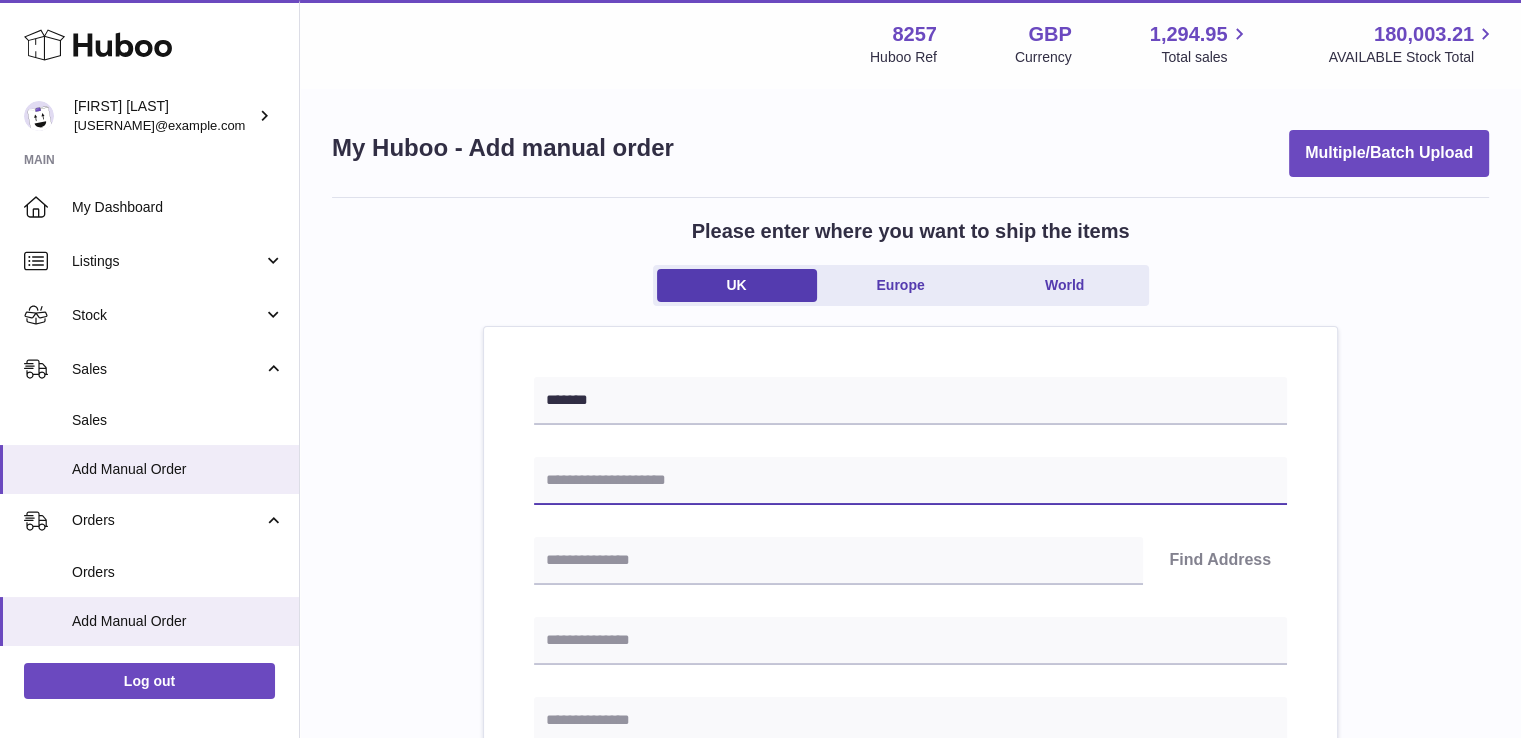 click at bounding box center [910, 481] 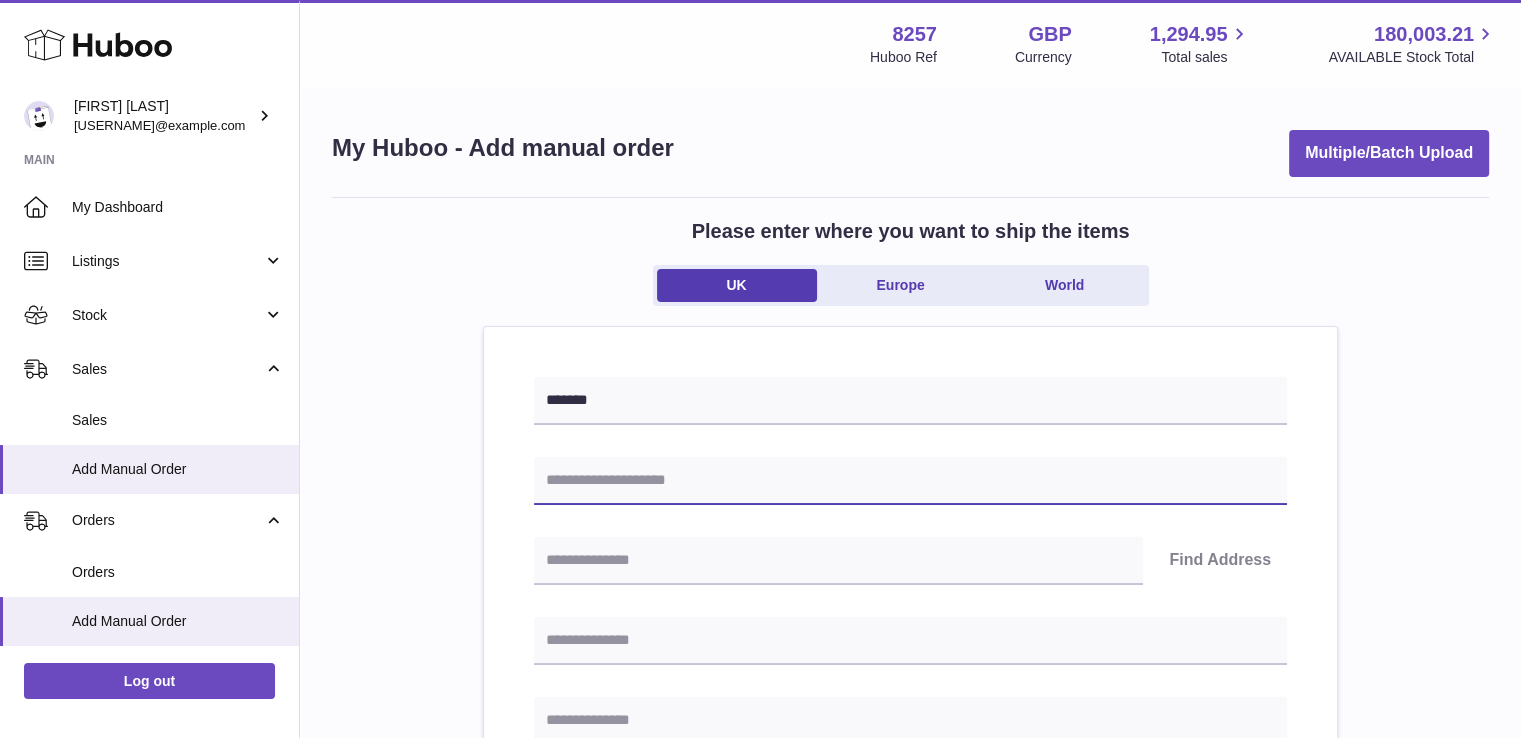 paste on "**********" 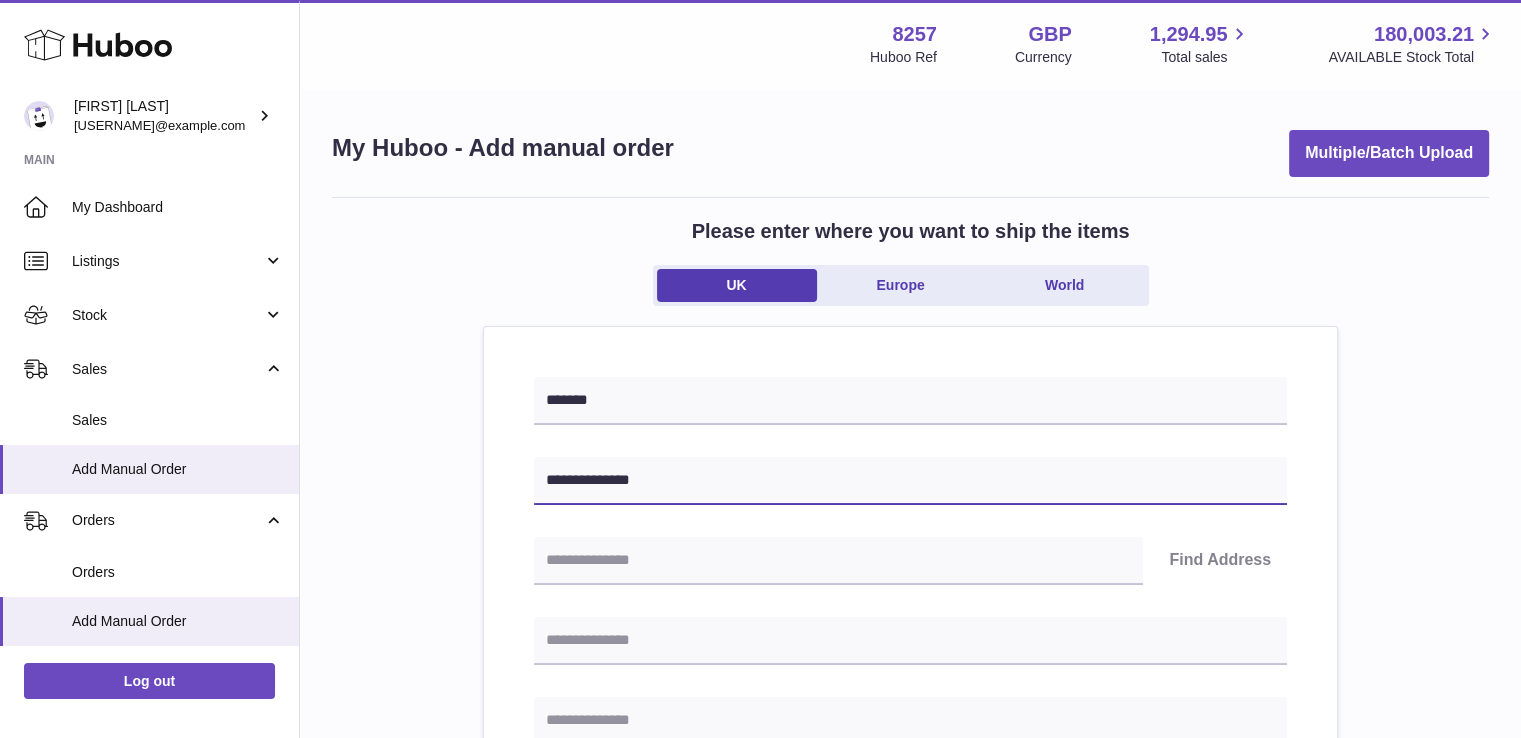 type on "**********" 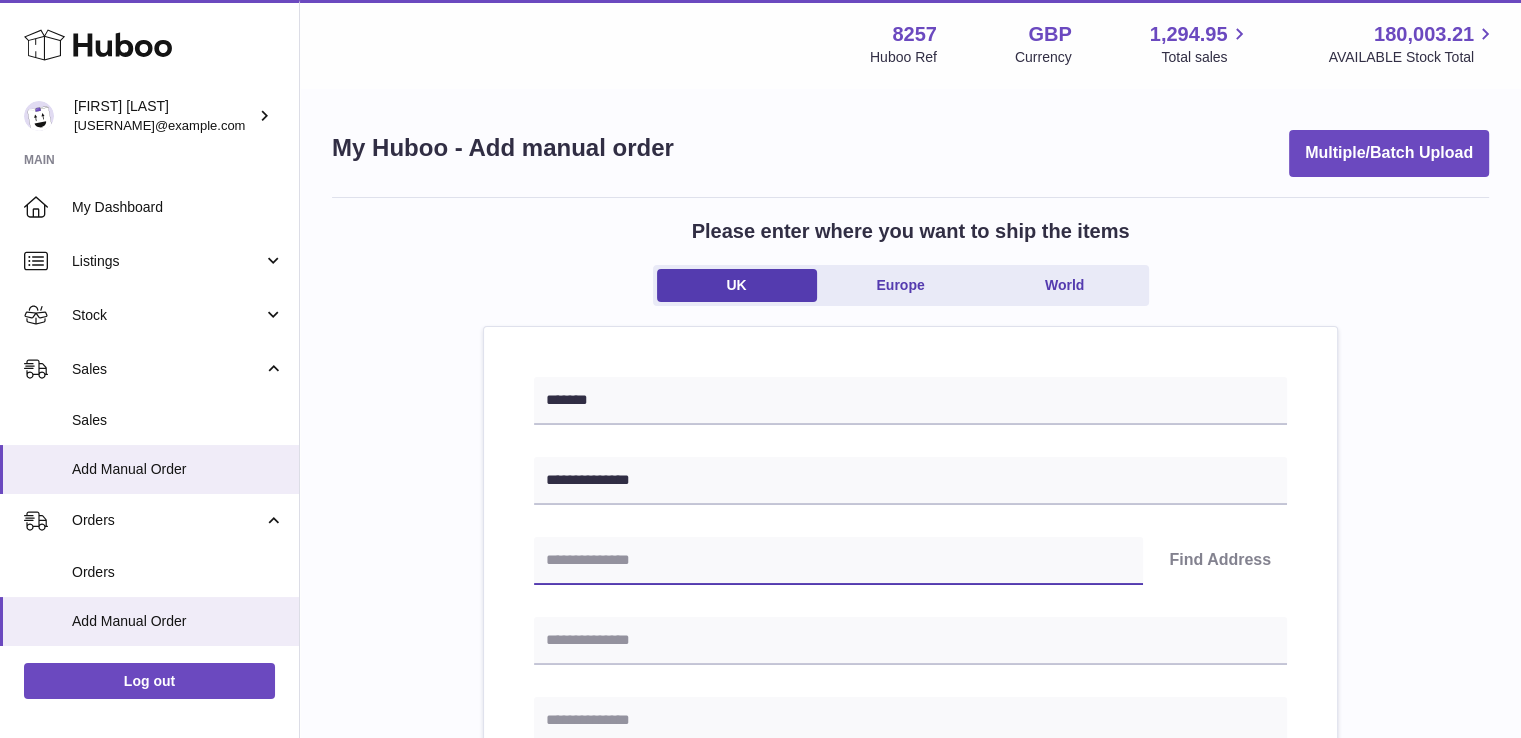 click at bounding box center [838, 561] 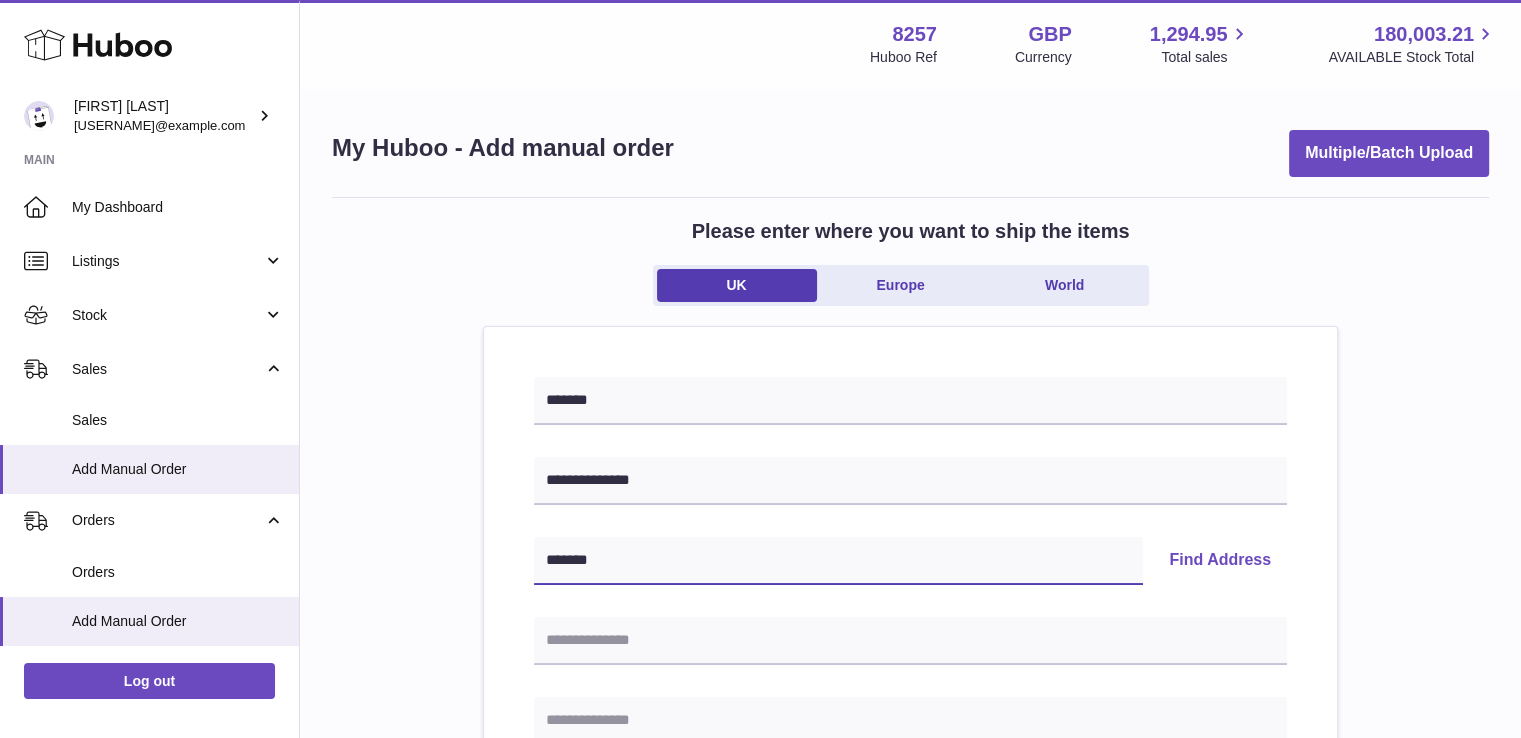 type on "*******" 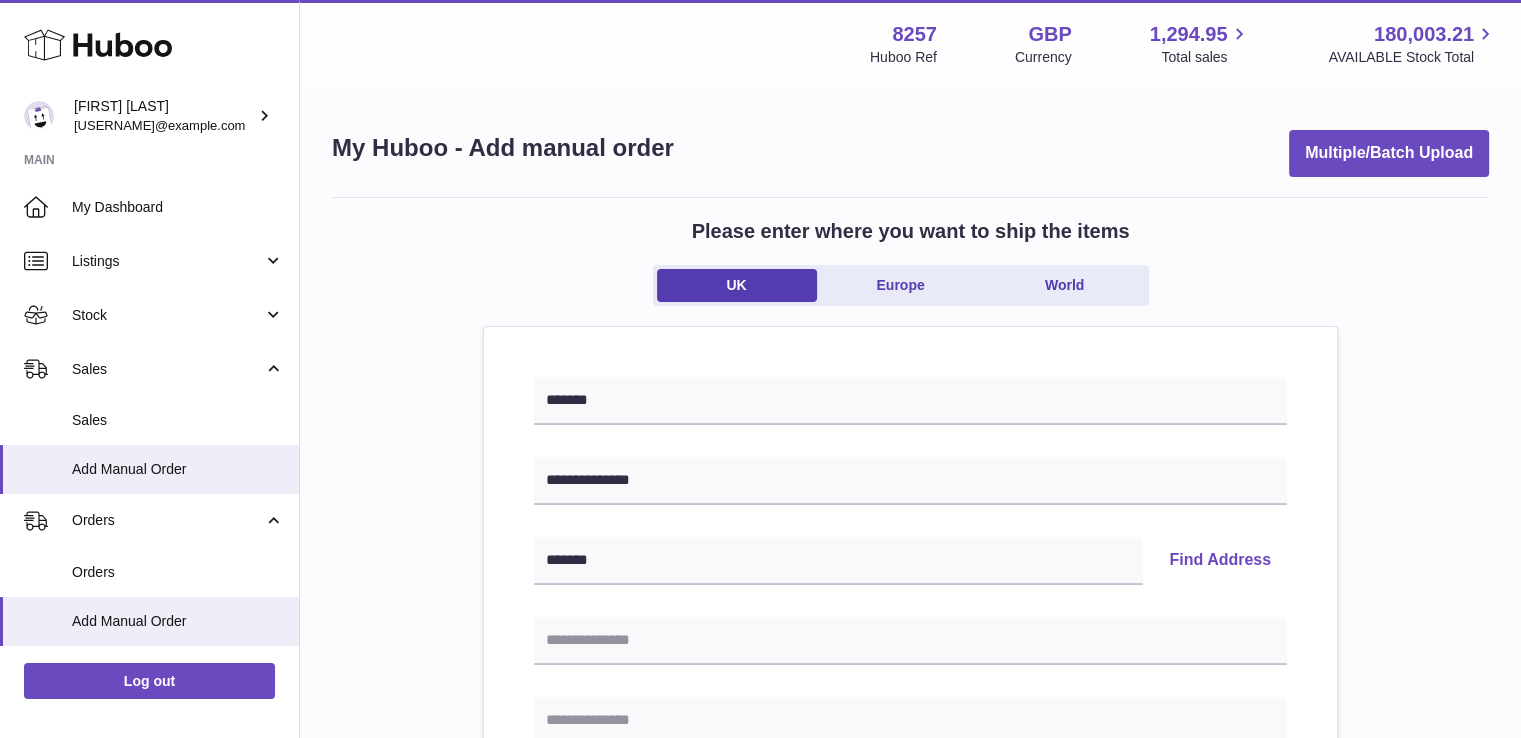click on "Find Address" at bounding box center (1220, 561) 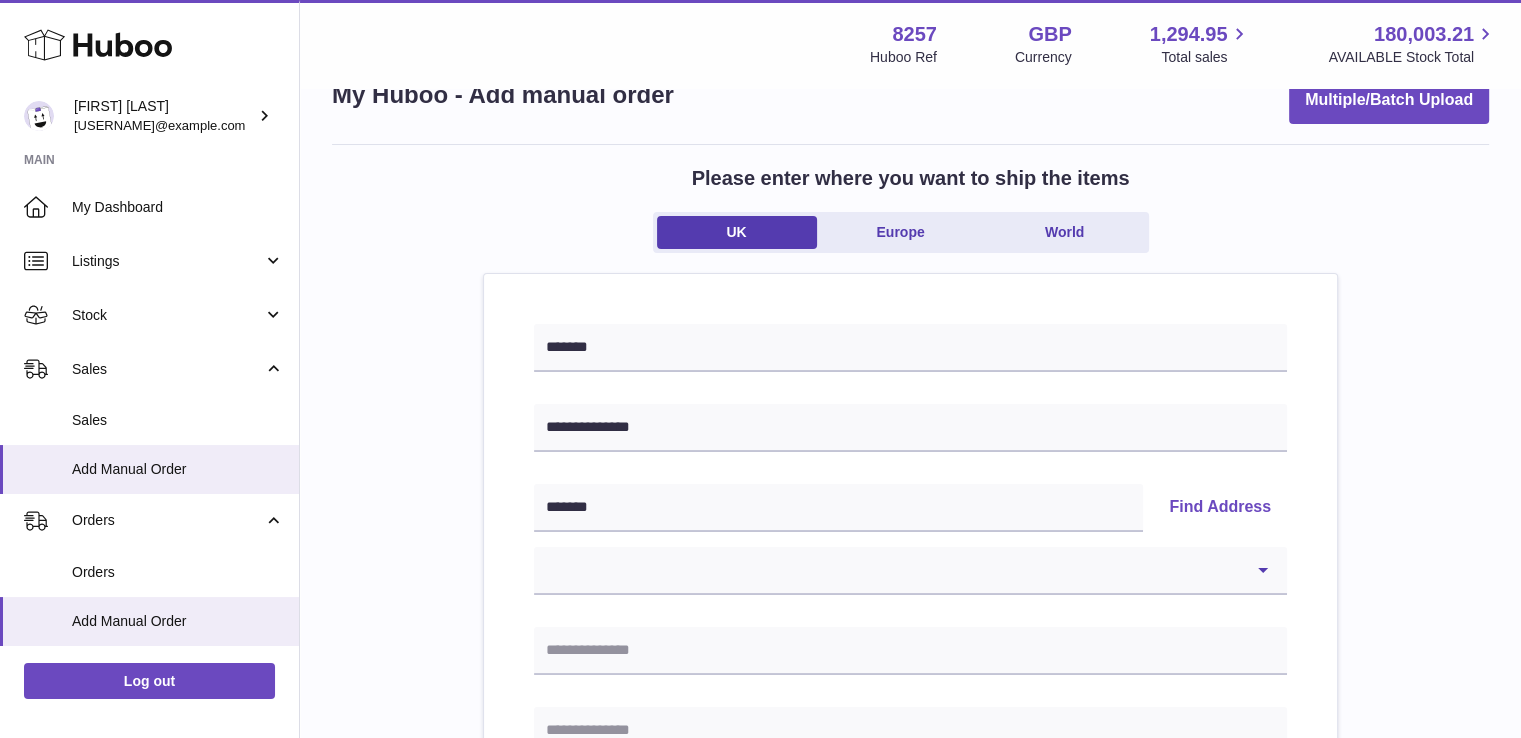 scroll, scrollTop: 100, scrollLeft: 0, axis: vertical 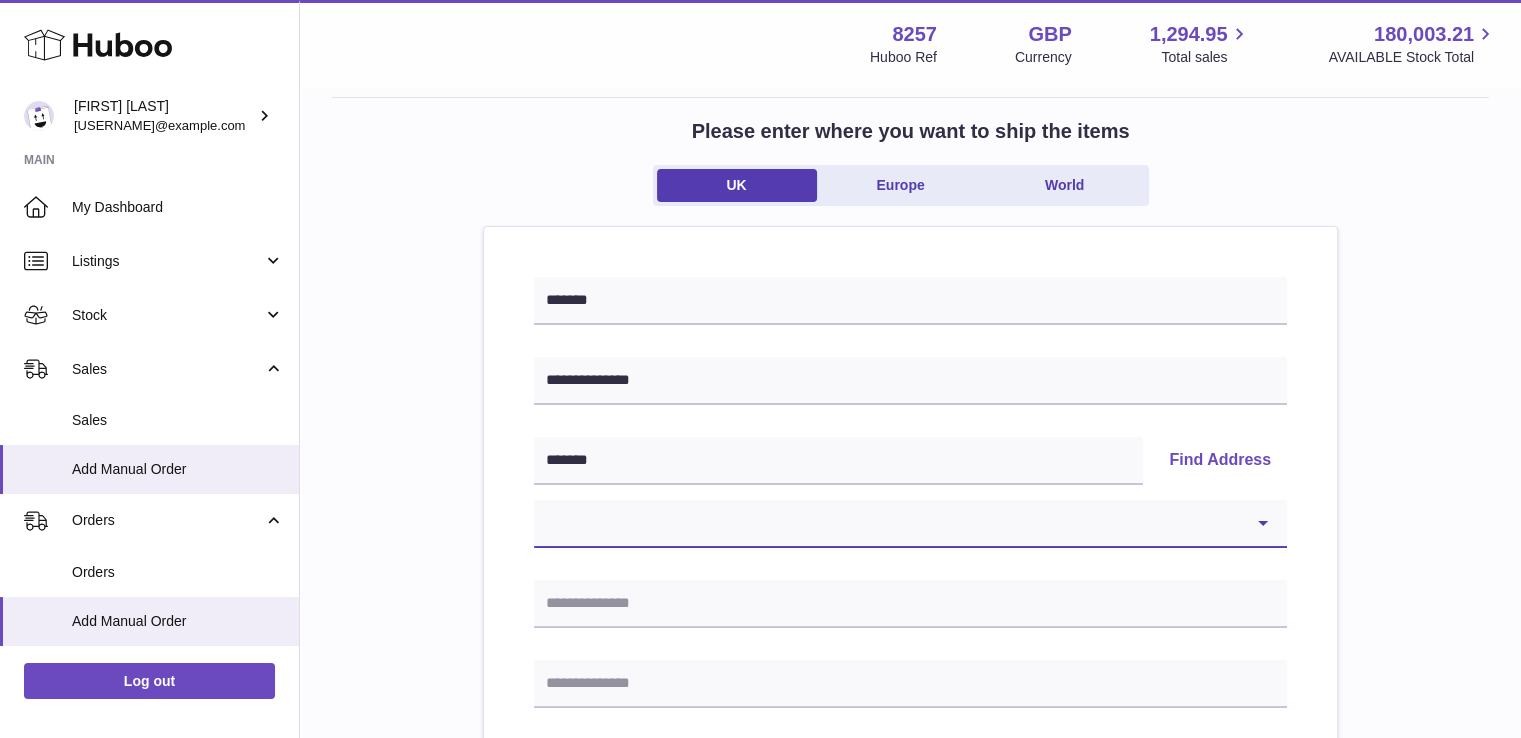 click on "[REDACTED]" at bounding box center (910, 524) 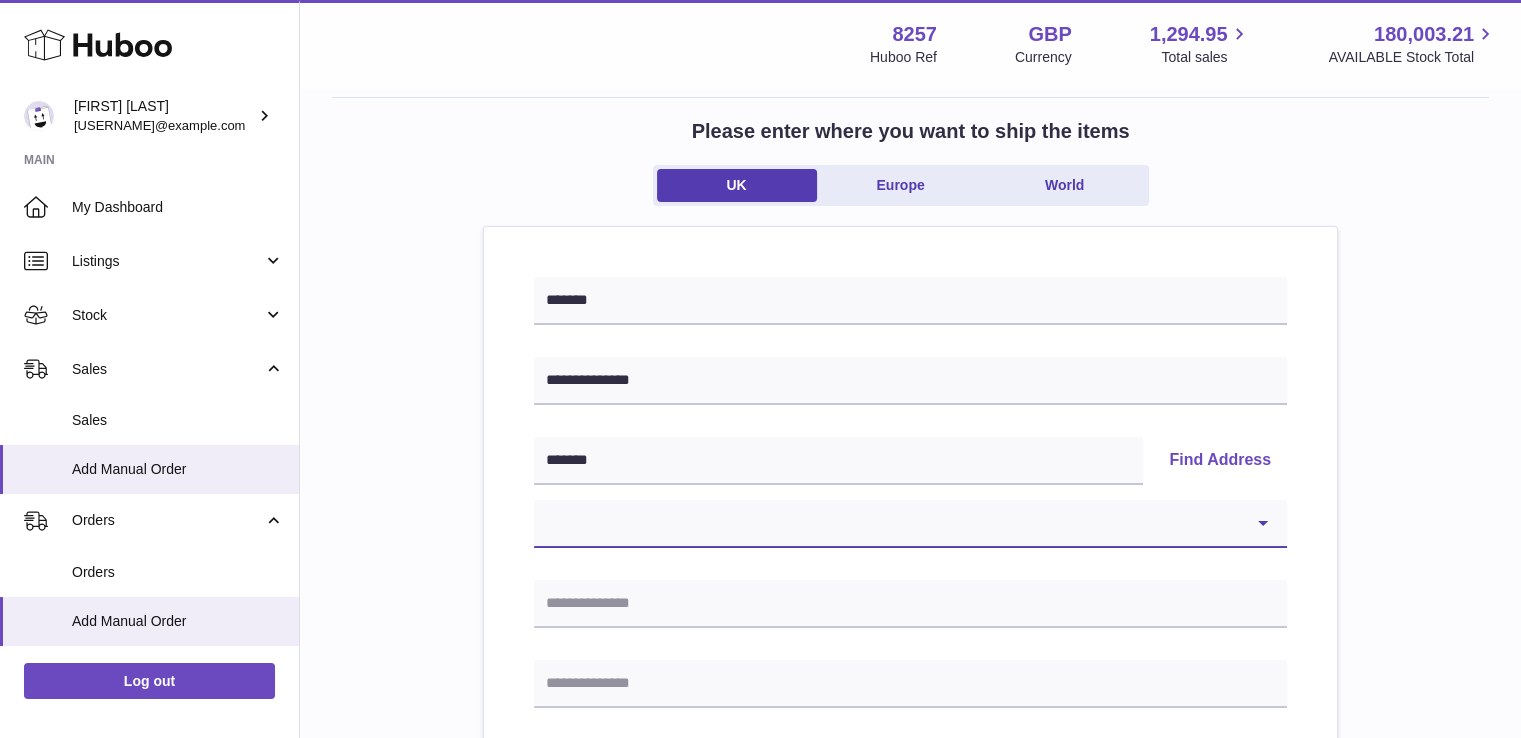 select on "**" 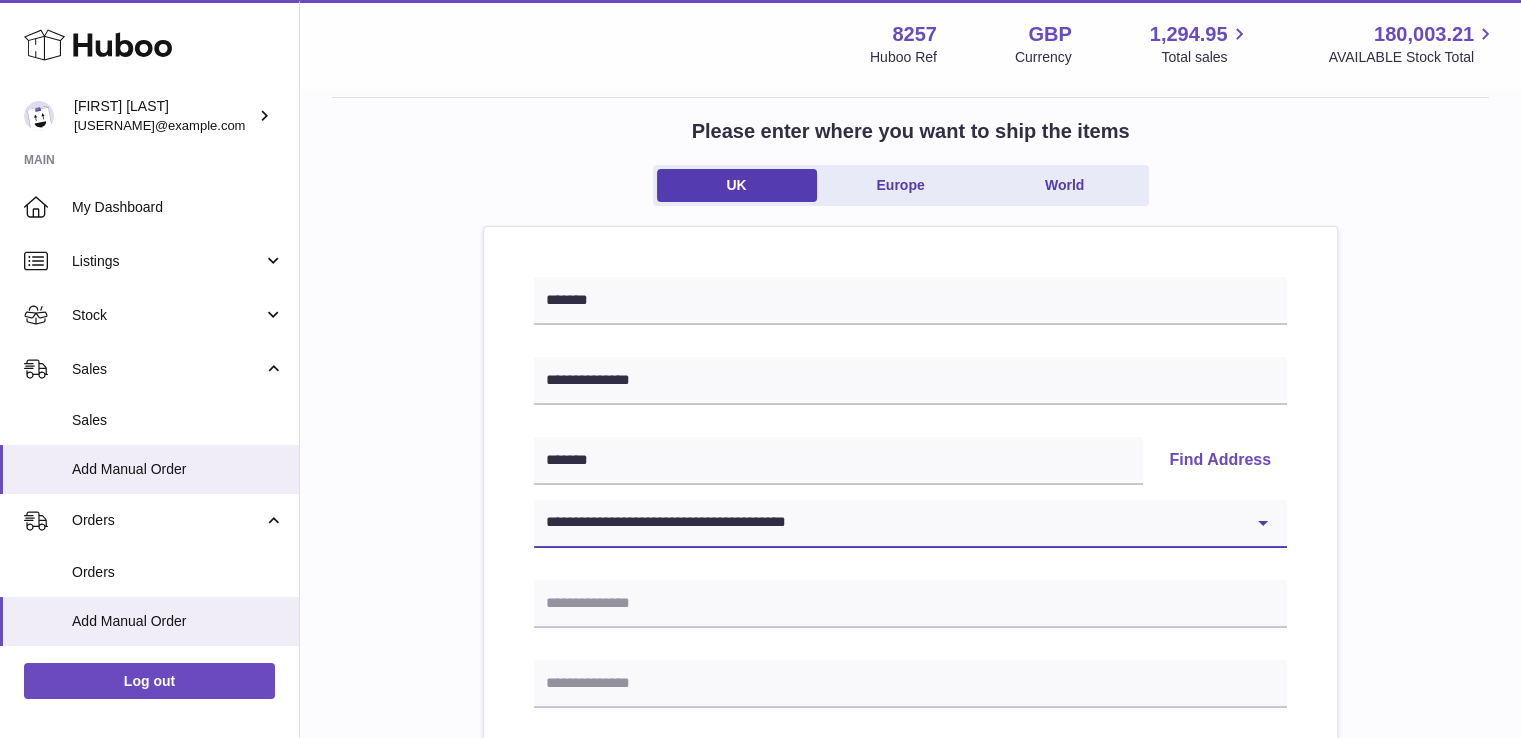 click on "[REDACTED]" at bounding box center (910, 524) 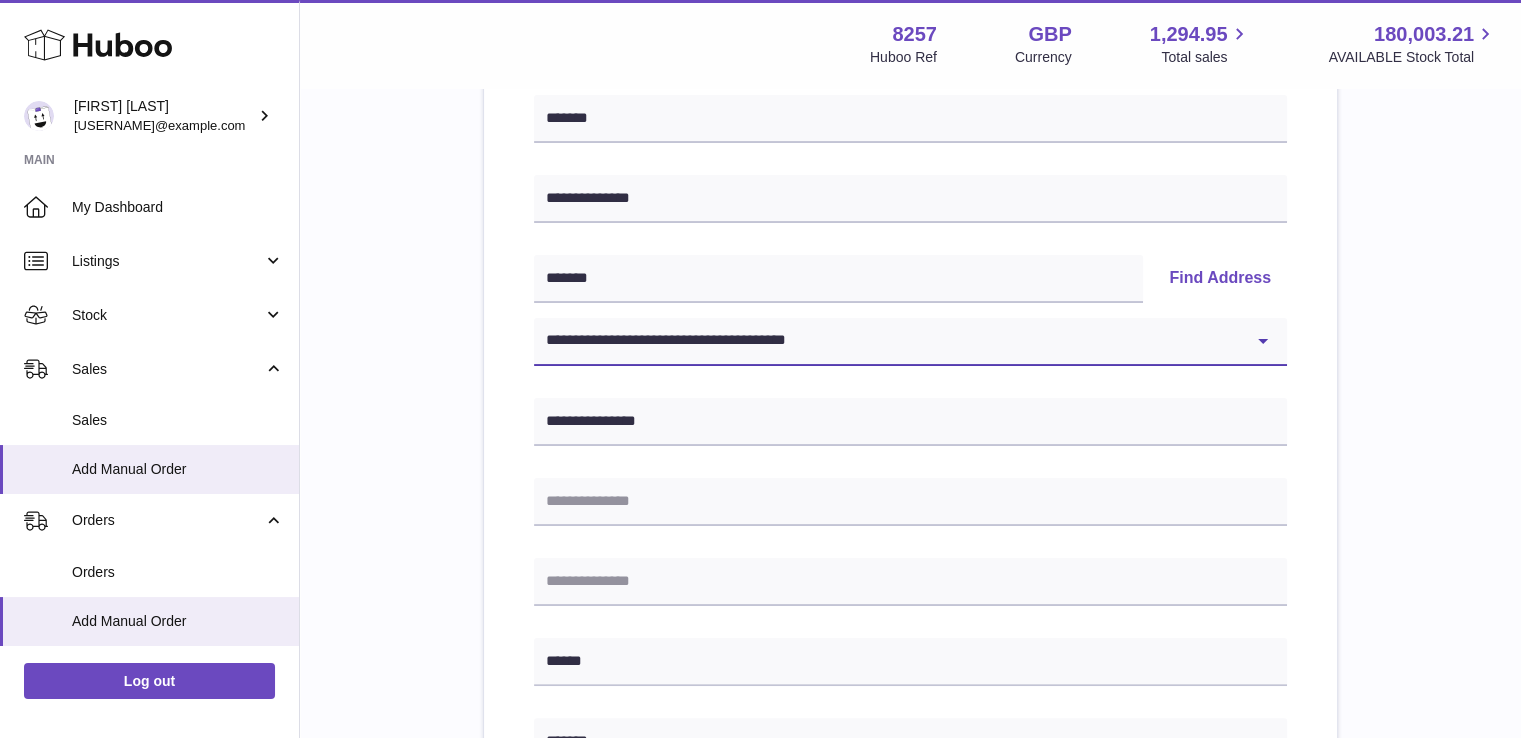 scroll, scrollTop: 300, scrollLeft: 0, axis: vertical 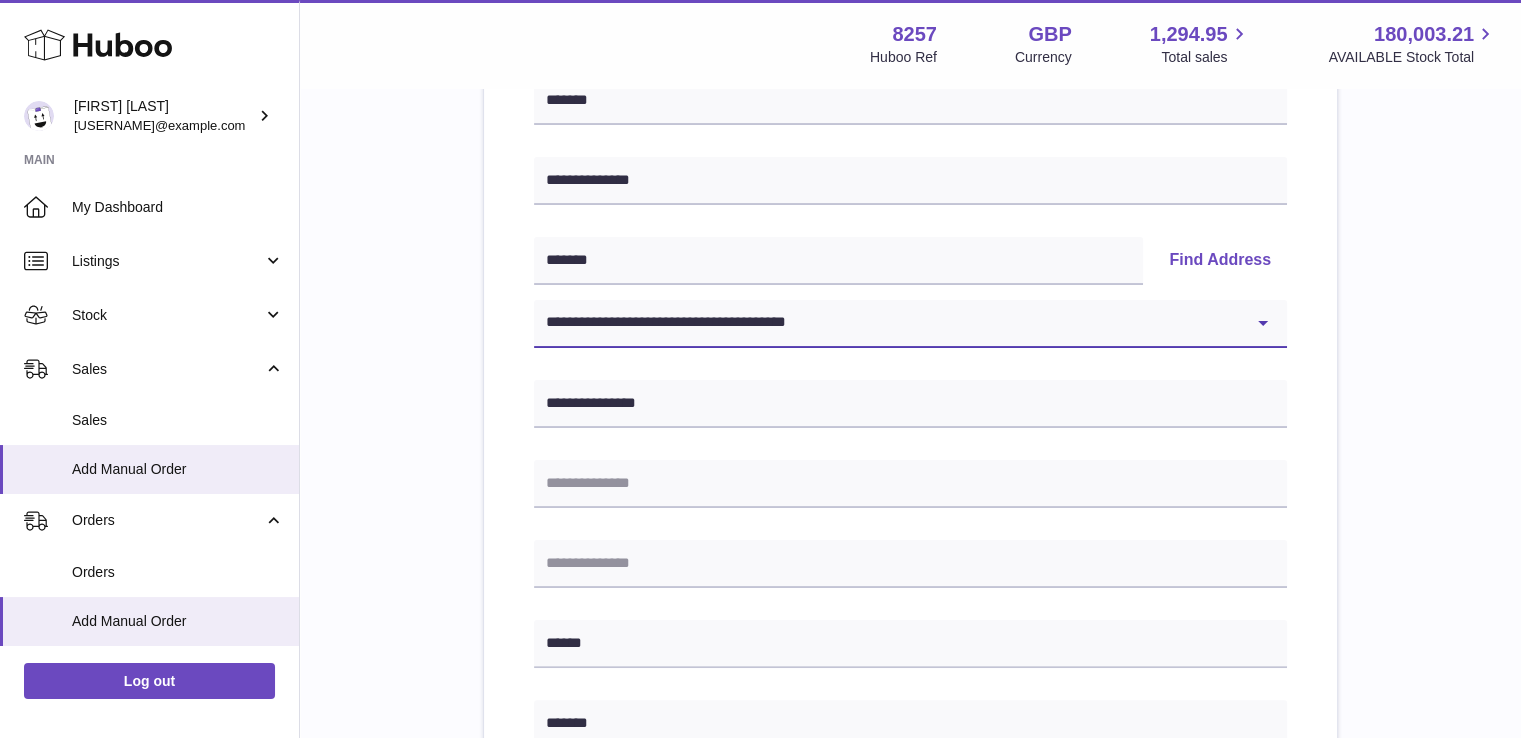 click on "[REDACTED]" at bounding box center (910, 324) 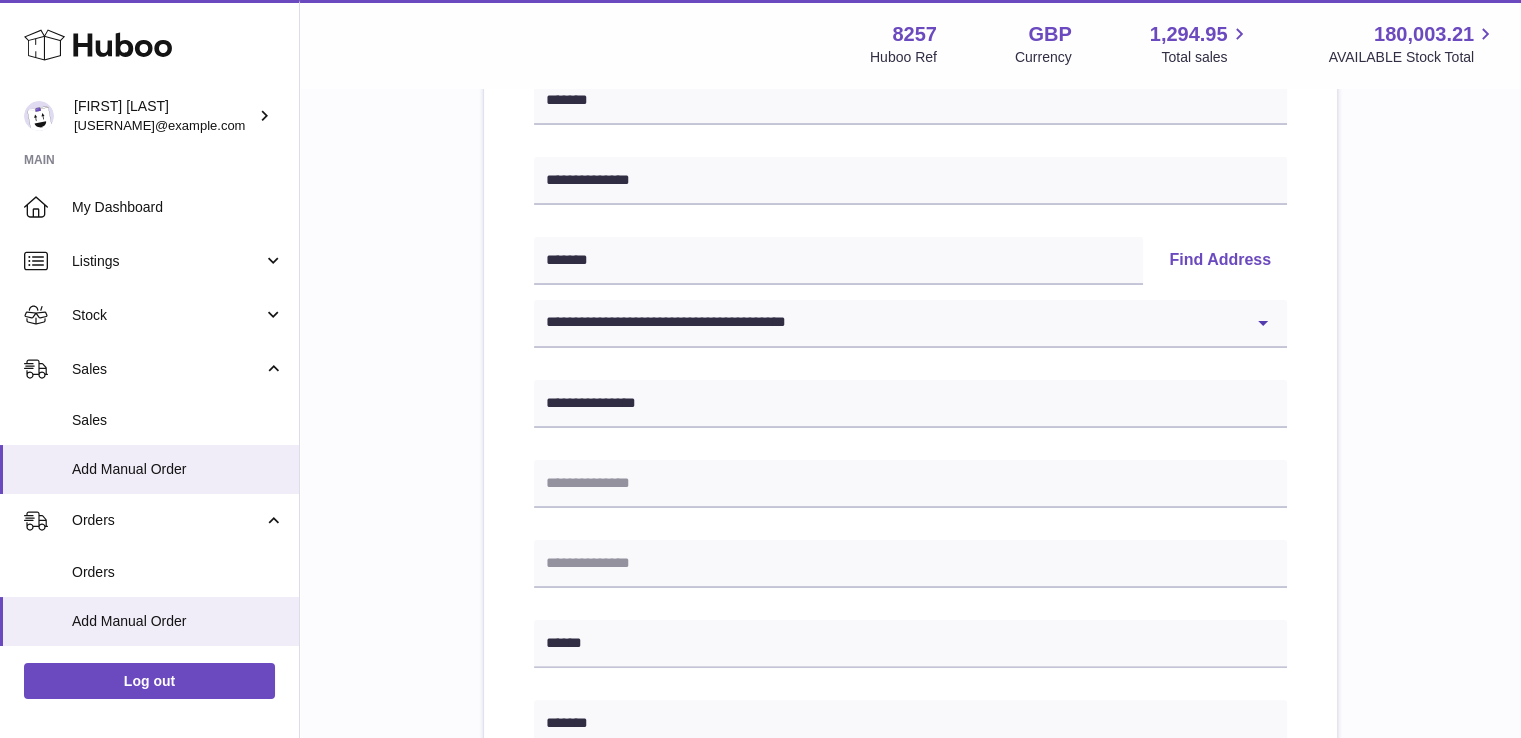 click on "Please enter where you want to ship the items
UK
Europe
World
[ADDRESS_FRAGMENT]
[ADDRESS_FRAGMENT]
[ADDRESS_FRAGMENT]
Find Address
[REDACTED]" at bounding box center (910, 625) 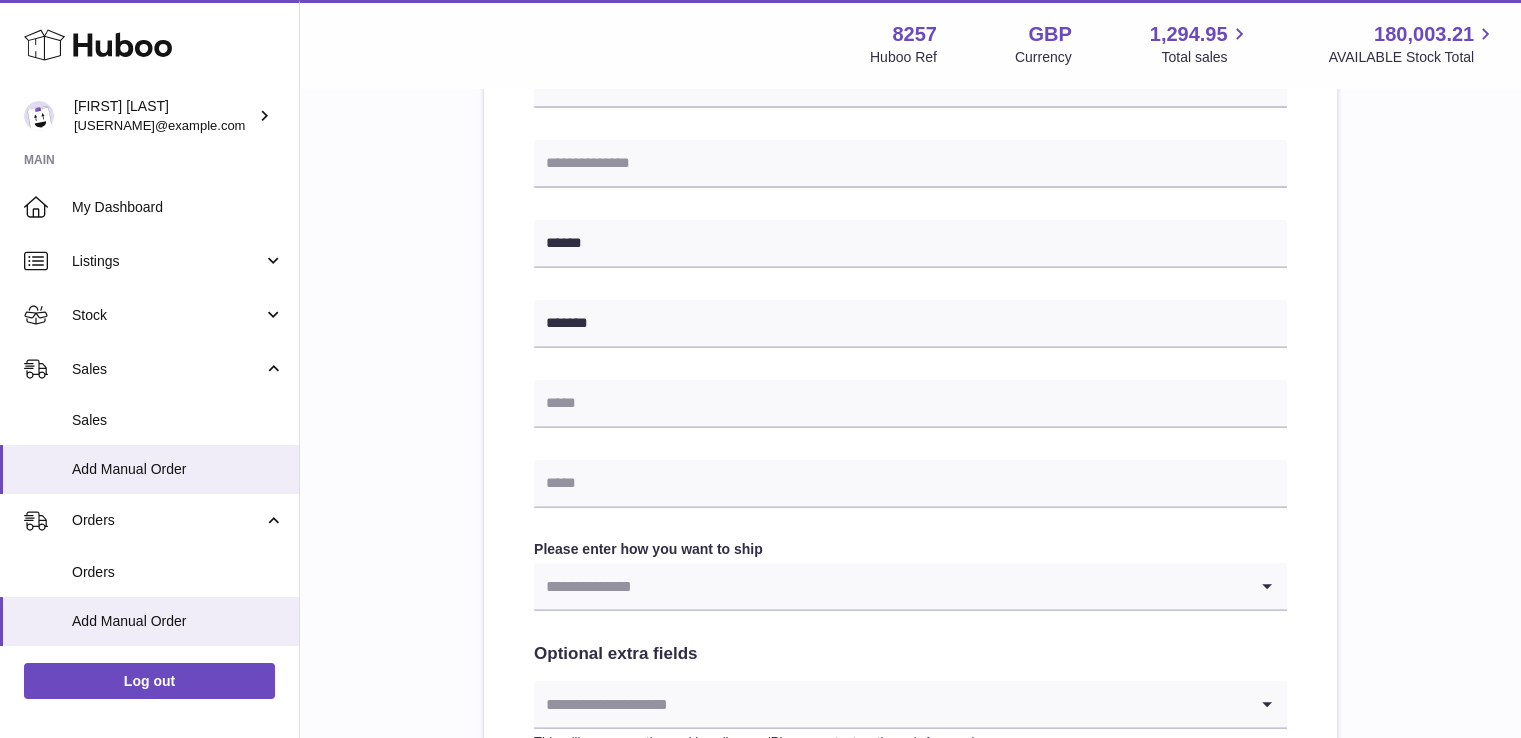 scroll, scrollTop: 900, scrollLeft: 0, axis: vertical 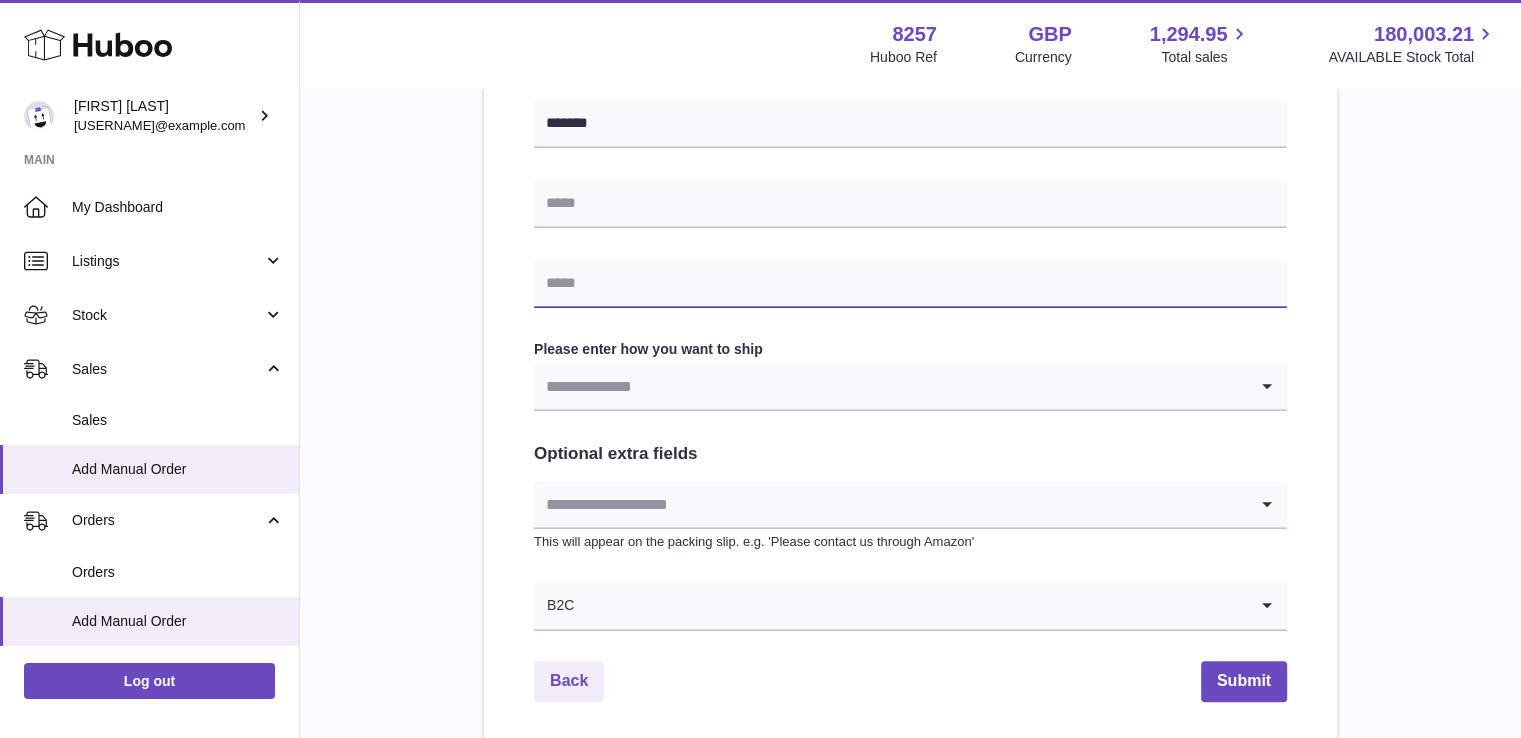 click at bounding box center [910, 284] 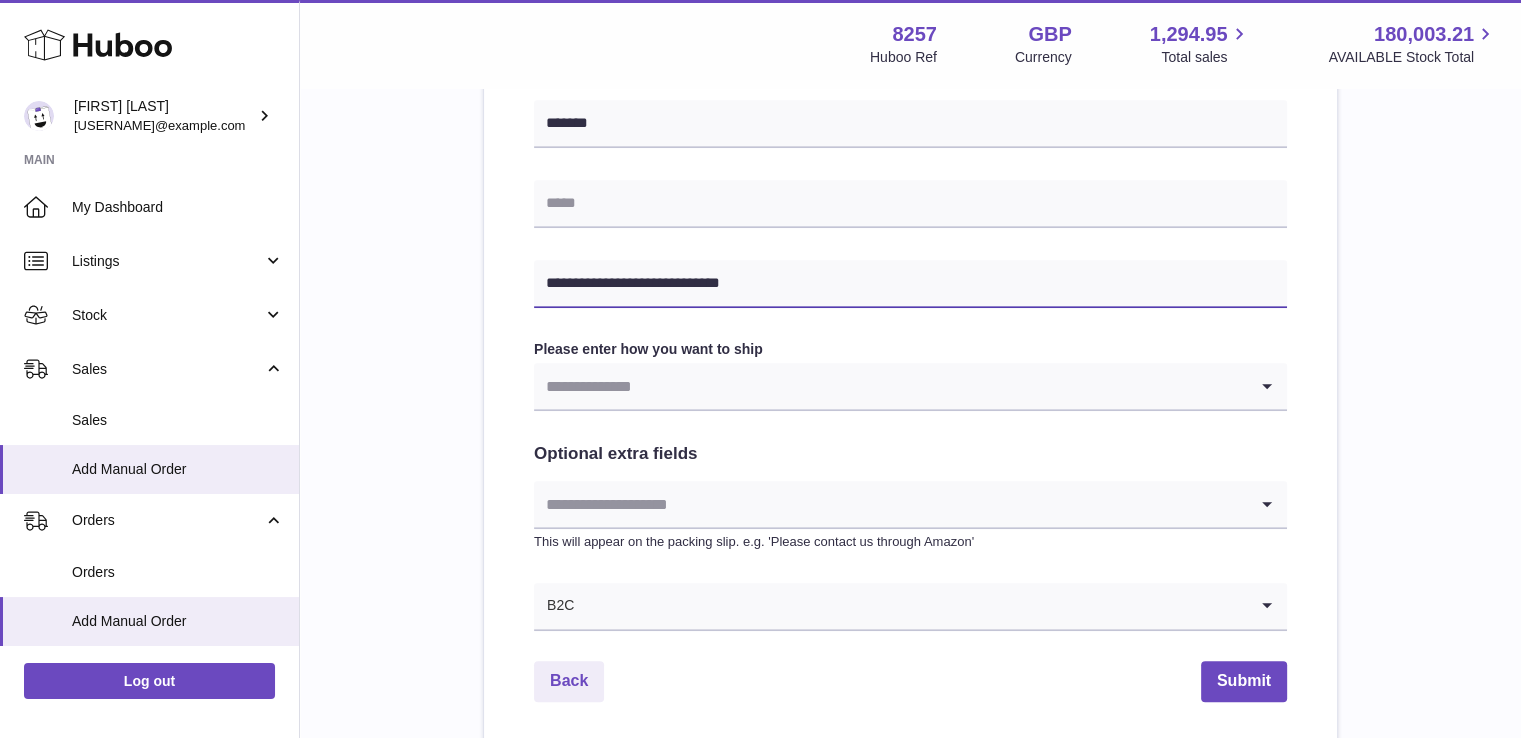 type on "**********" 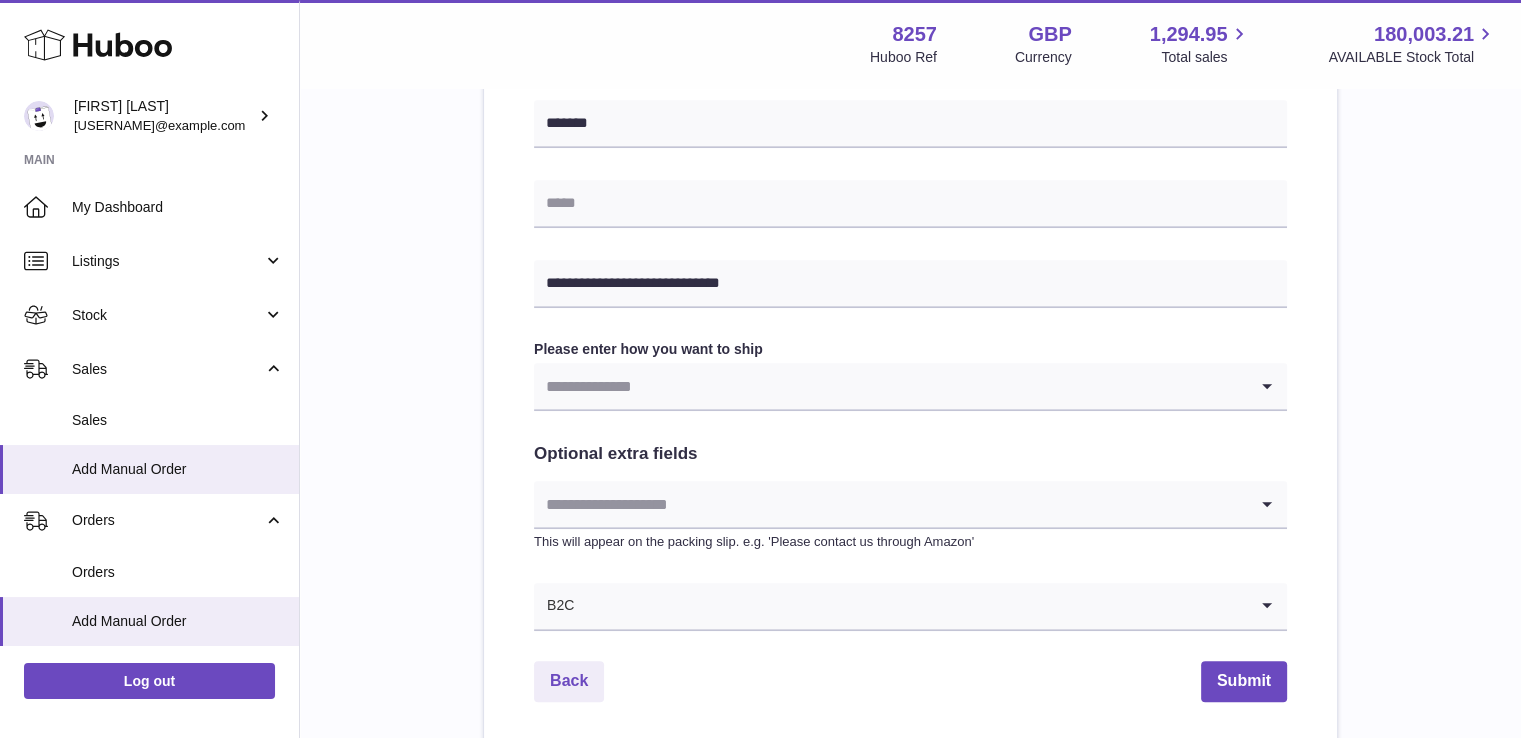 click on "[ADDRESS_FRAGMENT]
[ADDRESS_FRAGMENT]
[ADDRESS_FRAGMENT]
Find Address
[REDACTED]" at bounding box center (910, 89) 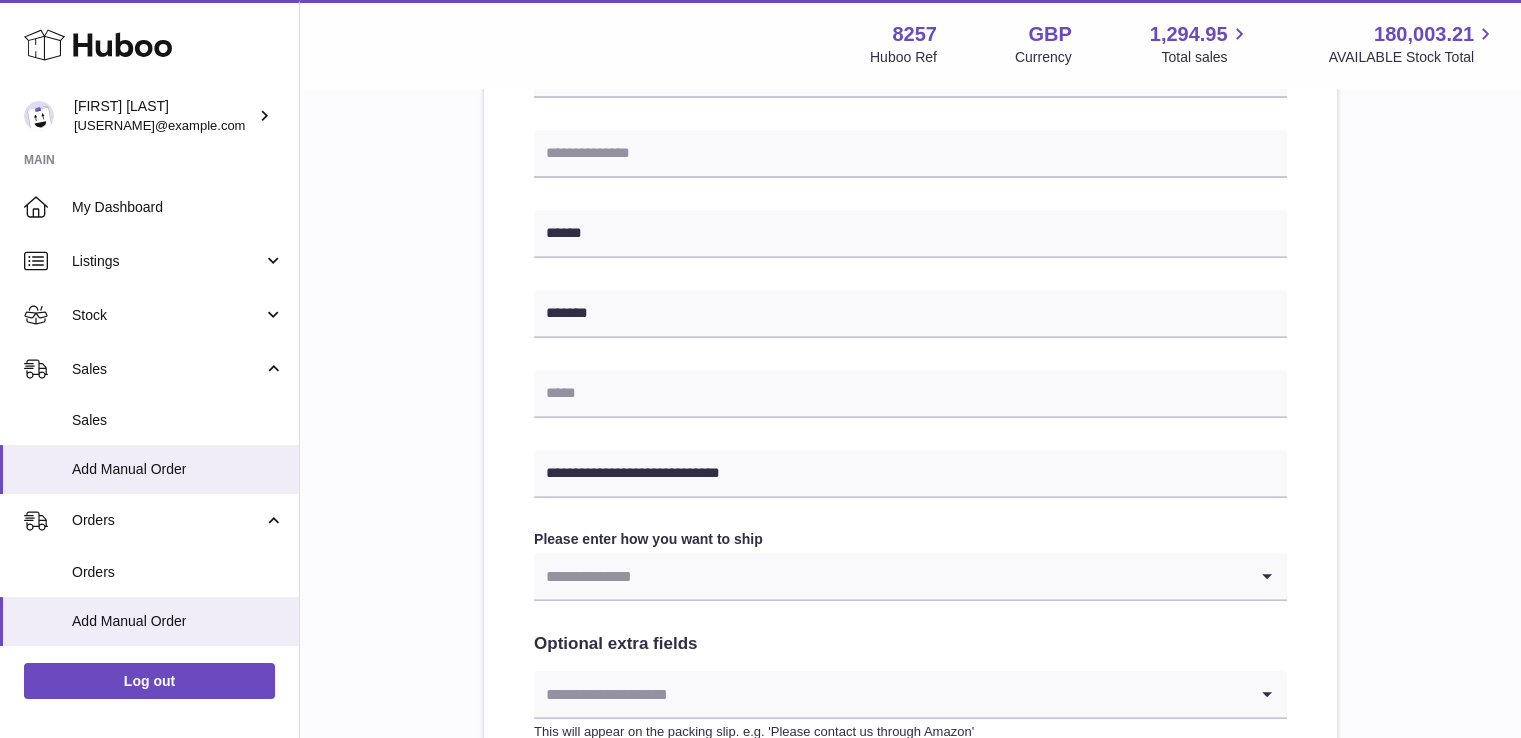 scroll, scrollTop: 700, scrollLeft: 0, axis: vertical 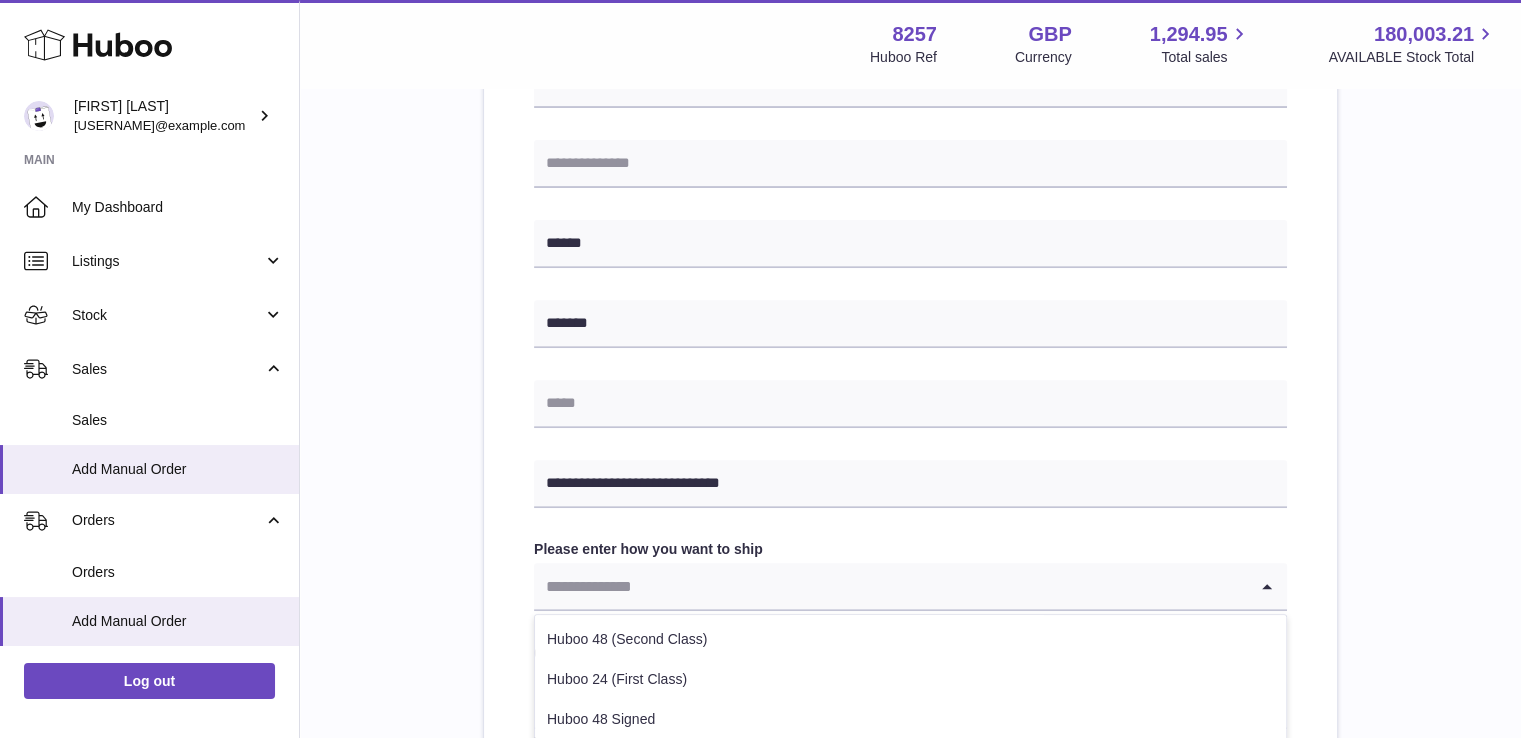click at bounding box center [890, 586] 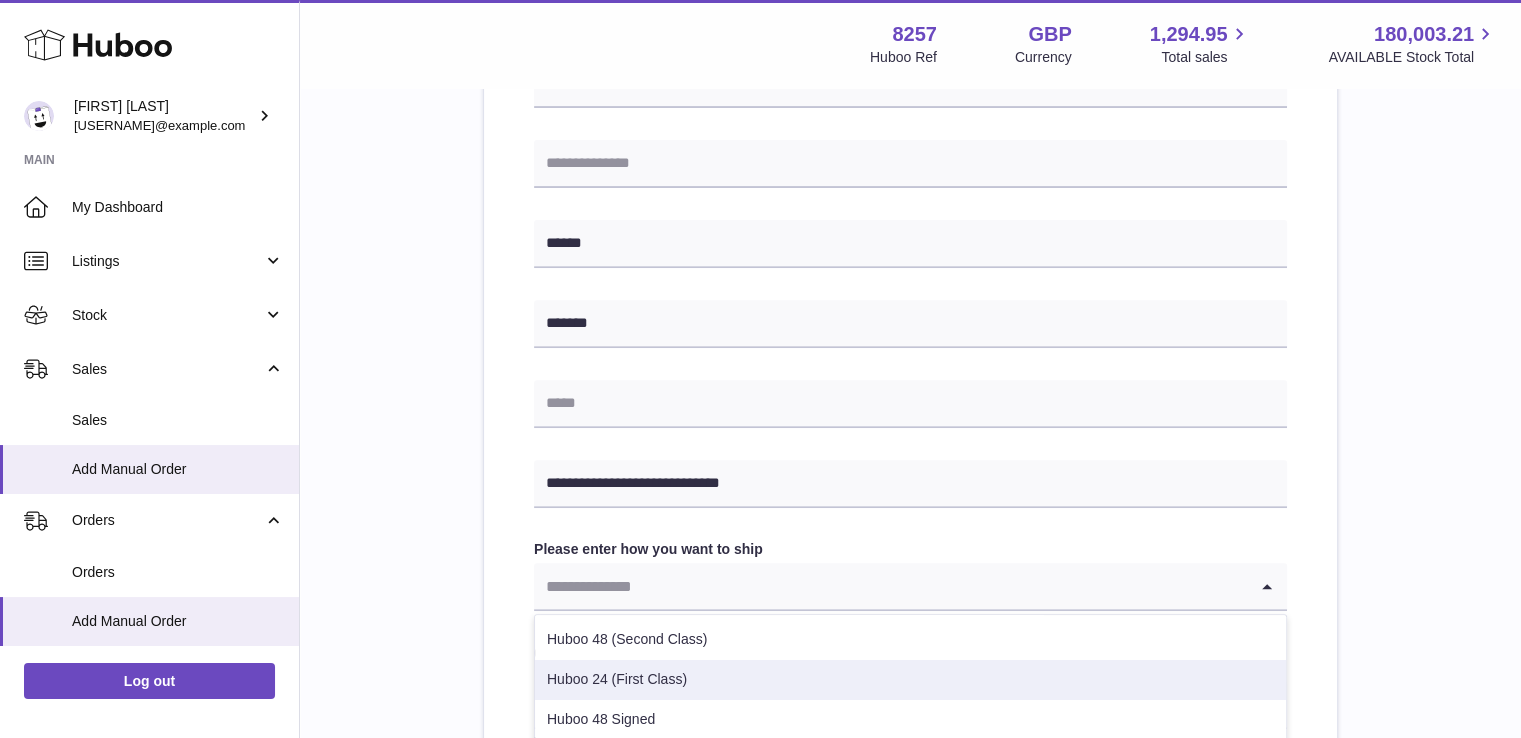 click on "Huboo 24 (First Class)" at bounding box center (910, 680) 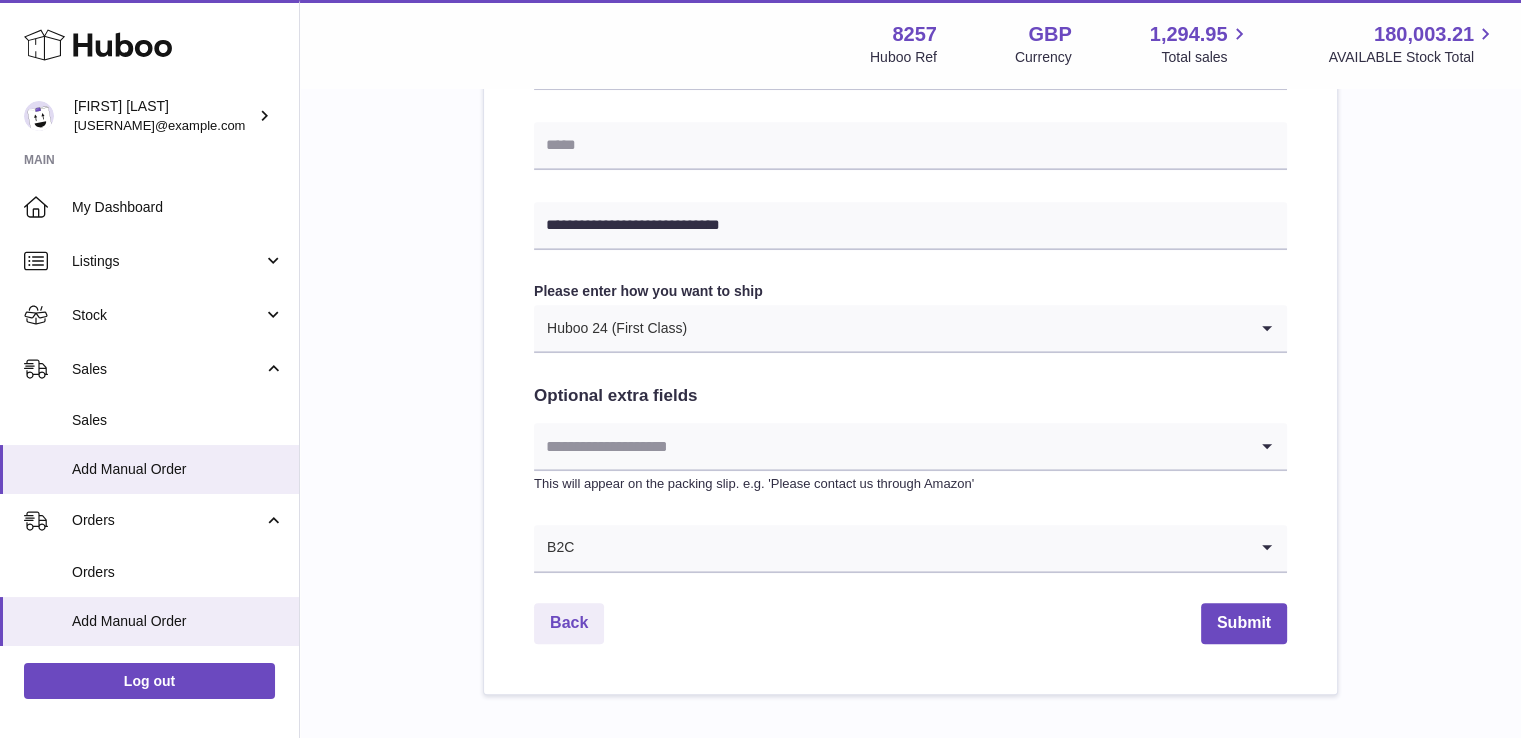 scroll, scrollTop: 1072, scrollLeft: 0, axis: vertical 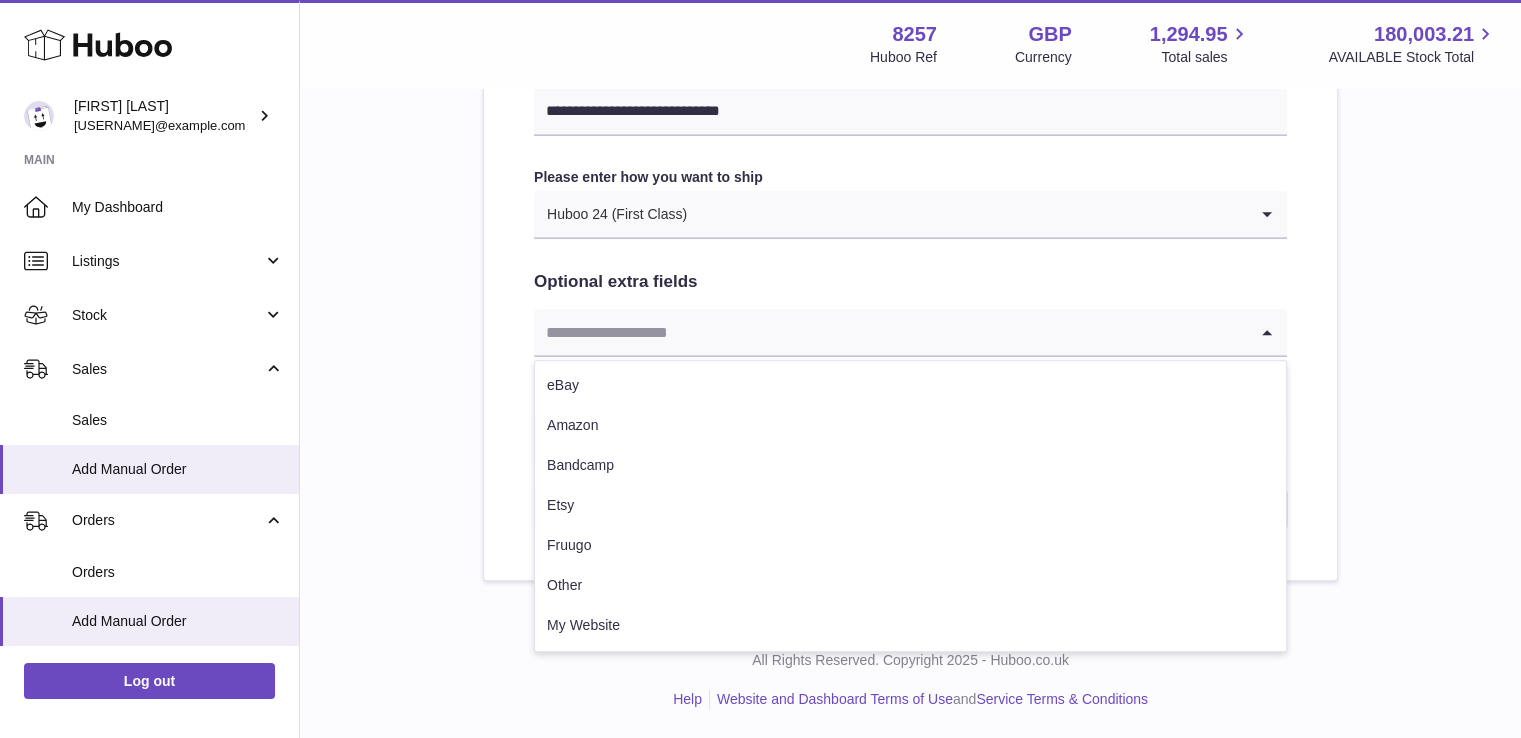 click at bounding box center [890, 332] 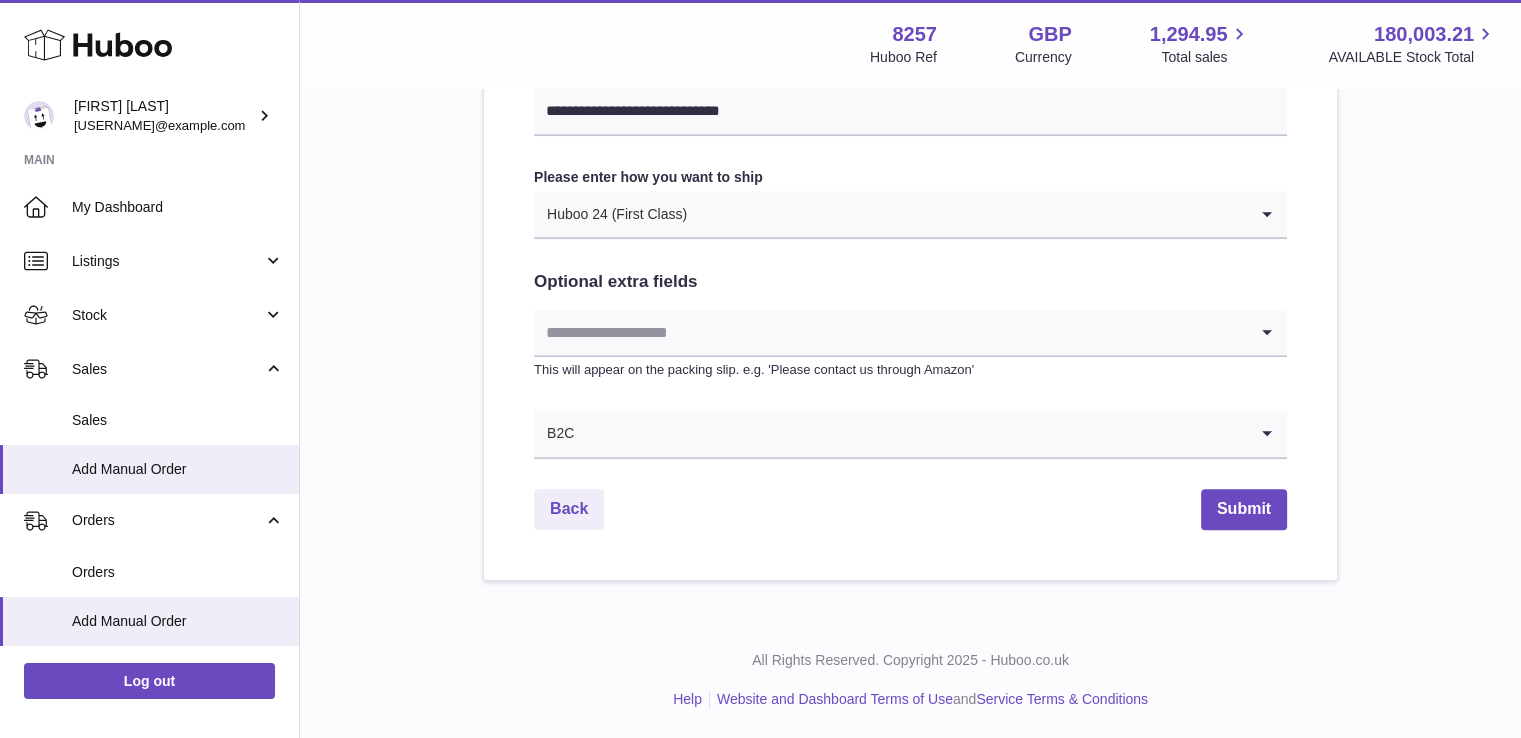 click on "Please enter where you want to ship the items
UK
Europe
World
[ADDRESS_FRAGMENT]
[ADDRESS_FRAGMENT]
[ADDRESS_FRAGMENT]
Find Address
[REDACTED]" at bounding box center (910, -147) 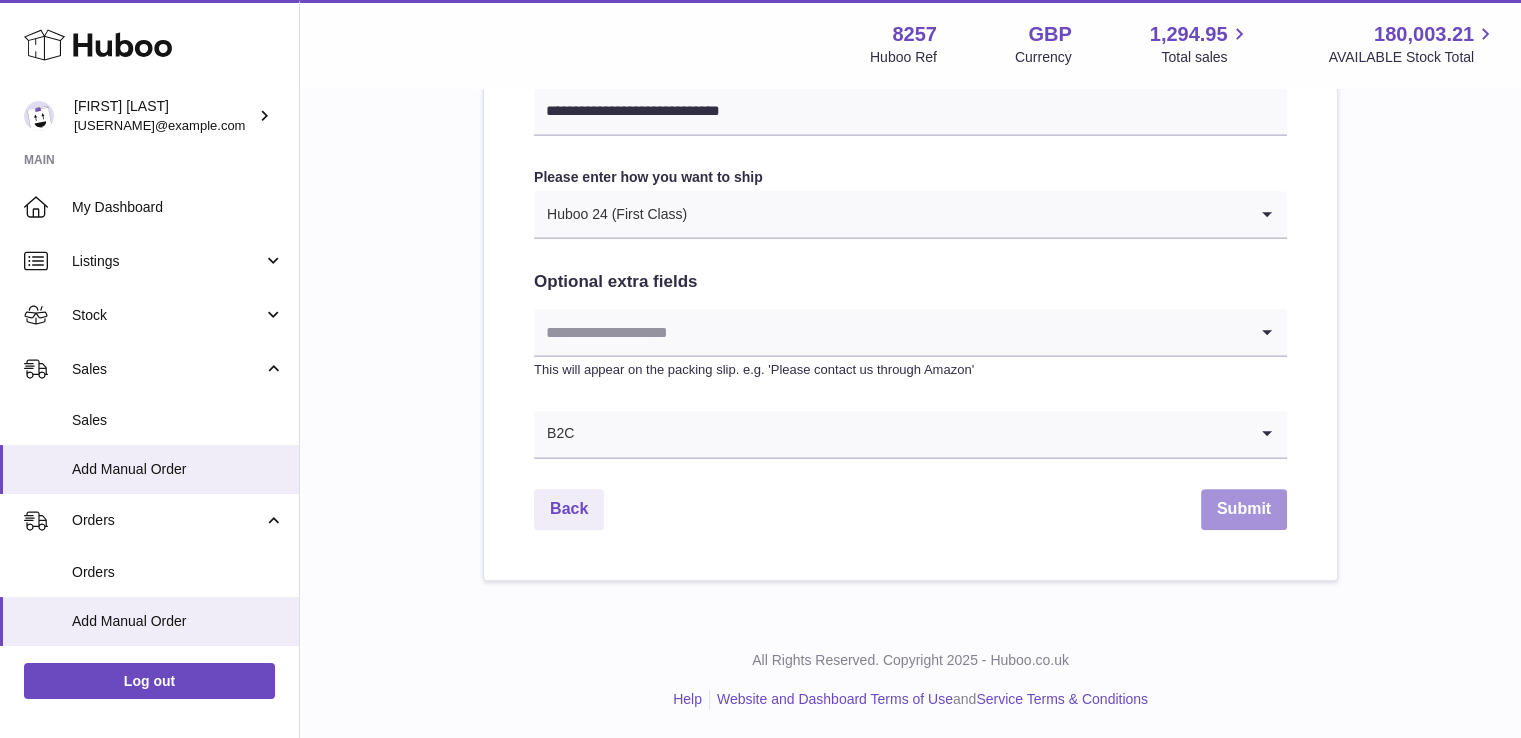 click on "Submit" at bounding box center [1244, 509] 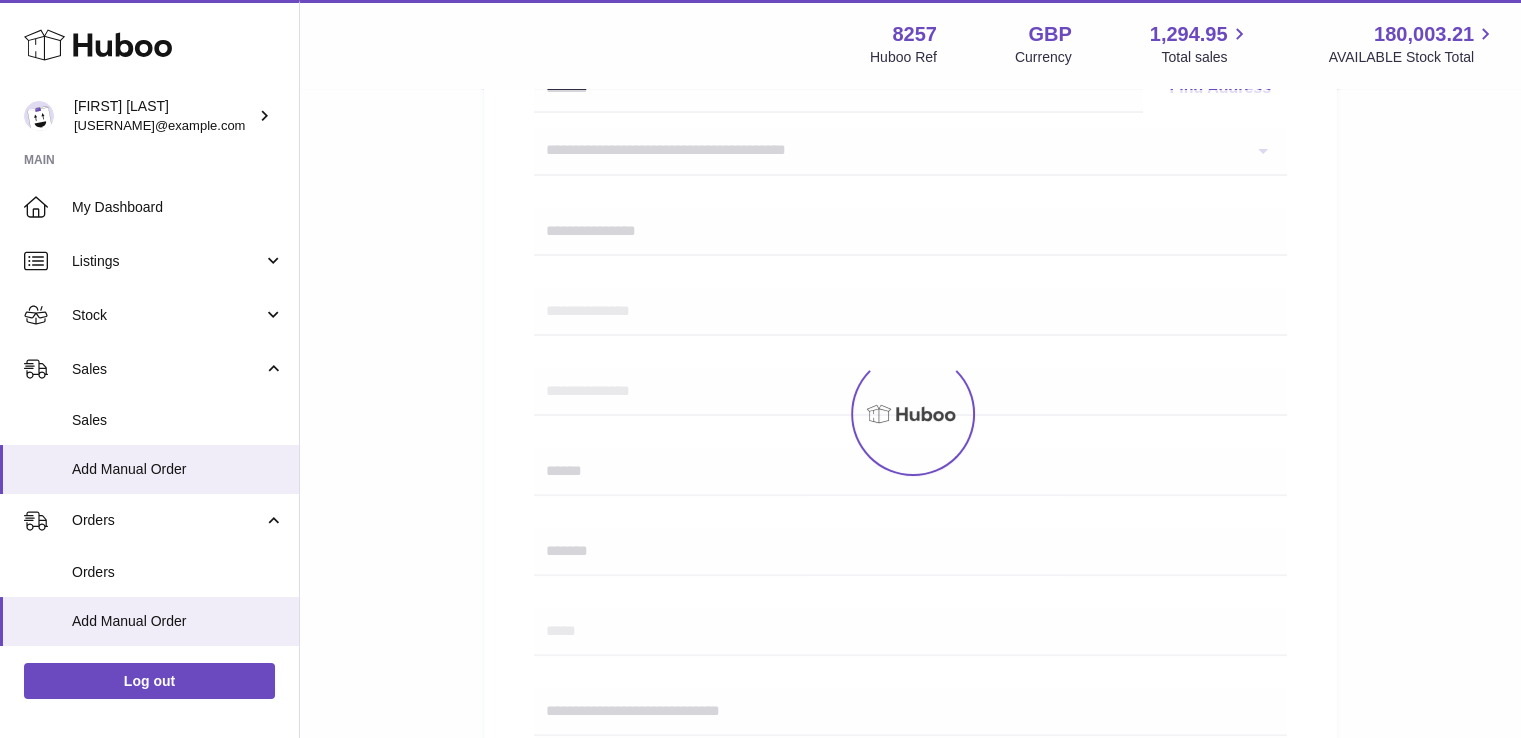 scroll, scrollTop: 0, scrollLeft: 0, axis: both 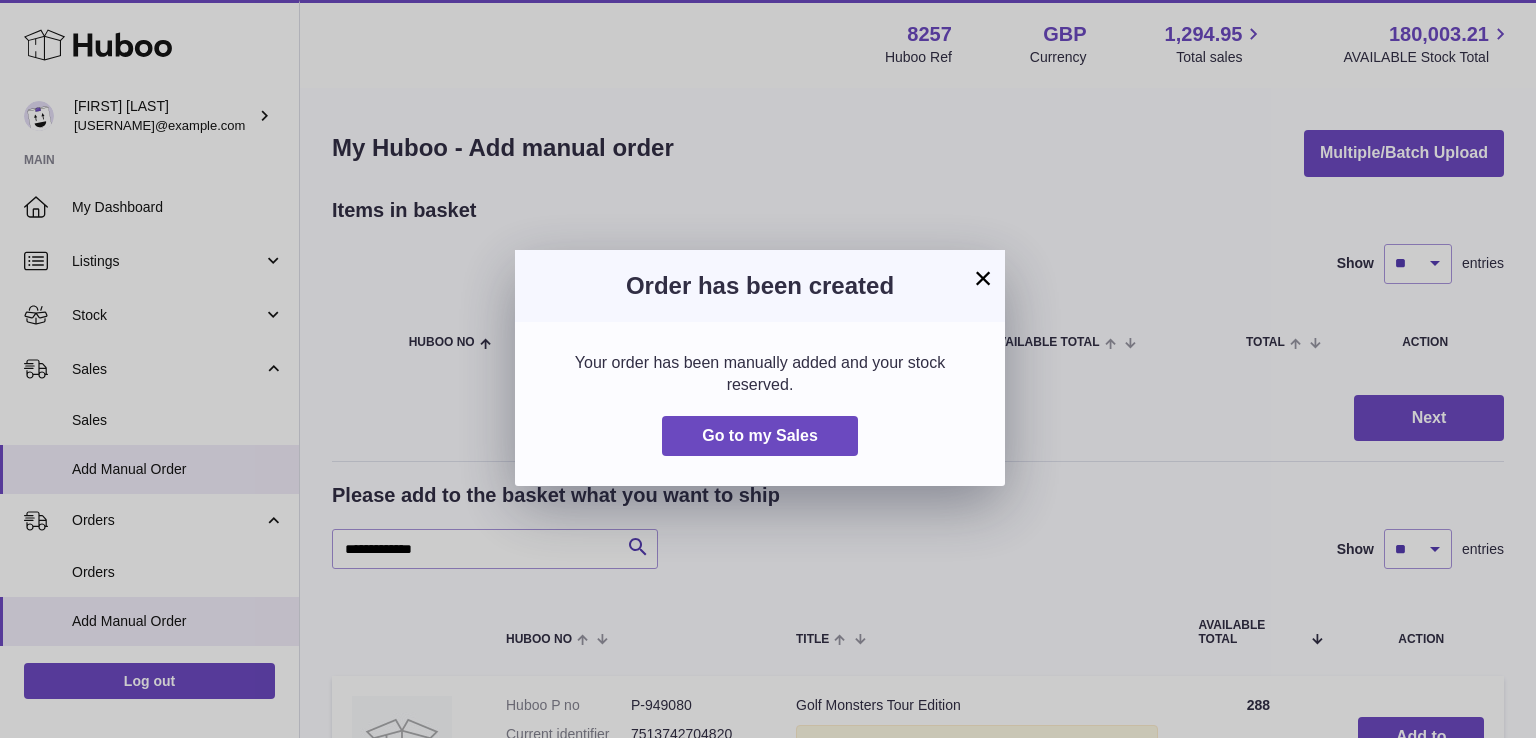 click on "×" at bounding box center (983, 278) 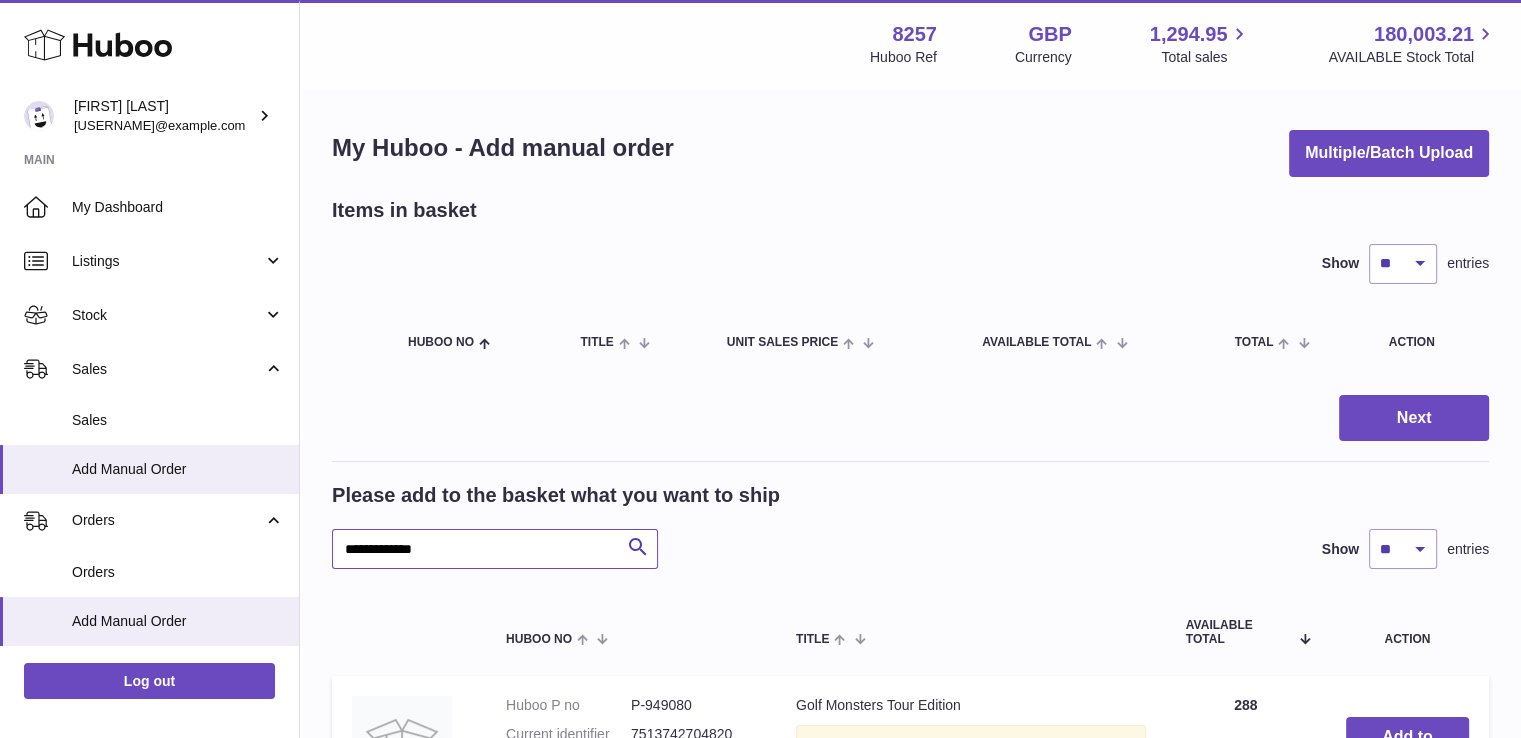 click on "**********" at bounding box center (495, 549) 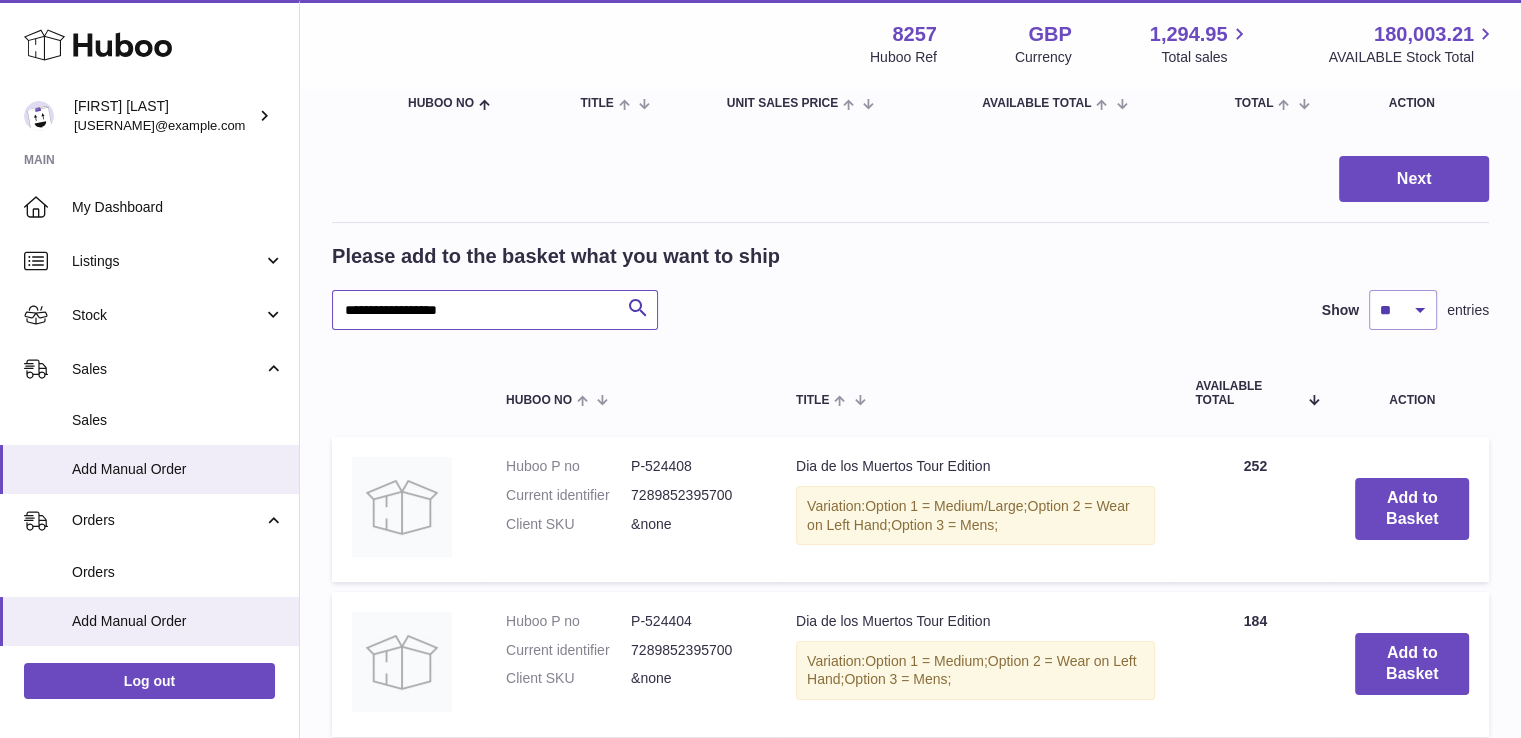 scroll, scrollTop: 300, scrollLeft: 0, axis: vertical 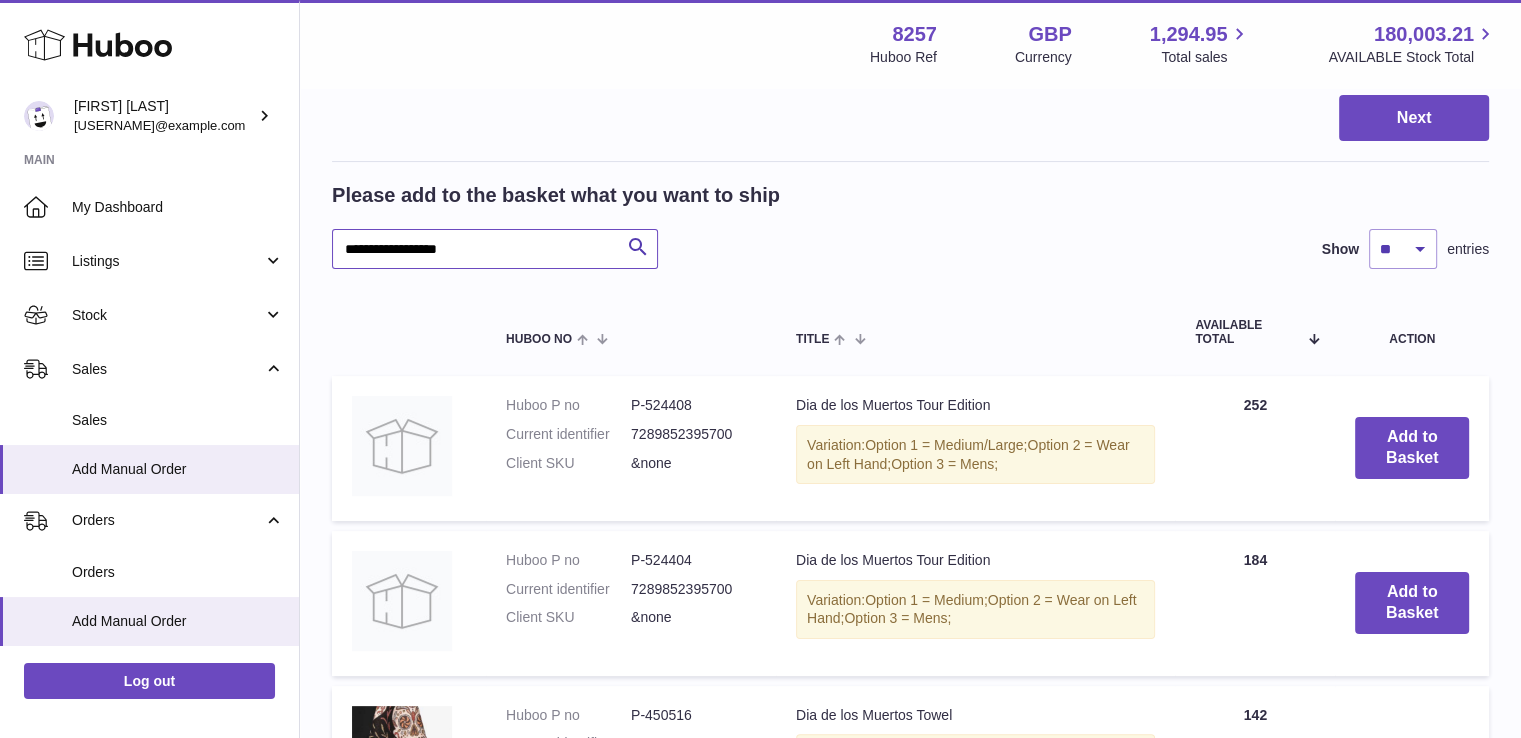 type on "**********" 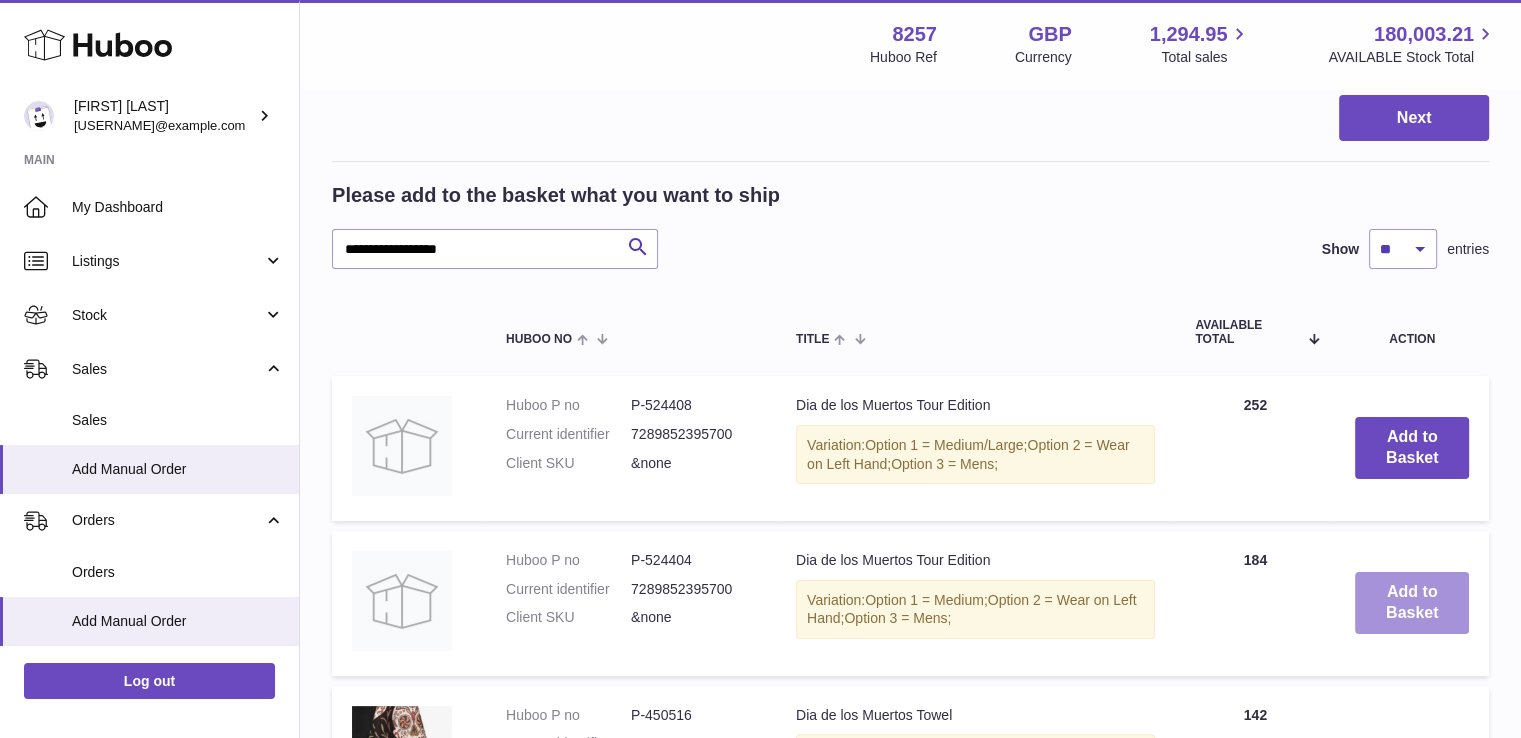 click on "Add to Basket" at bounding box center (1412, 603) 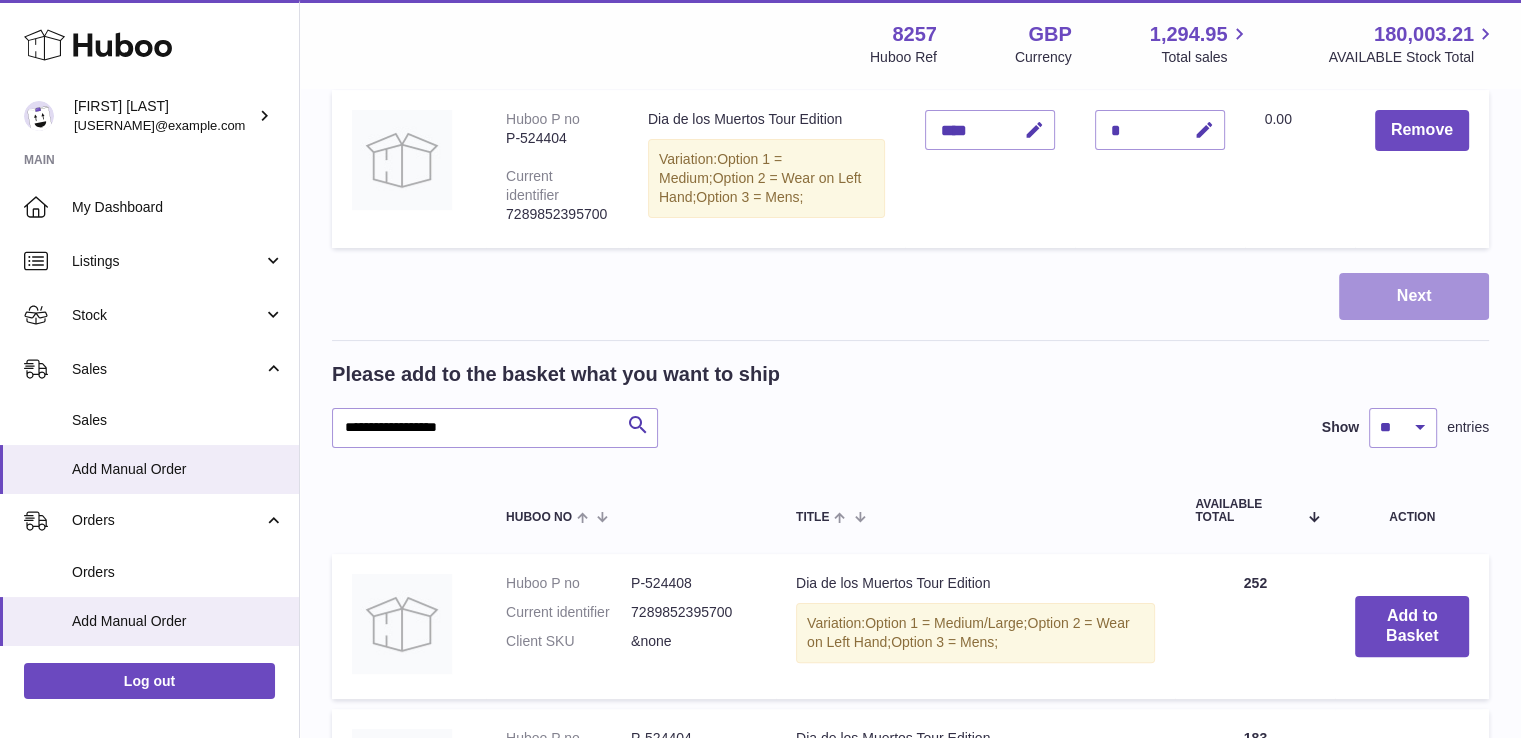 click on "Next" at bounding box center [1414, 296] 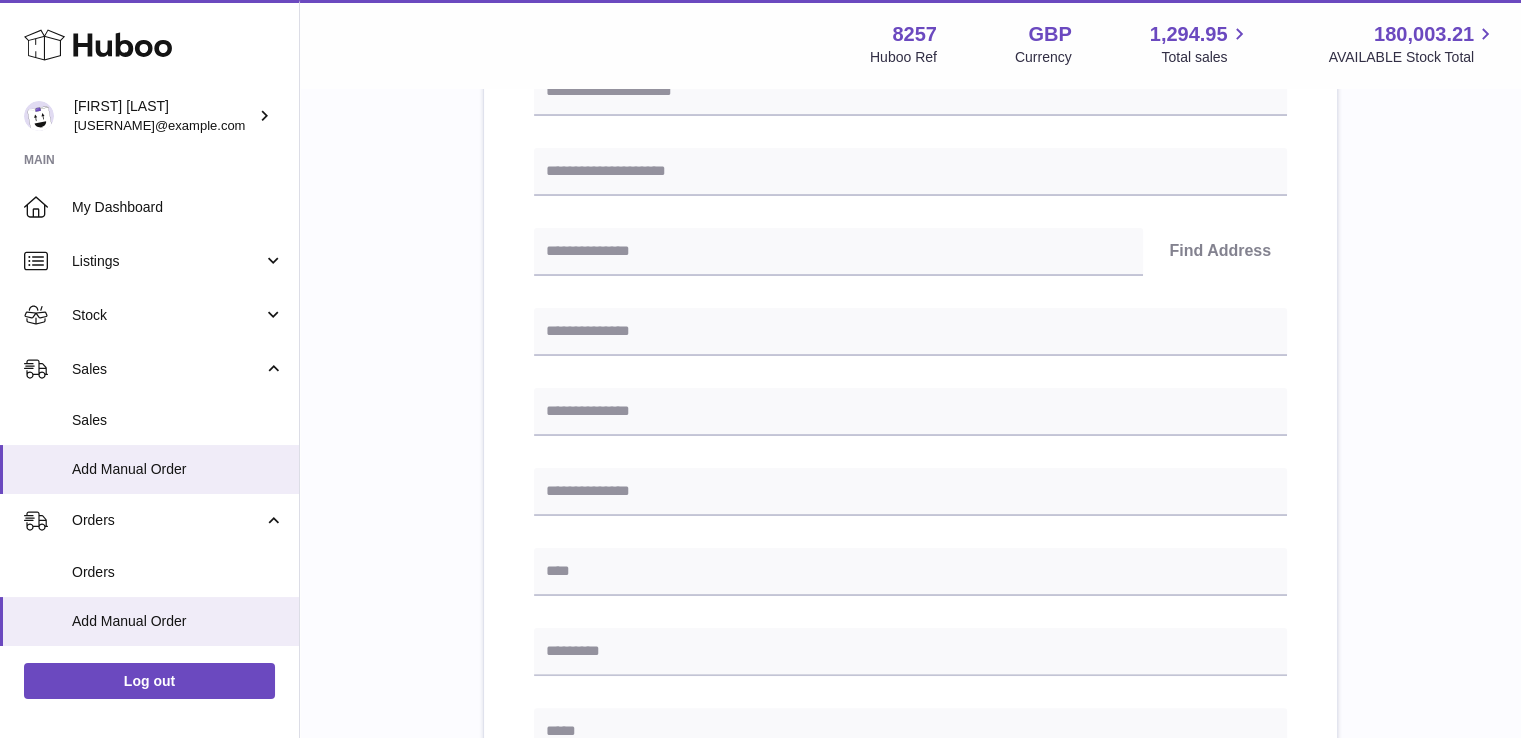 scroll, scrollTop: 0, scrollLeft: 0, axis: both 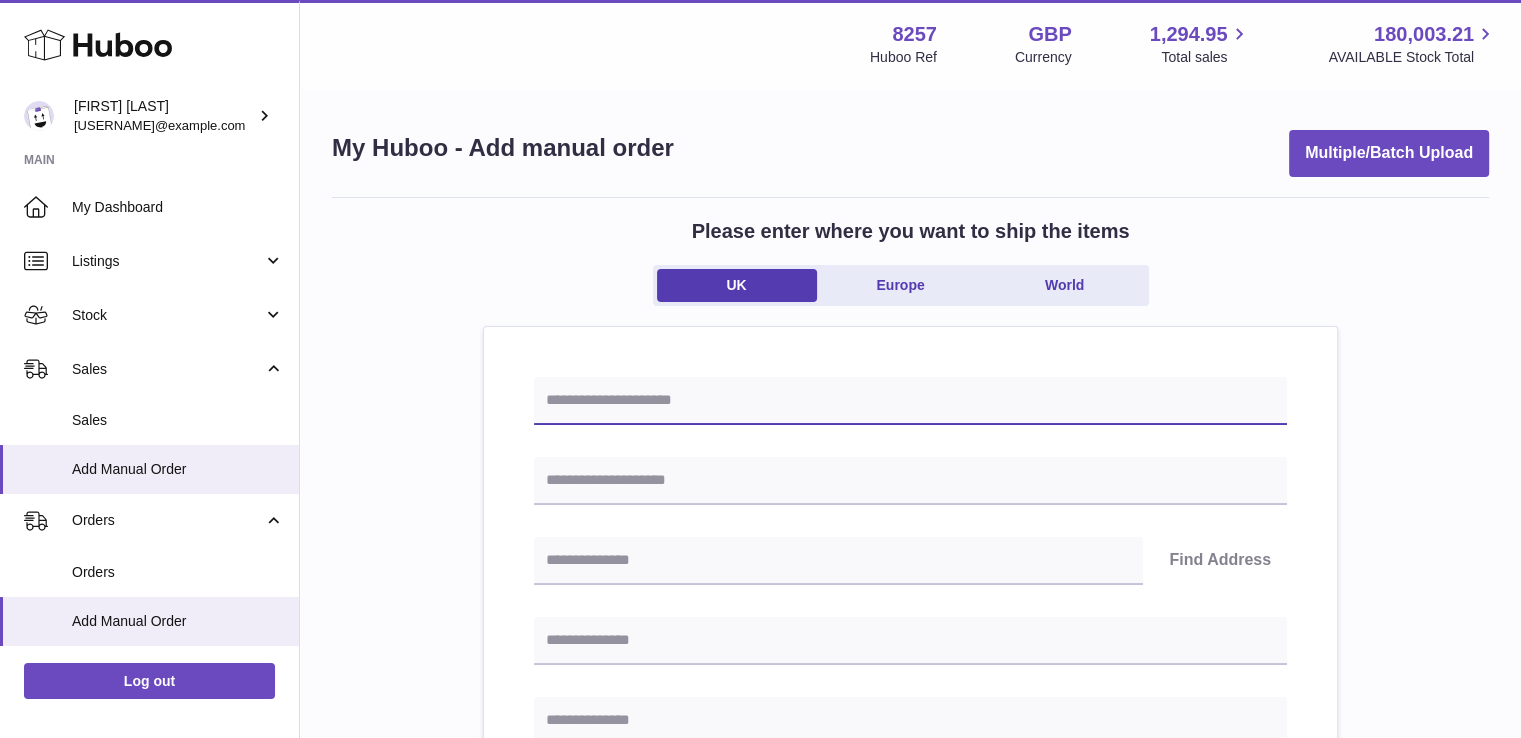 click at bounding box center [910, 401] 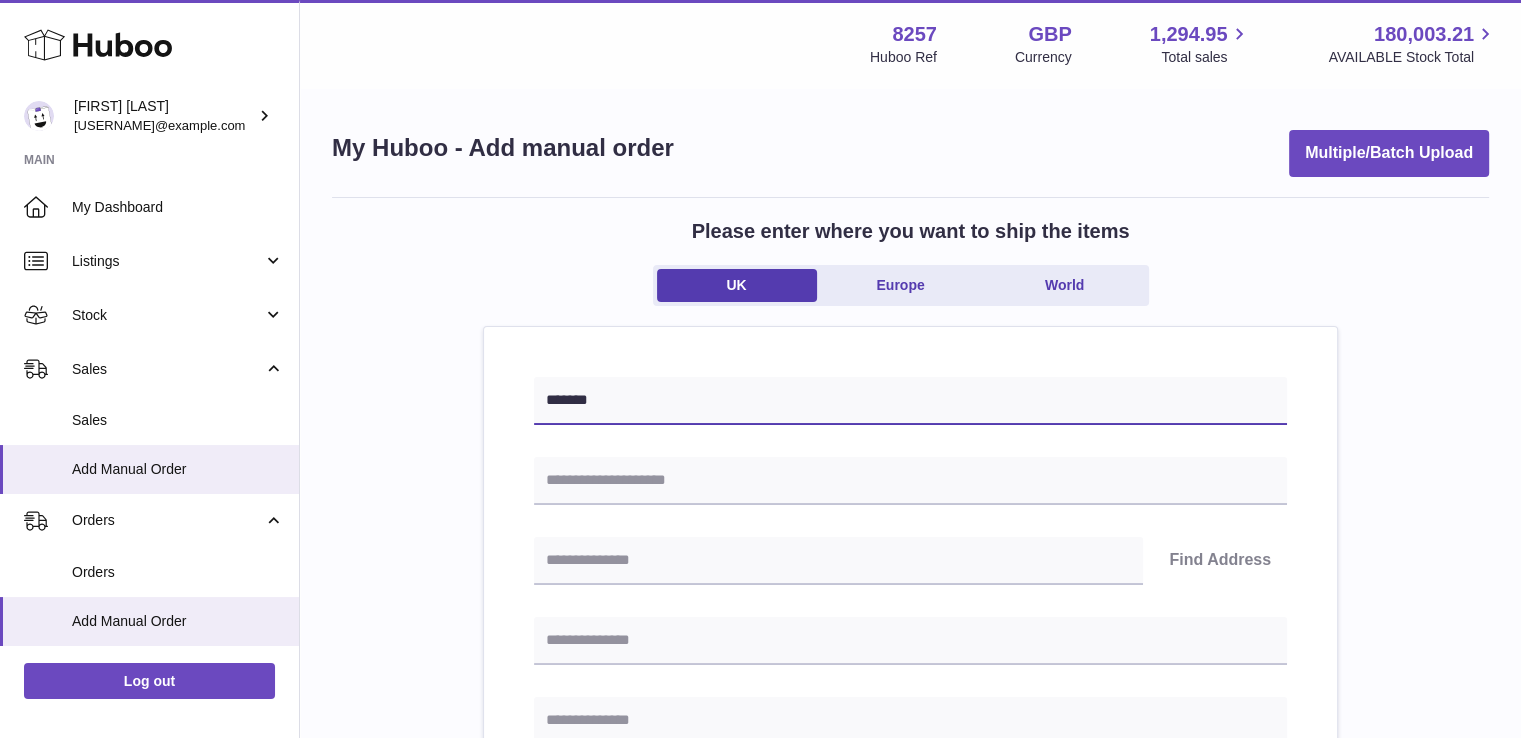 type on "*******" 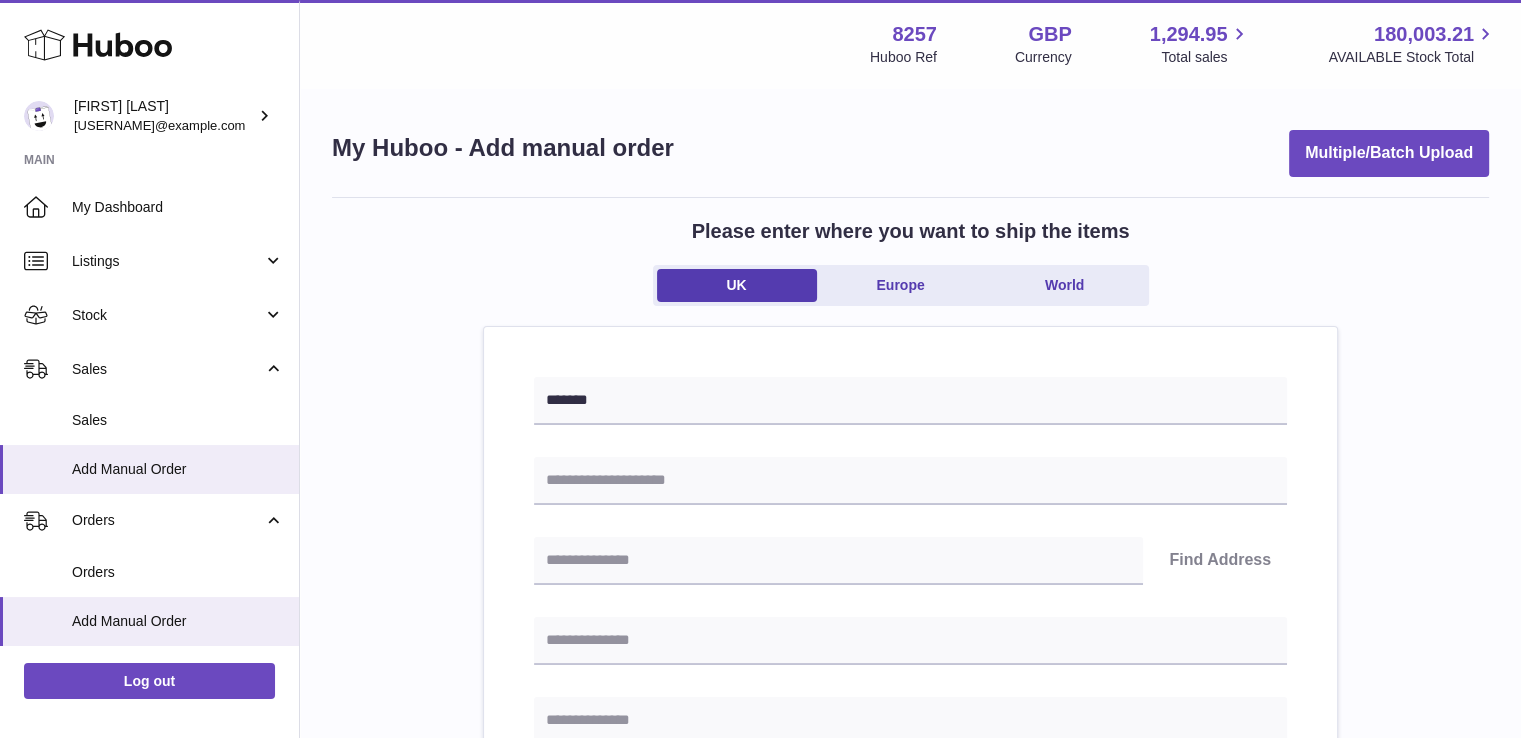 click on "*******
Find Address
Please enter how you want to ship             Loading...
You require an order to be fulfilled which is going directly to another business or retailer rather than directly to a consumer. Please ensure you have contacted our customer service department for further information relating to any associated costs and (order completion) timescales, before proceeding.
Optional extra fields             Loading...       This will appear on the packing slip. e.g. 'Please contact us through Amazon'
B2C
Loading...
Back" at bounding box center (910, 958) 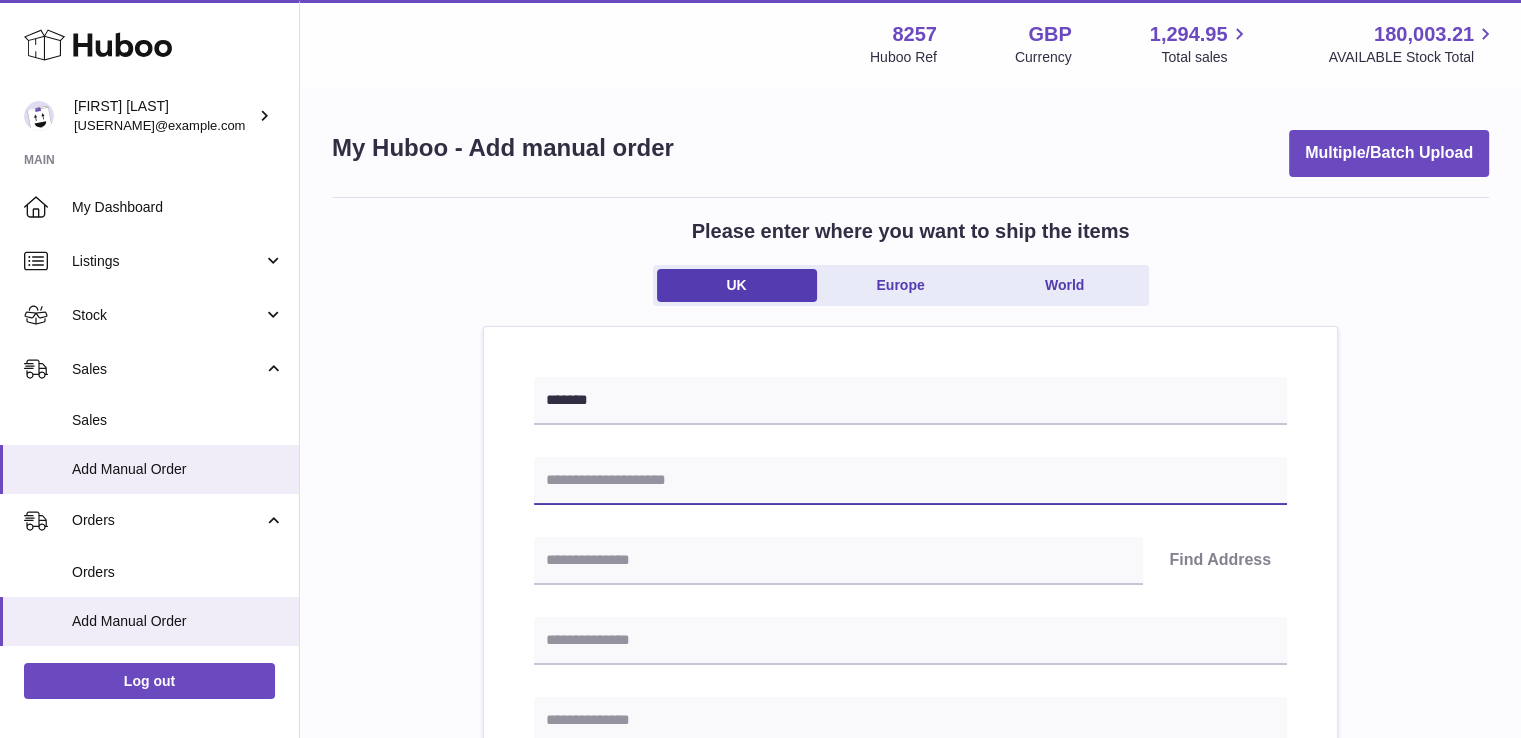 click at bounding box center [910, 481] 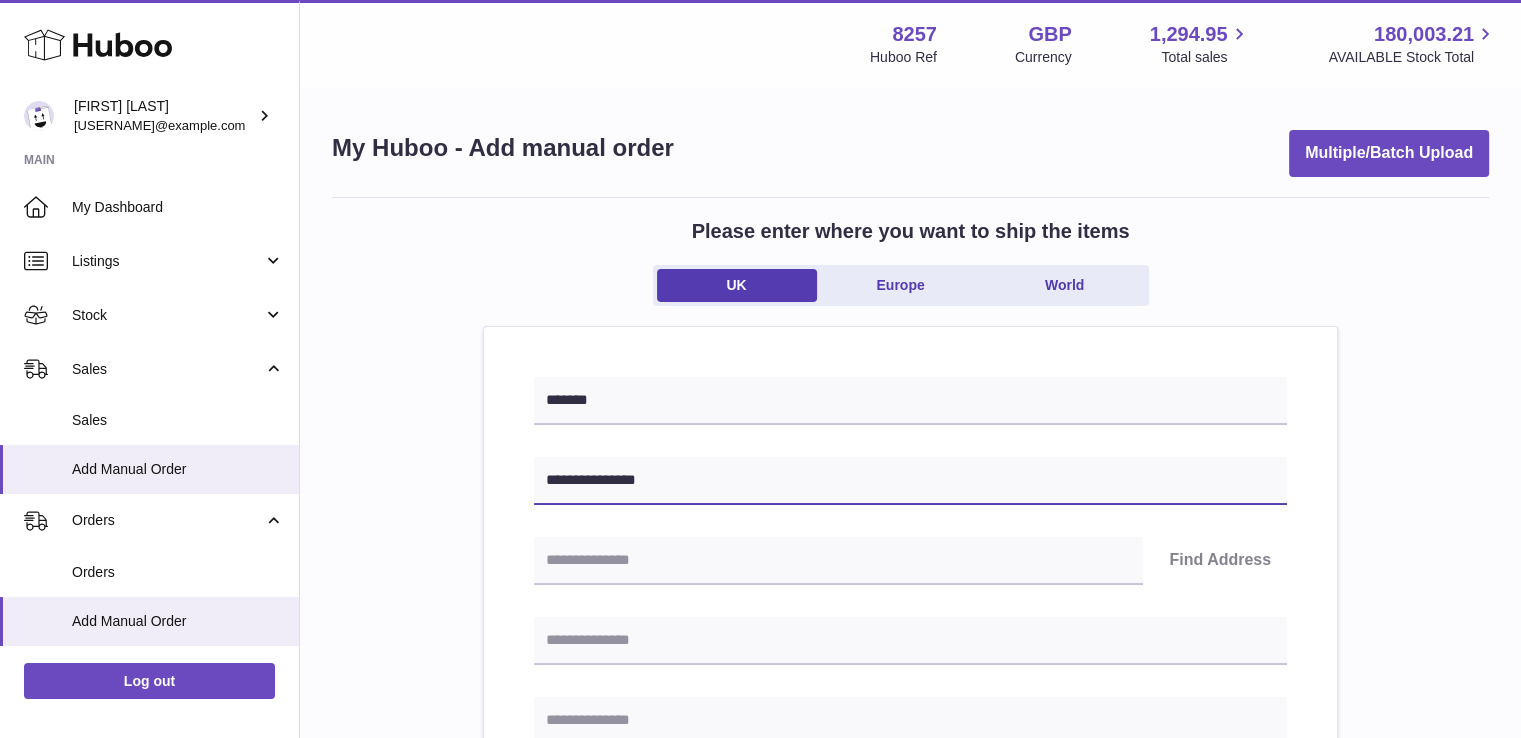 type on "**********" 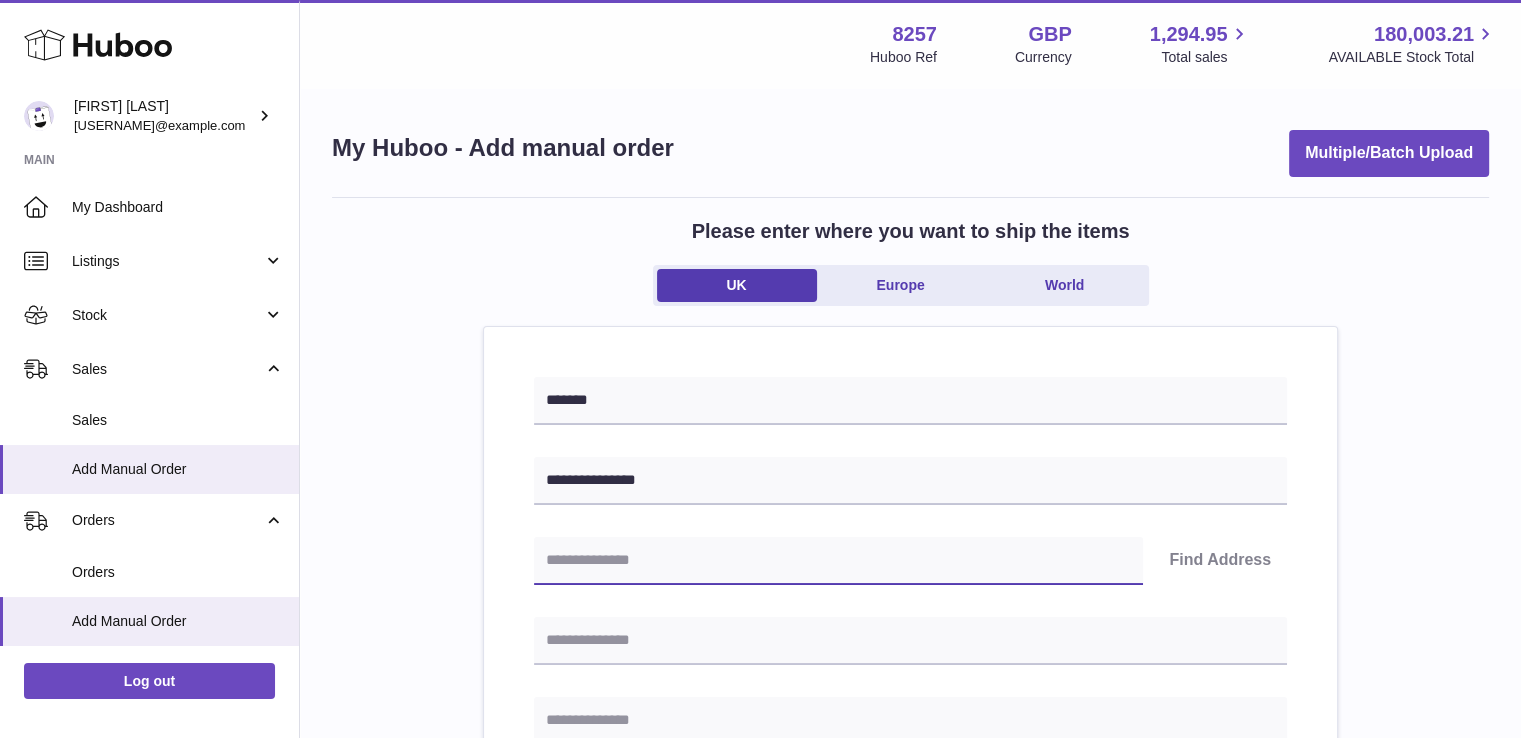 click at bounding box center (838, 561) 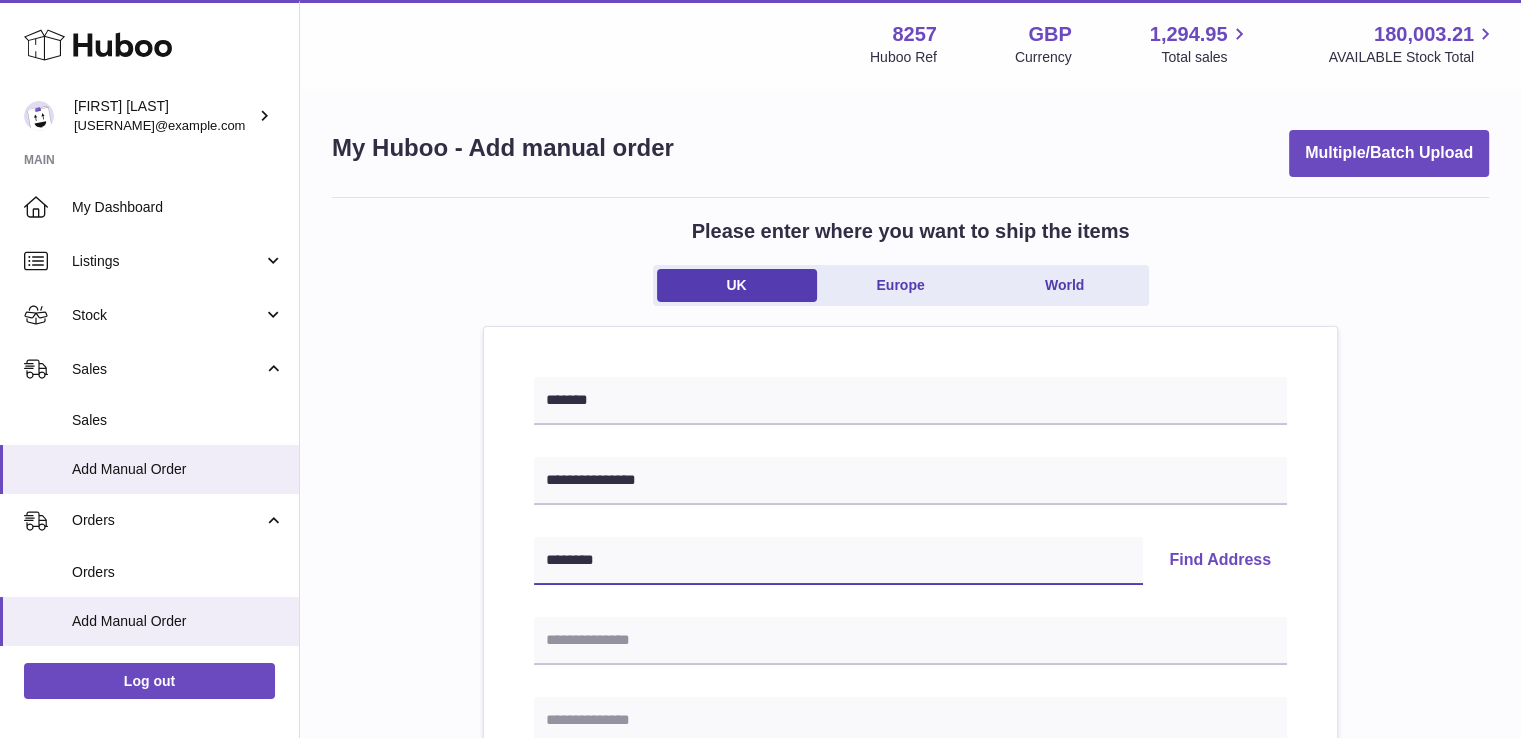 type on "********" 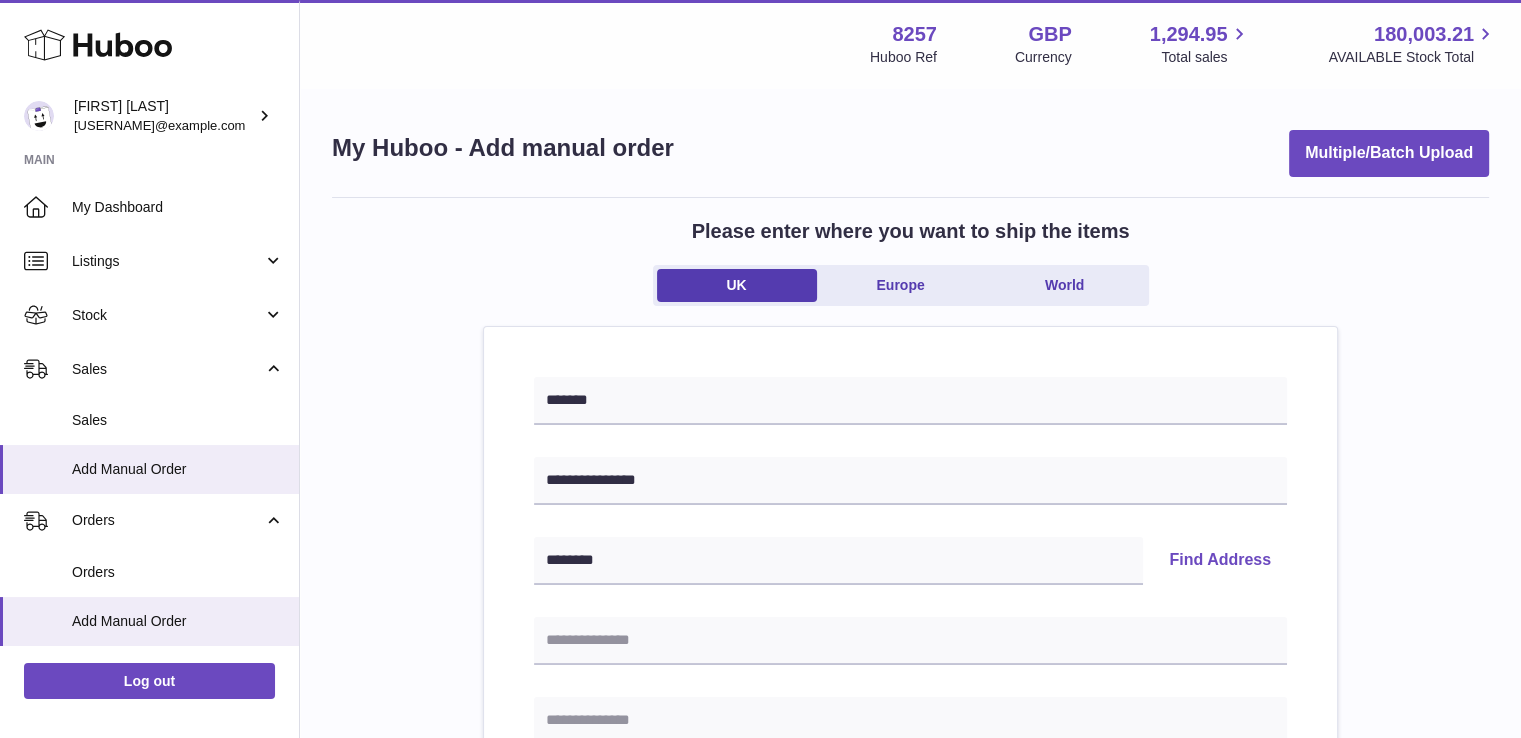 click on "Find Address" at bounding box center [1220, 561] 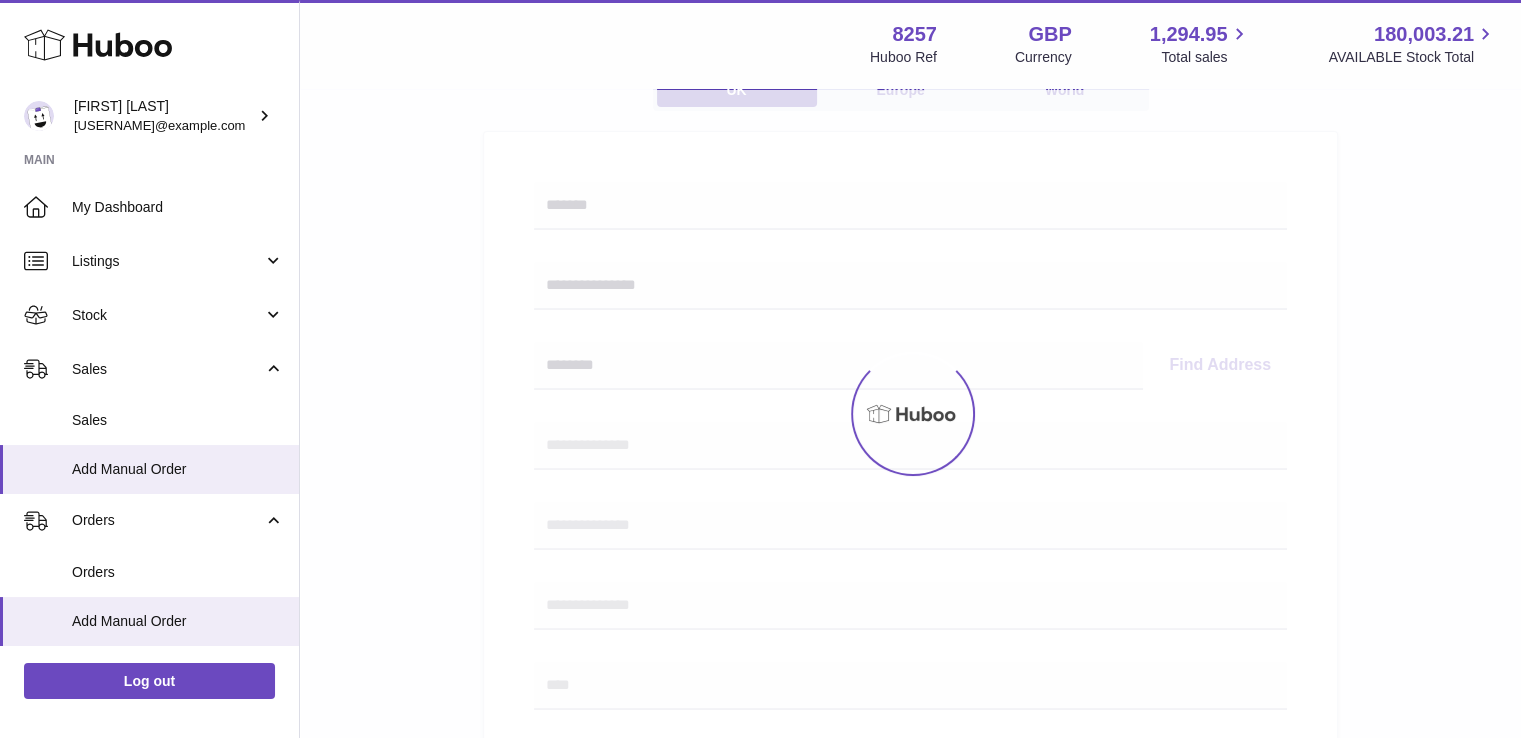 scroll, scrollTop: 400, scrollLeft: 0, axis: vertical 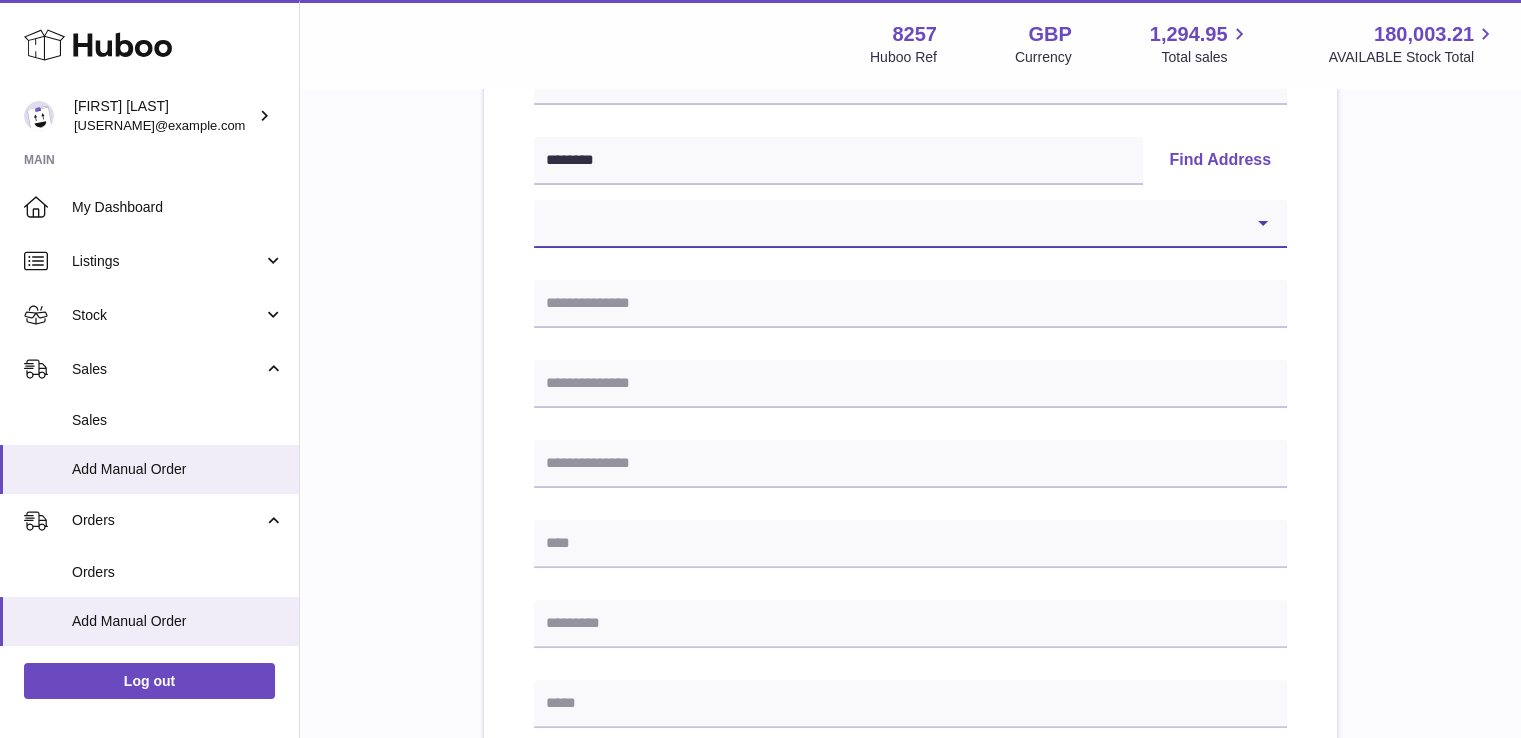 click on "[REDACTED]" at bounding box center (910, 224) 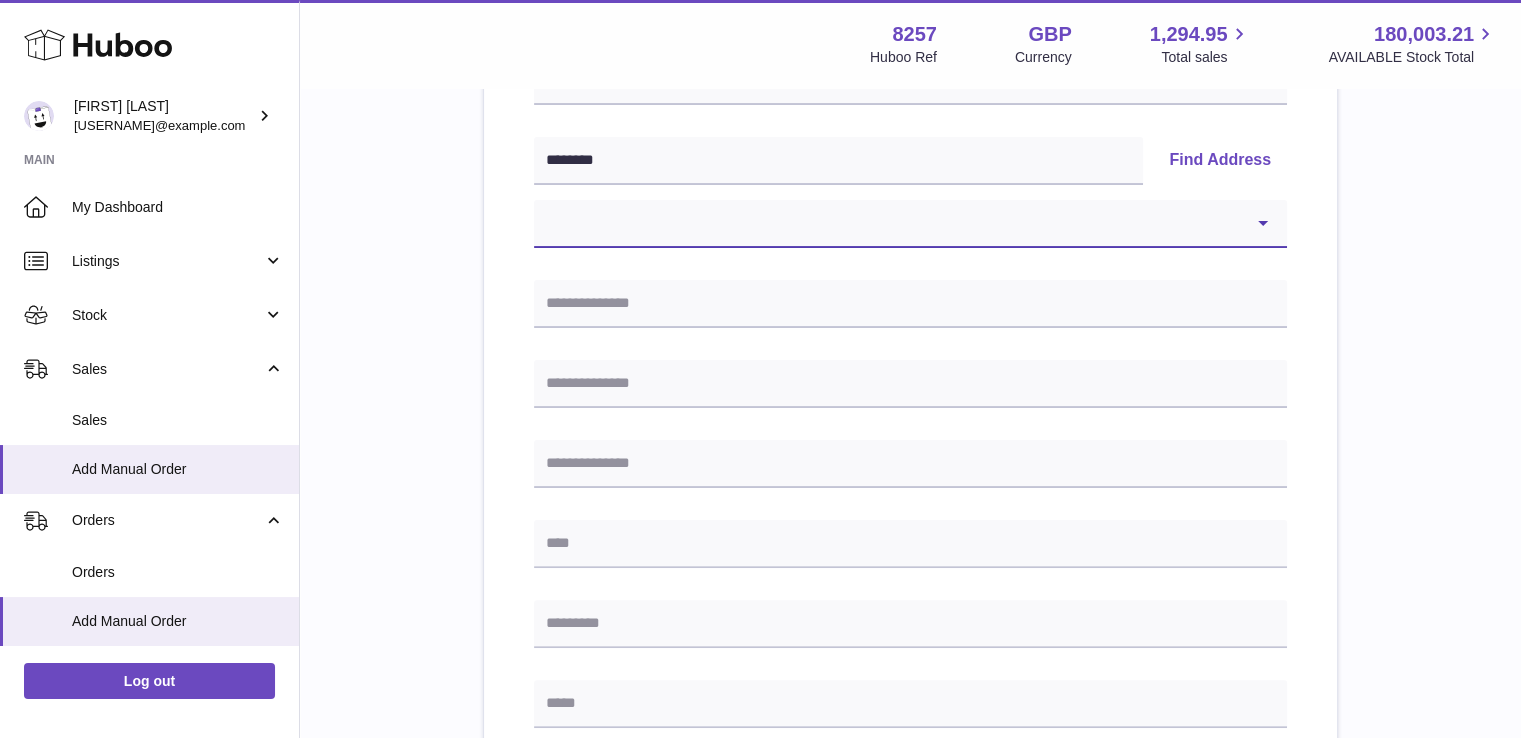 select on "**" 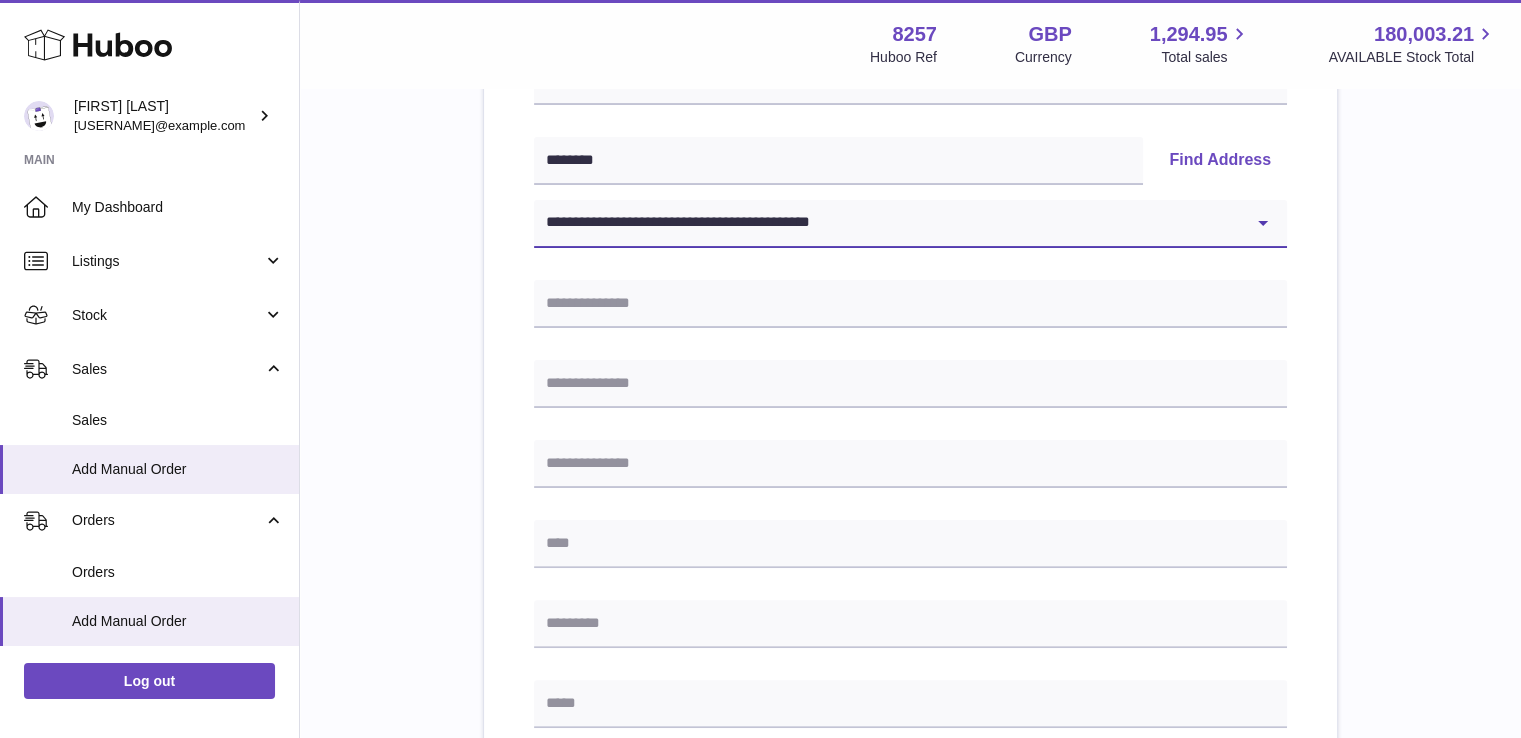 click on "[REDACTED]" at bounding box center [910, 224] 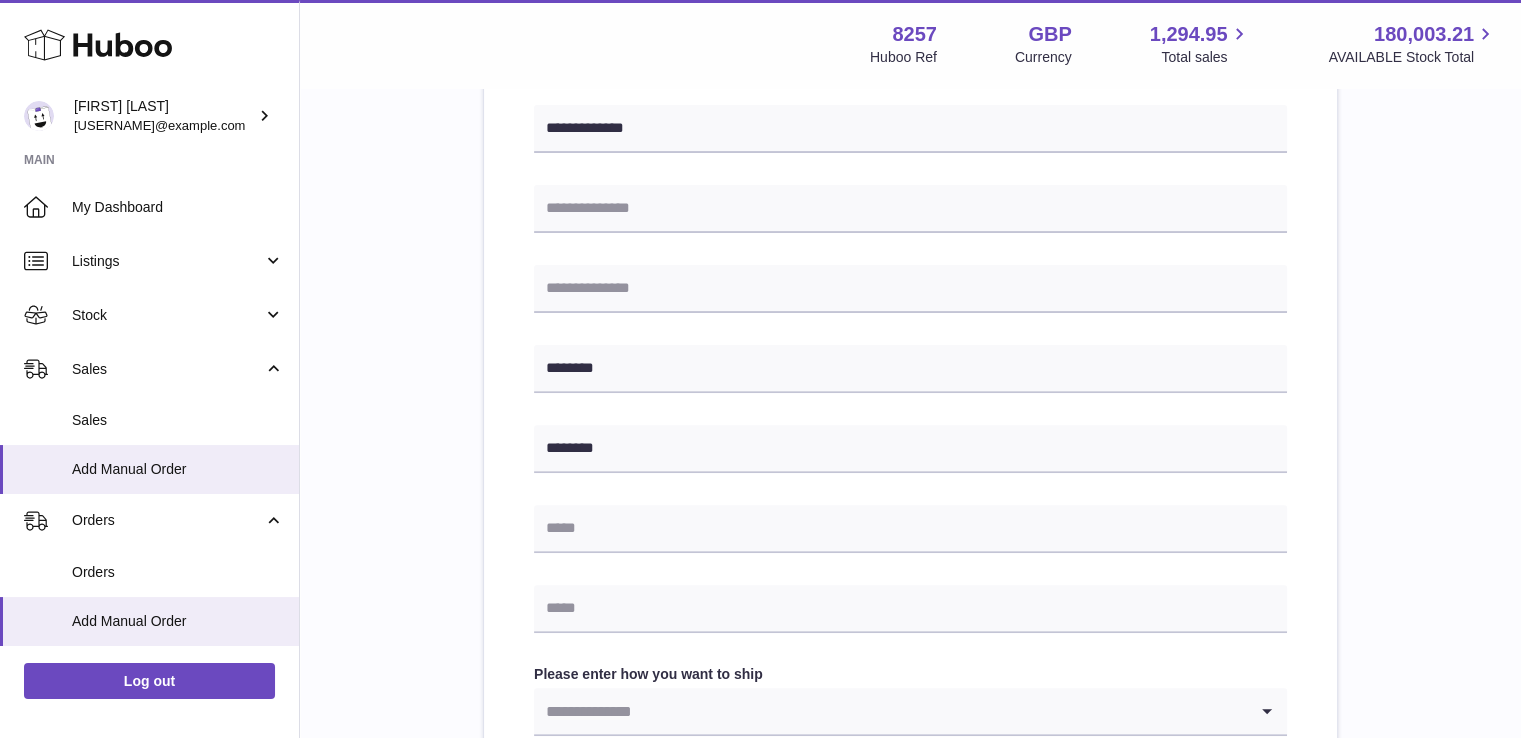scroll, scrollTop: 700, scrollLeft: 0, axis: vertical 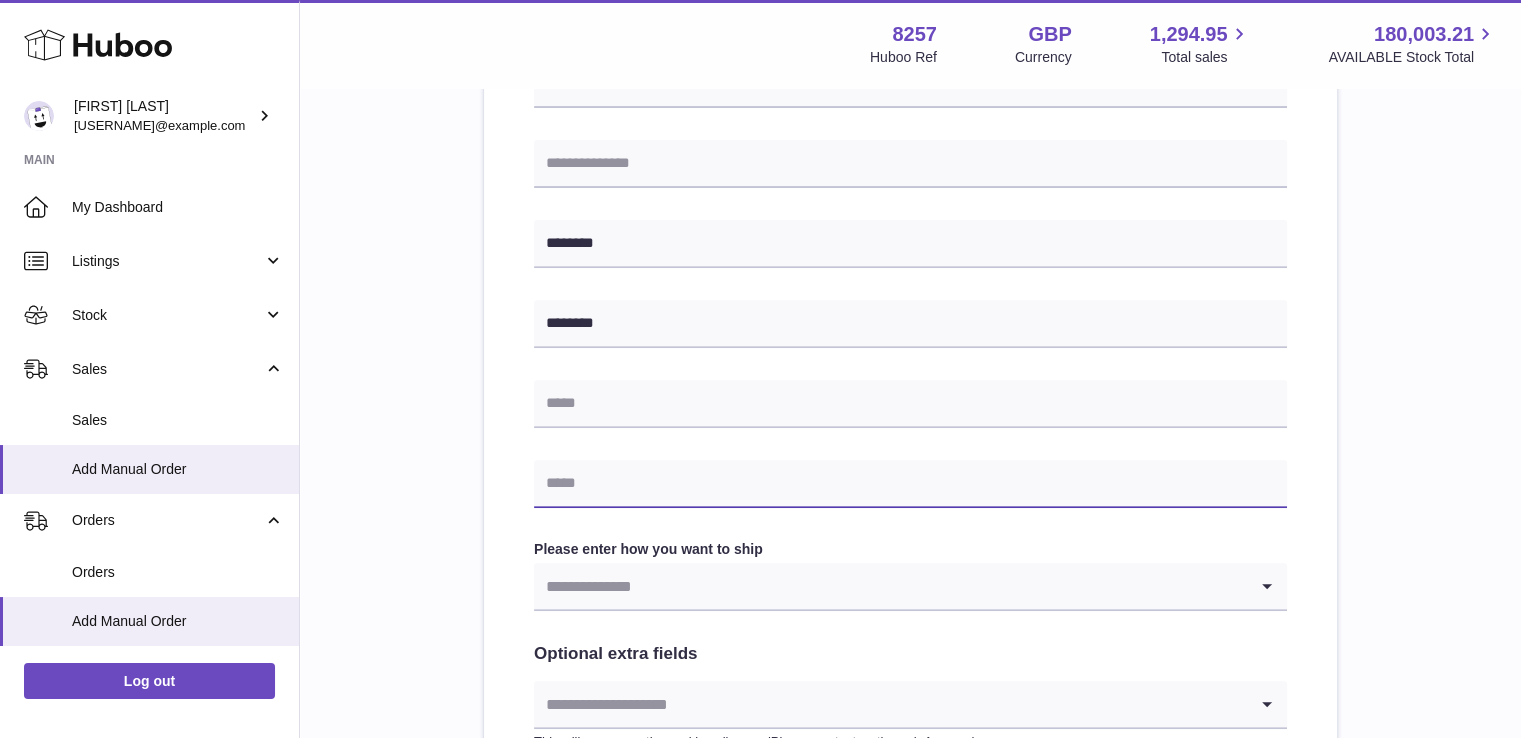 click at bounding box center [910, 484] 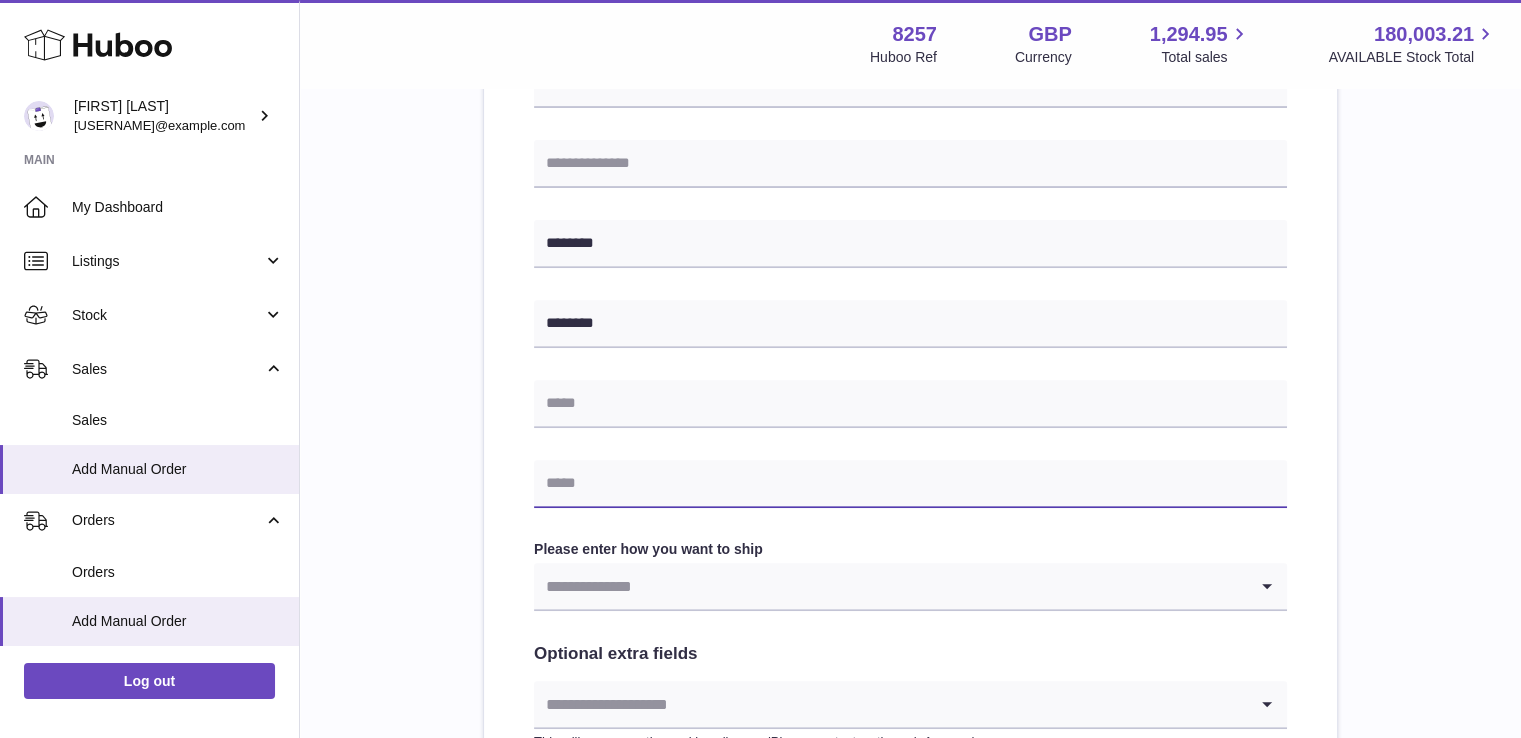 paste on "**********" 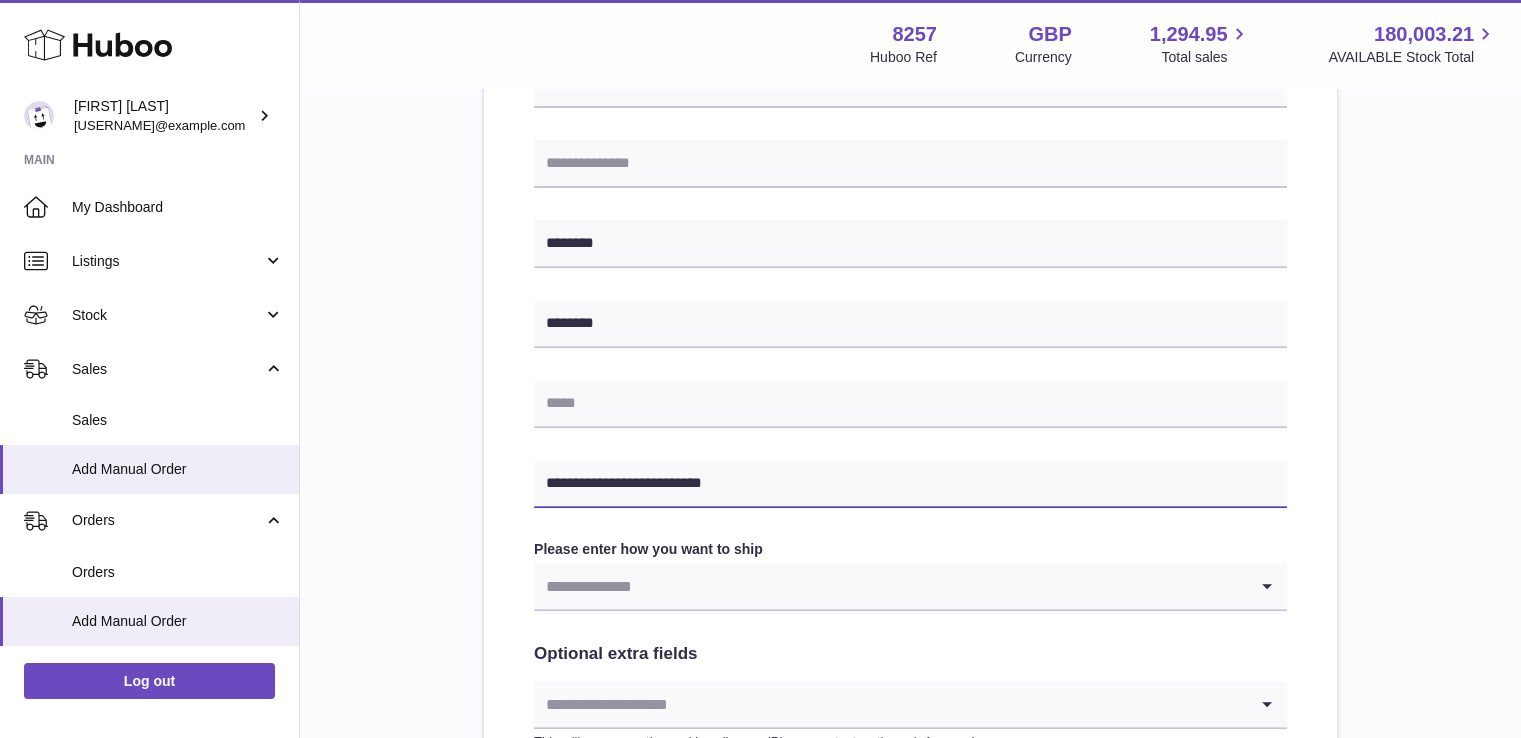 type on "**********" 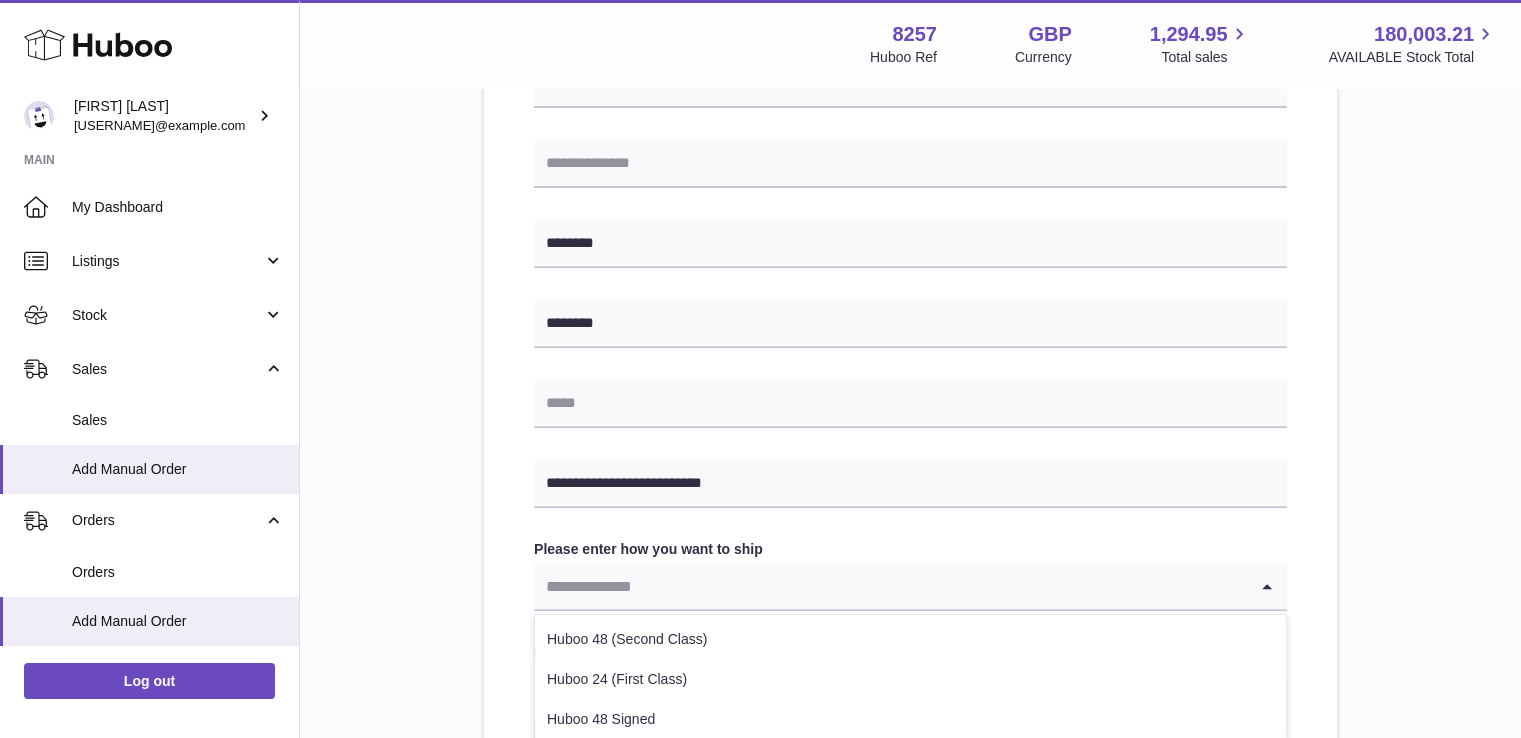 click at bounding box center [890, 586] 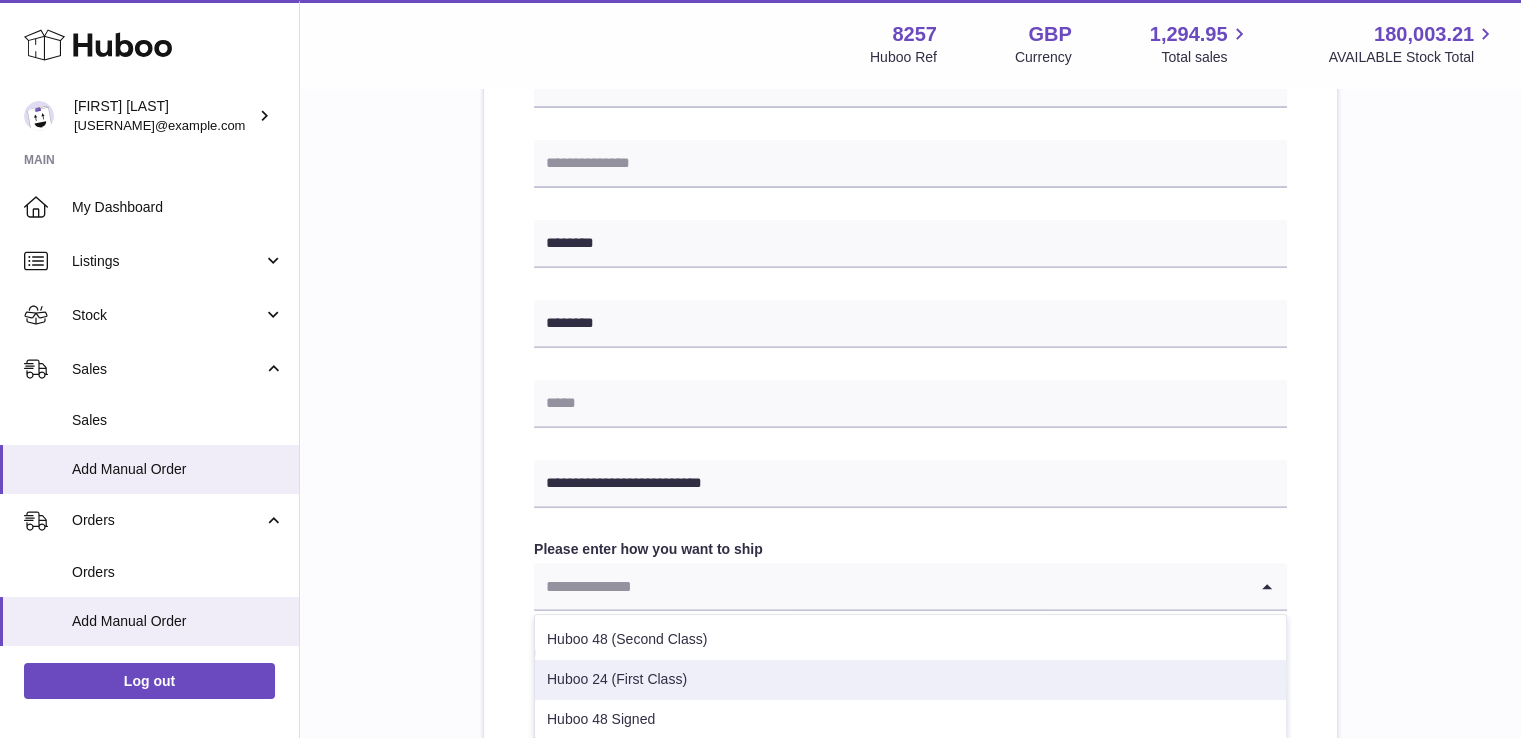 click on "Huboo 24 (First Class)" at bounding box center [910, 680] 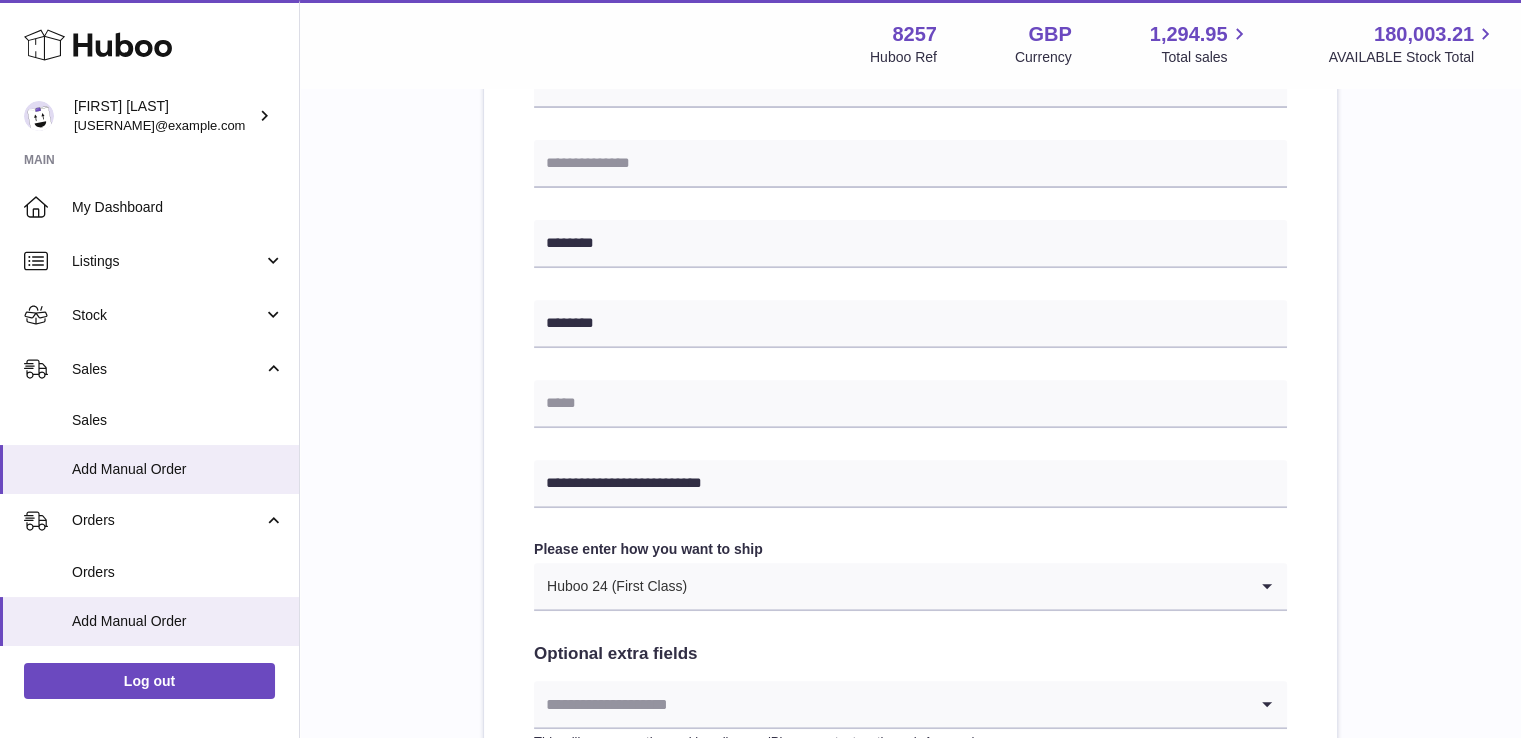 click on "Please enter where you want to ship the items
UK
Europe
World
[ADDRESS_FRAGMENT]
[ADDRESS_FRAGMENT]
[ADDRESS_FRAGMENT]
Find Address
[REDACTED]" at bounding box center [910, 225] 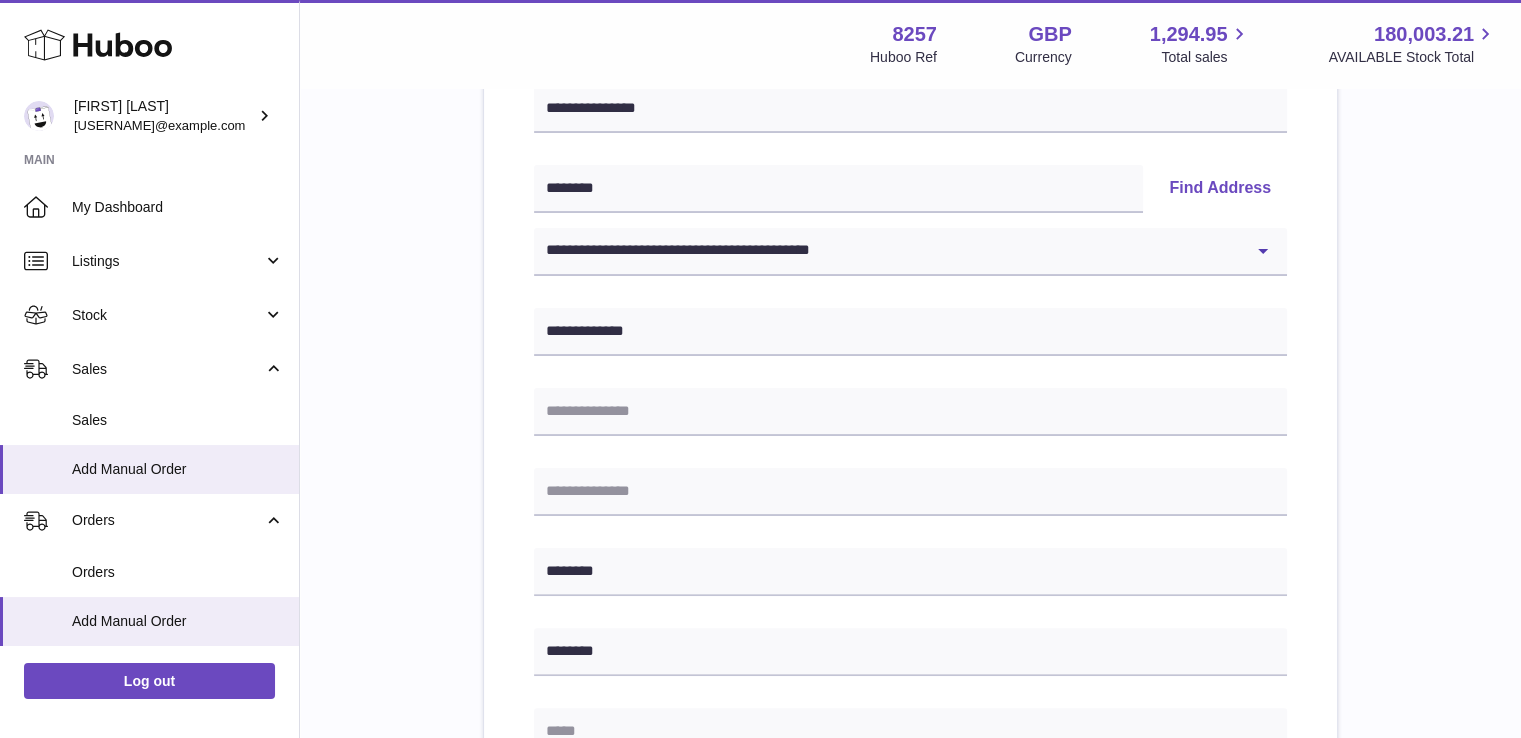 scroll, scrollTop: 1072, scrollLeft: 0, axis: vertical 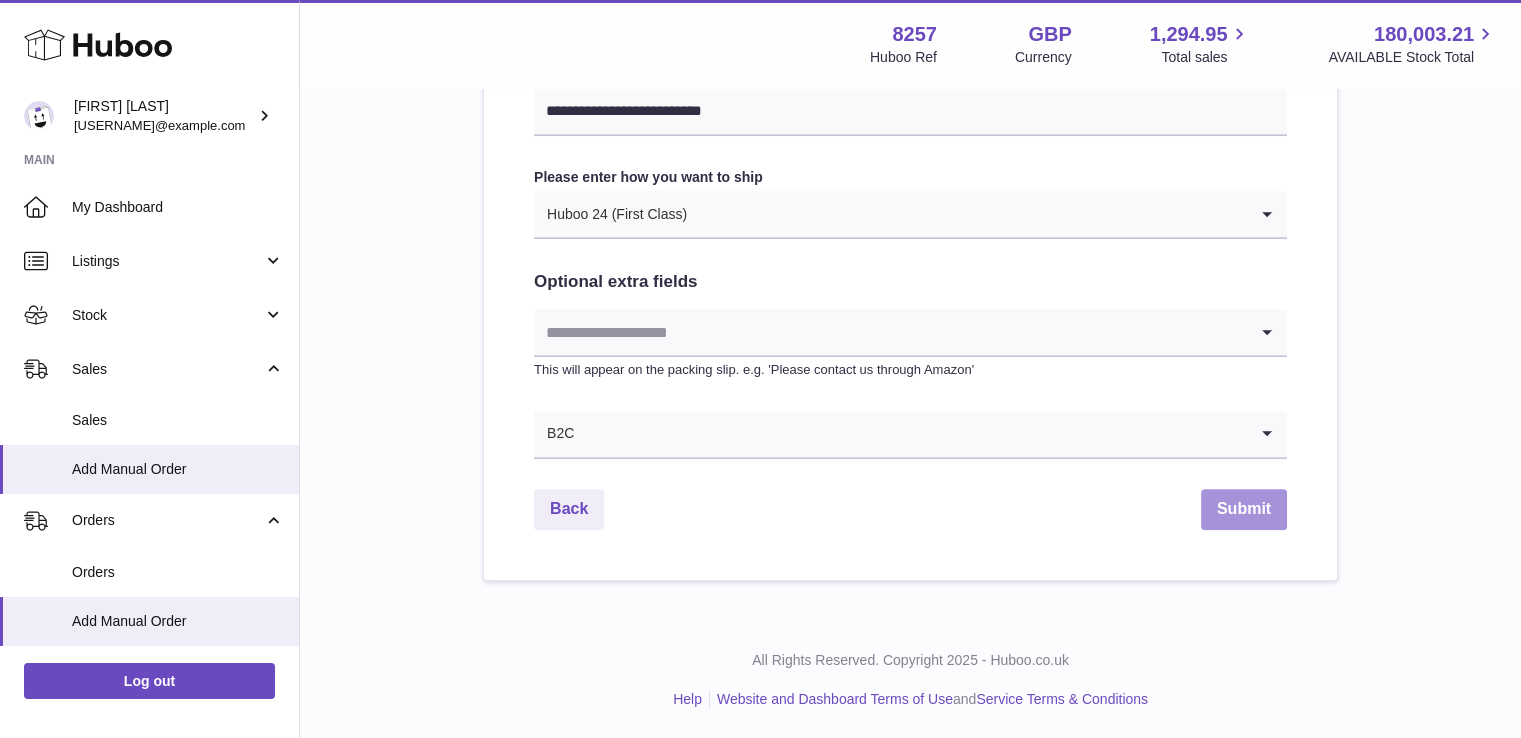 click on "Submit" at bounding box center (1244, 509) 